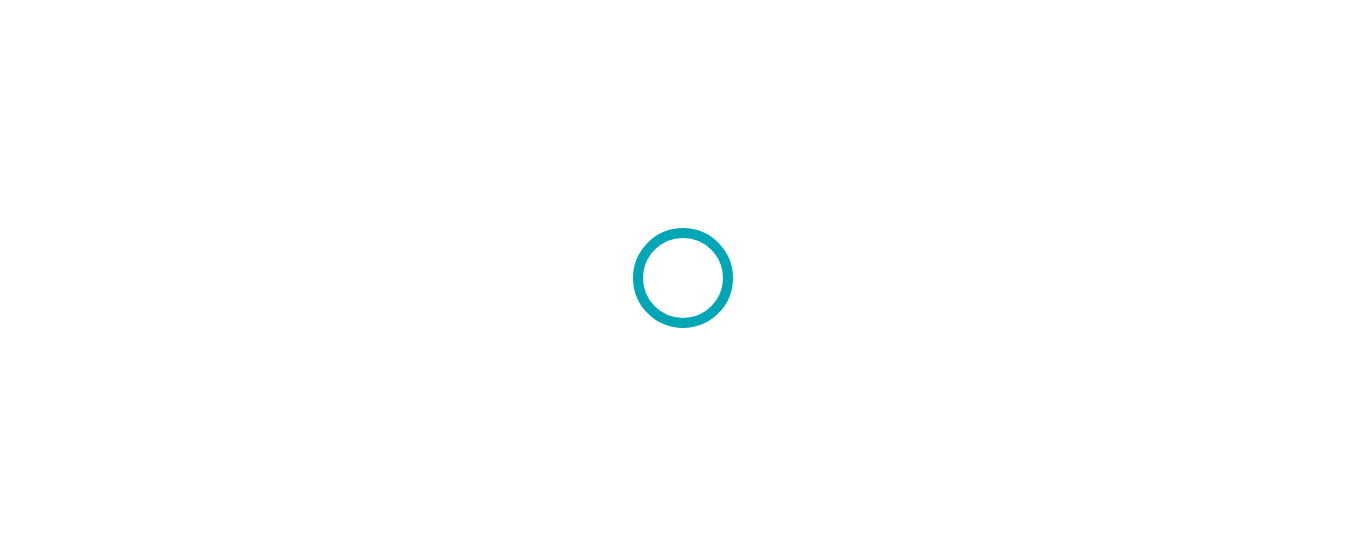 scroll, scrollTop: 0, scrollLeft: 0, axis: both 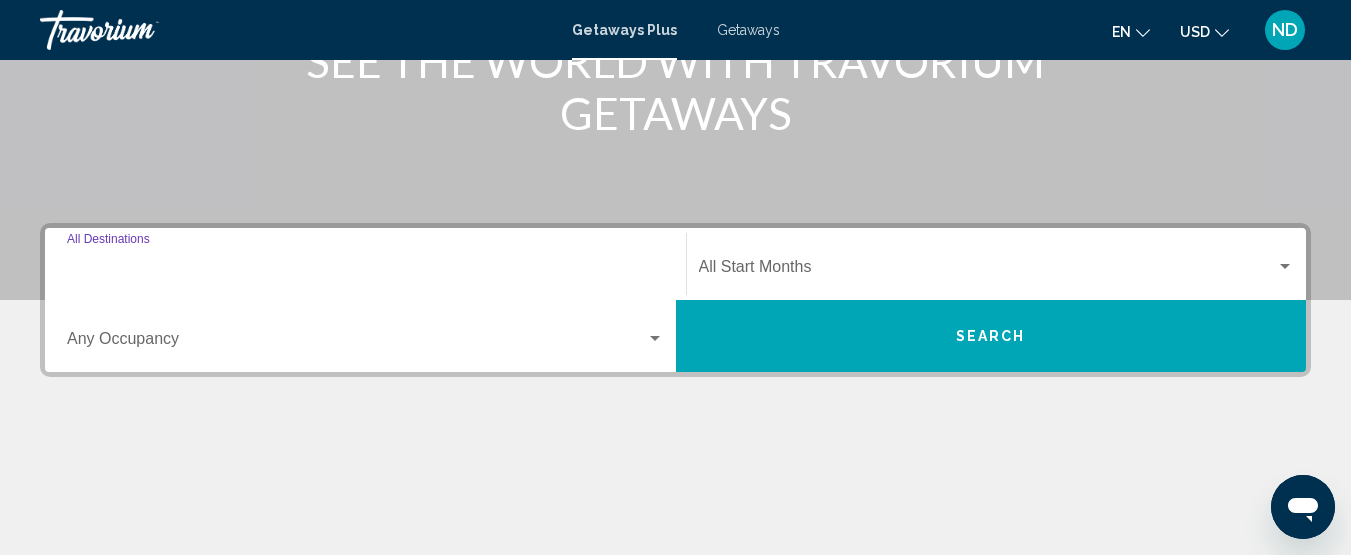 click on "Destination All Destinations" at bounding box center [365, 271] 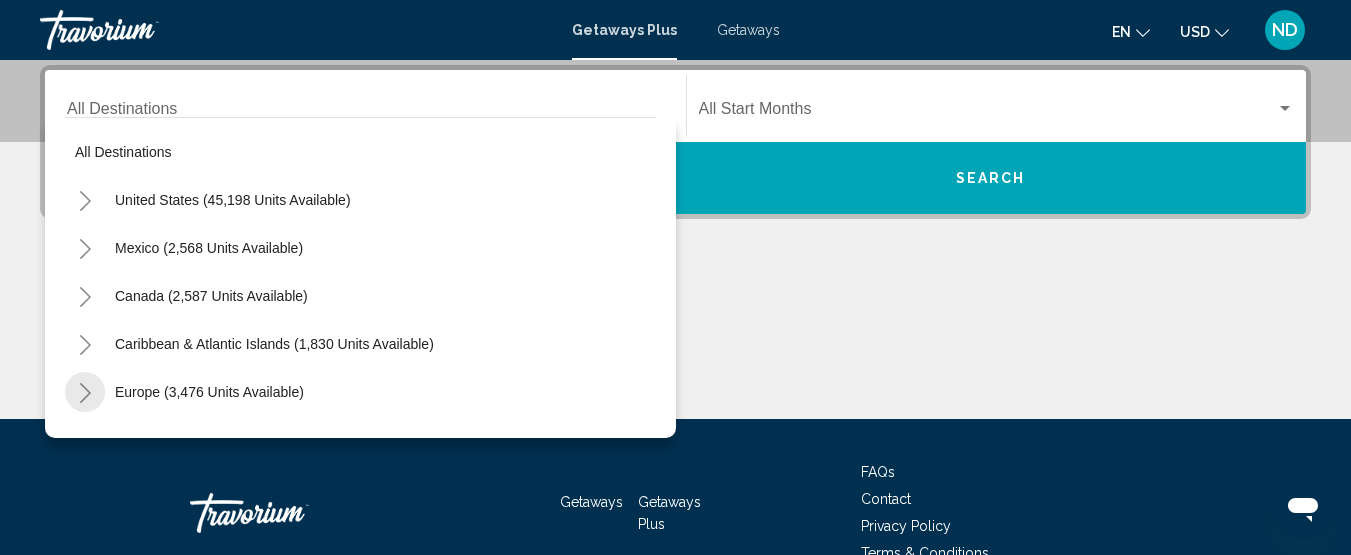 click 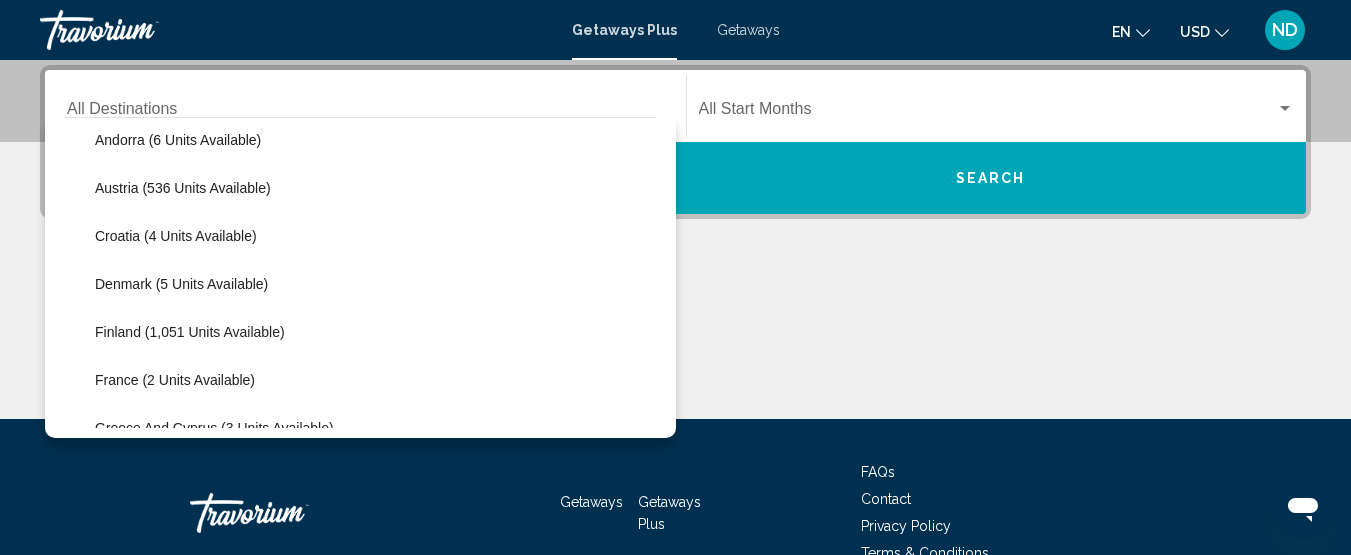 scroll, scrollTop: 200, scrollLeft: 0, axis: vertical 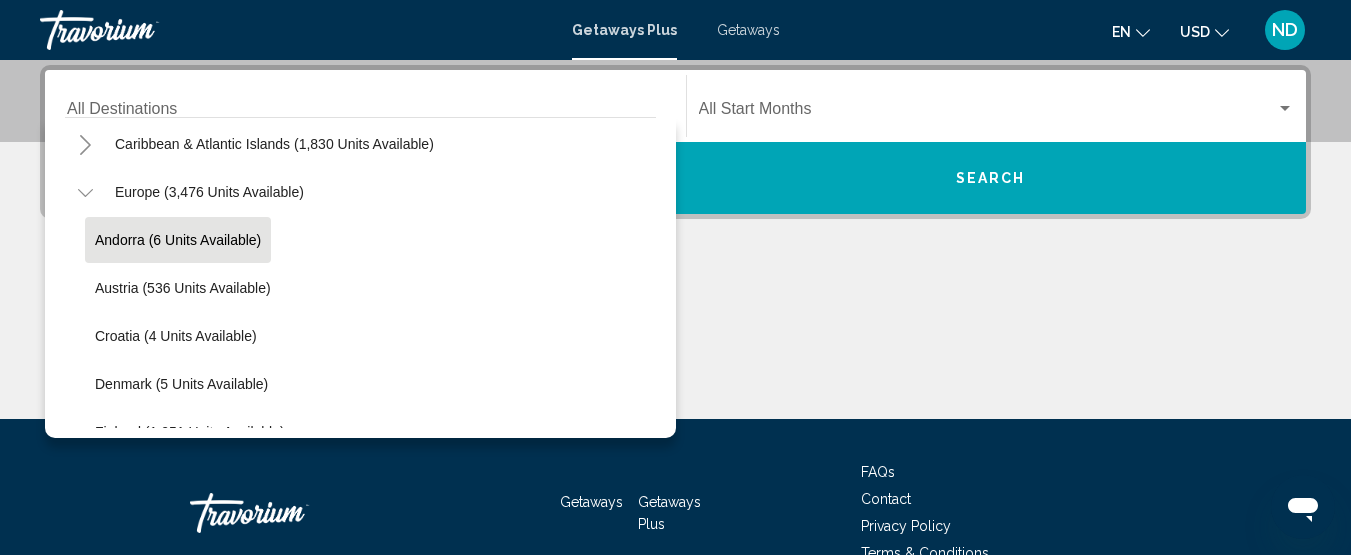 click on "Andorra (6 units available)" 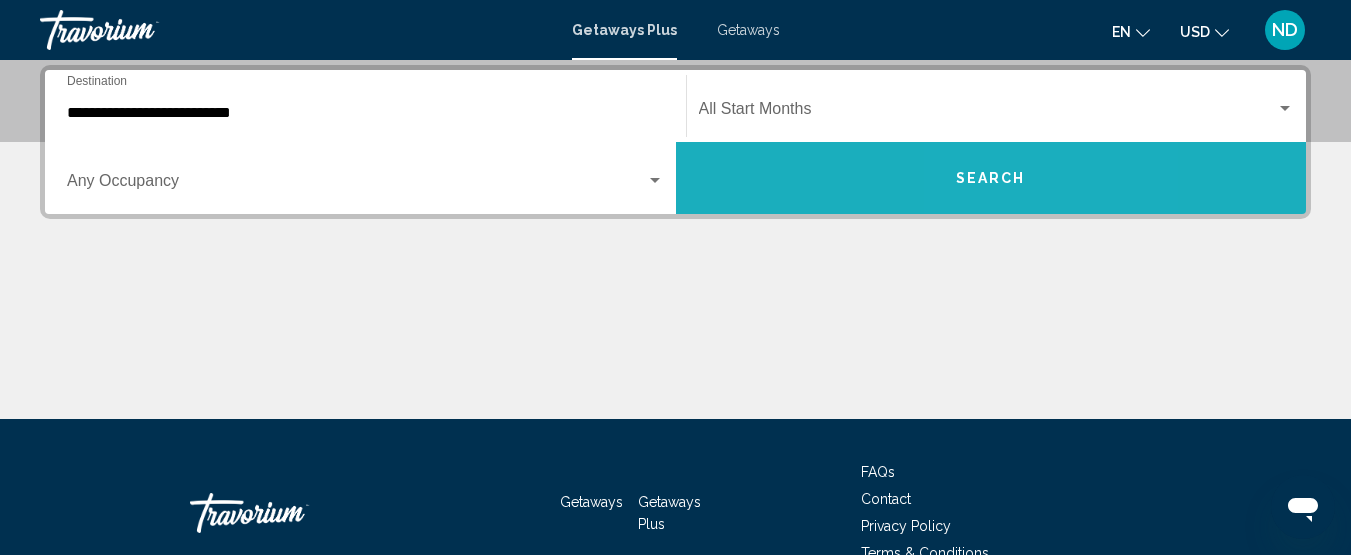click on "Search" at bounding box center (991, 179) 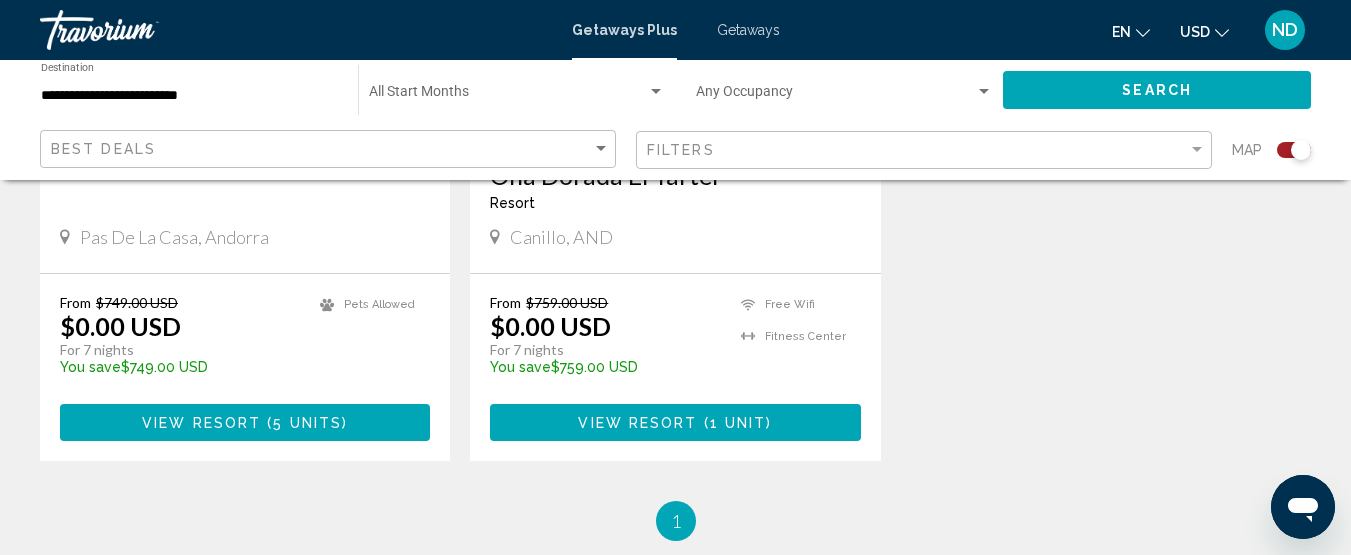 scroll, scrollTop: 900, scrollLeft: 0, axis: vertical 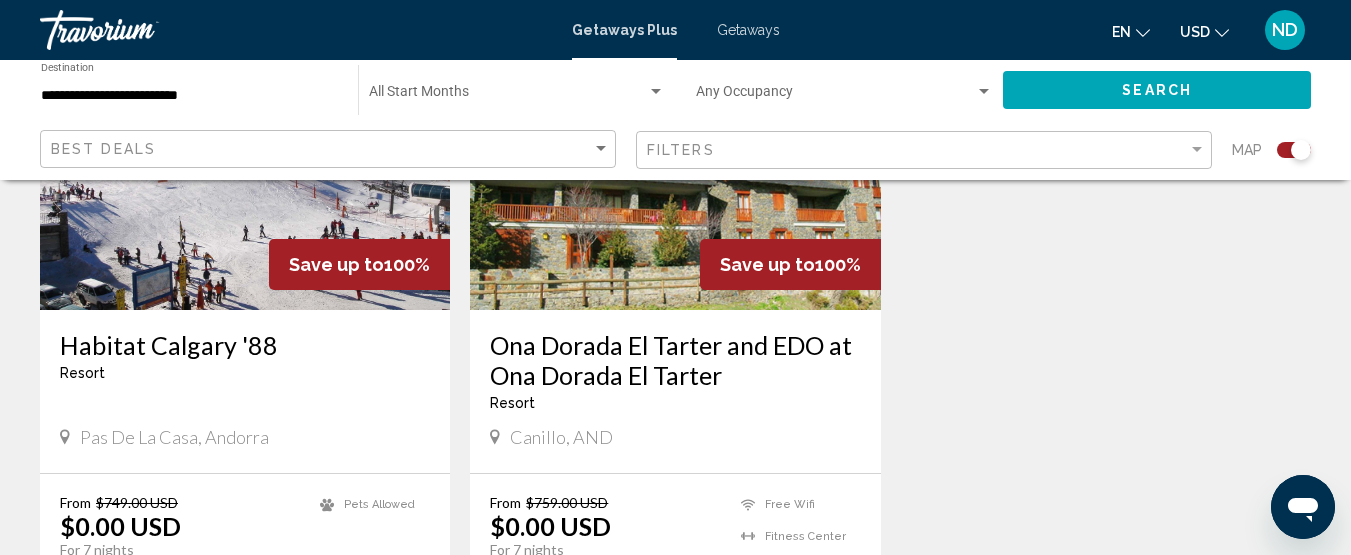 click at bounding box center [245, 150] 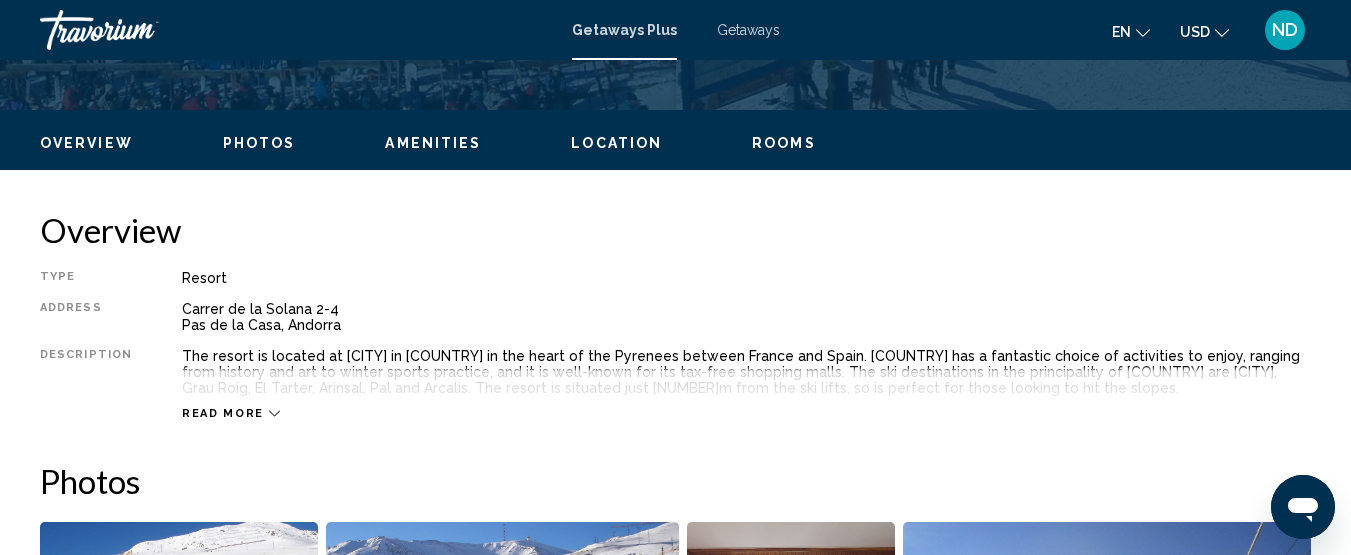 scroll, scrollTop: 258, scrollLeft: 0, axis: vertical 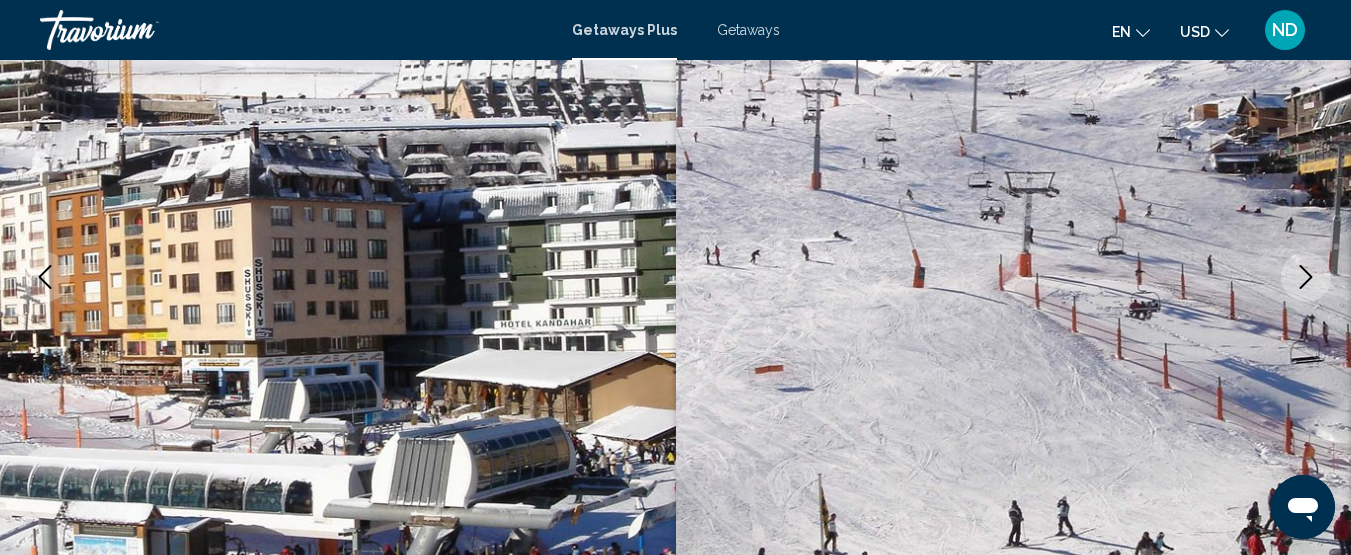 click 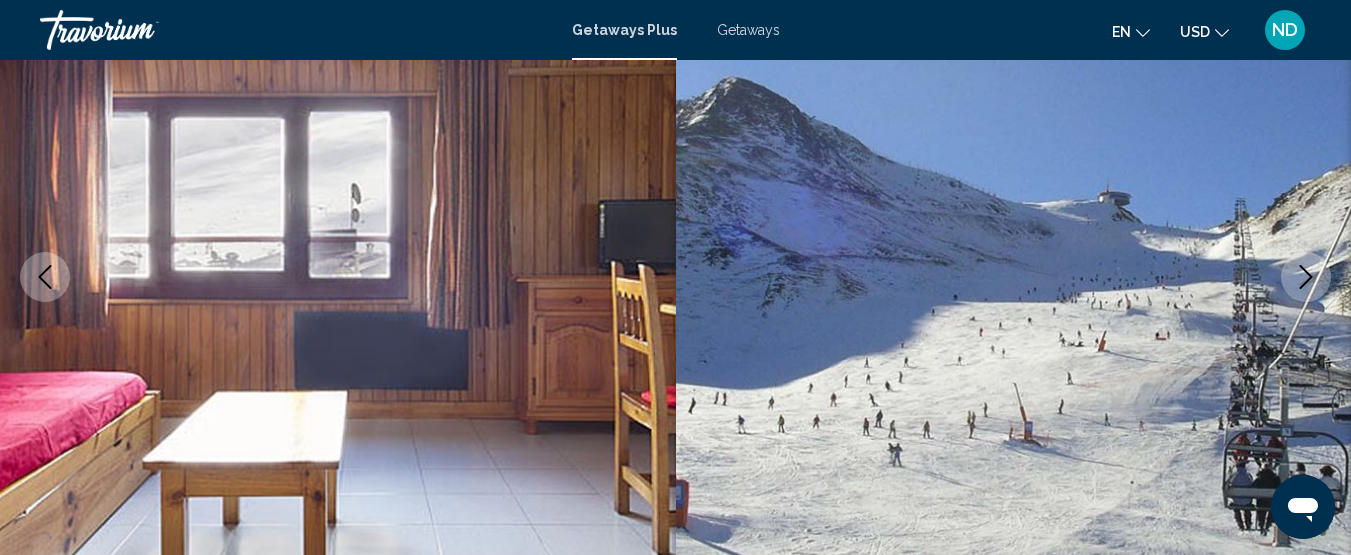 click 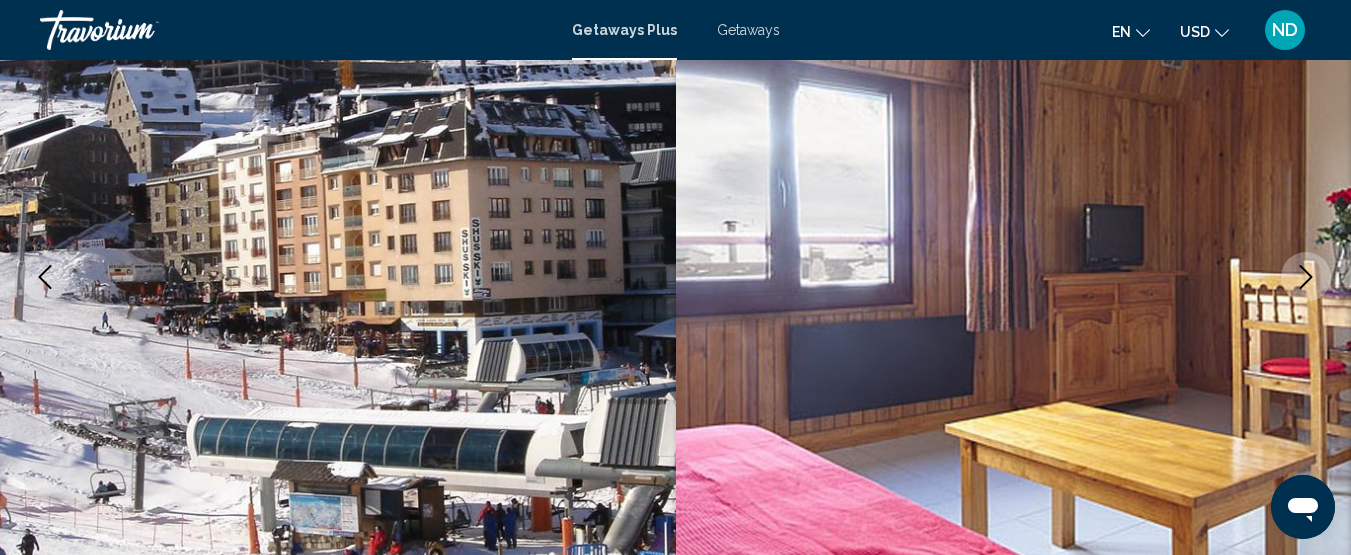 click 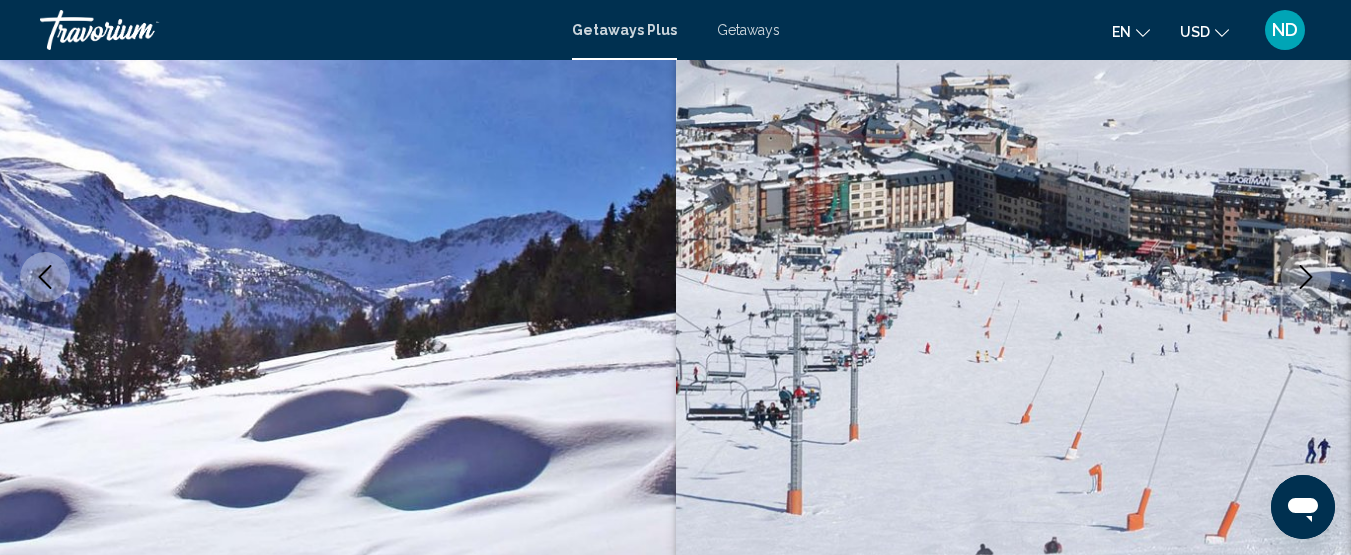 click 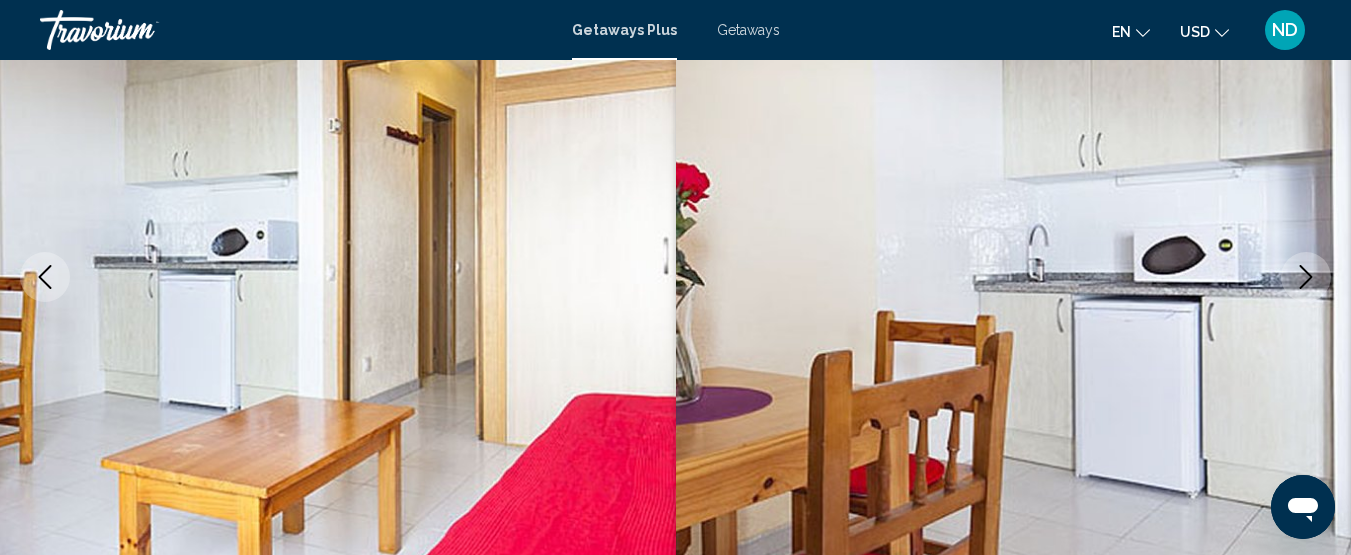click 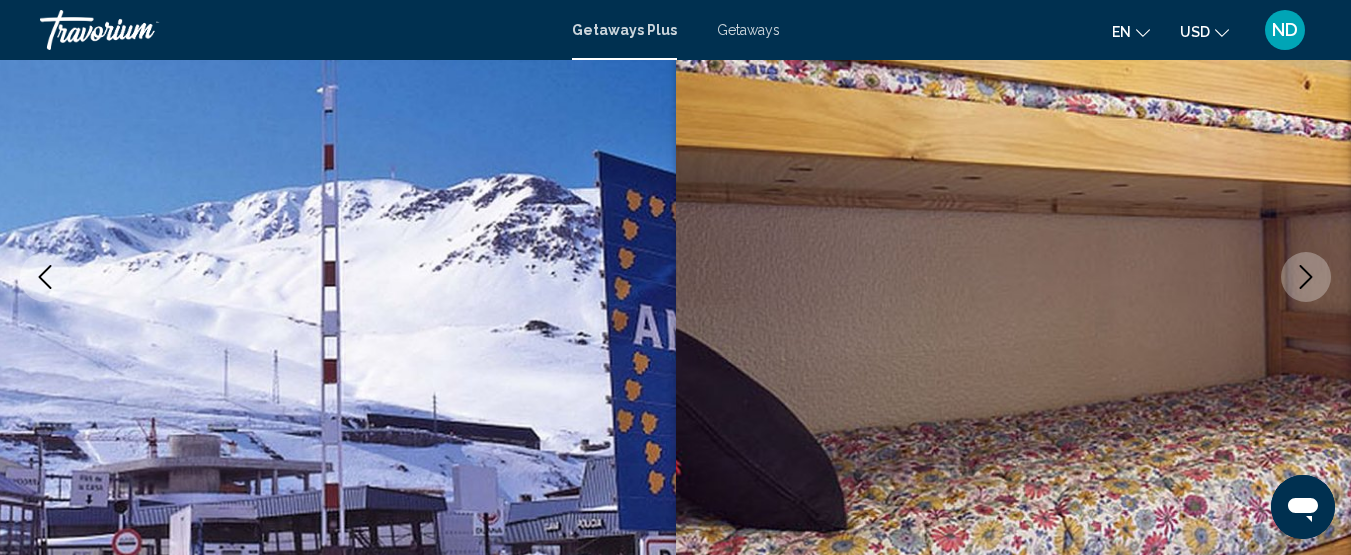 click 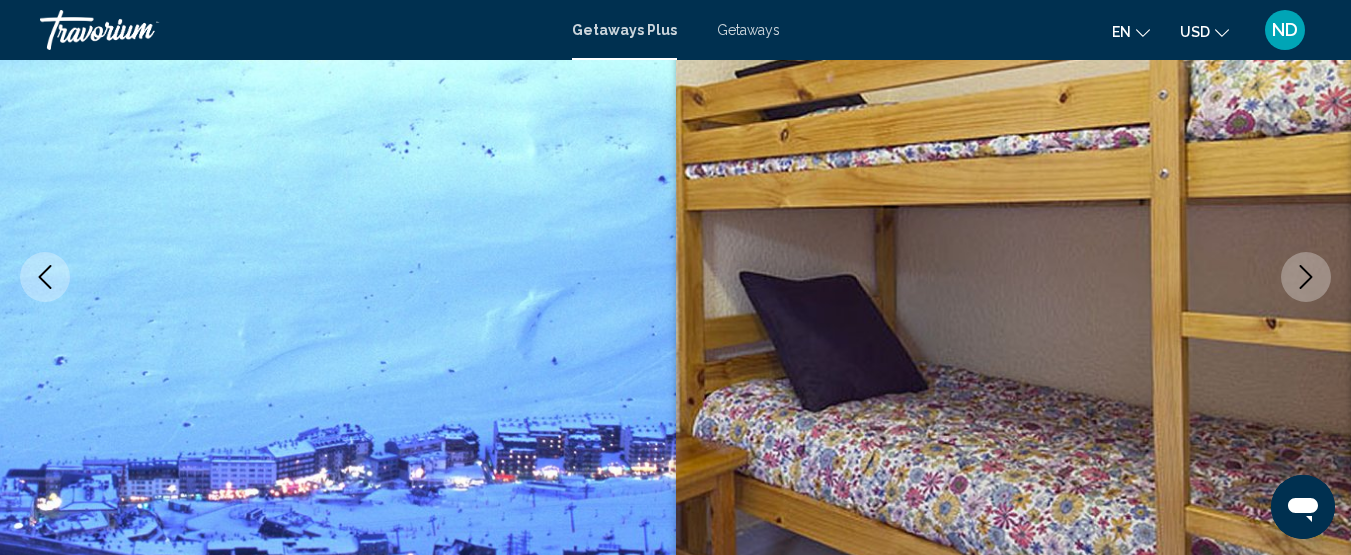 click 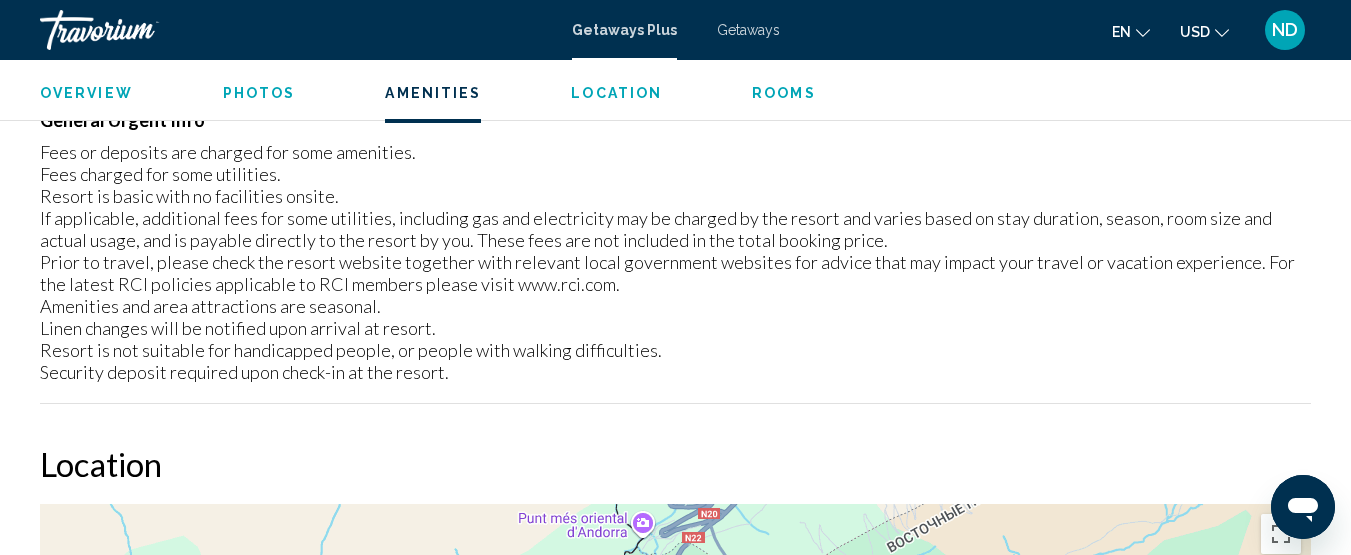 scroll, scrollTop: 2486, scrollLeft: 0, axis: vertical 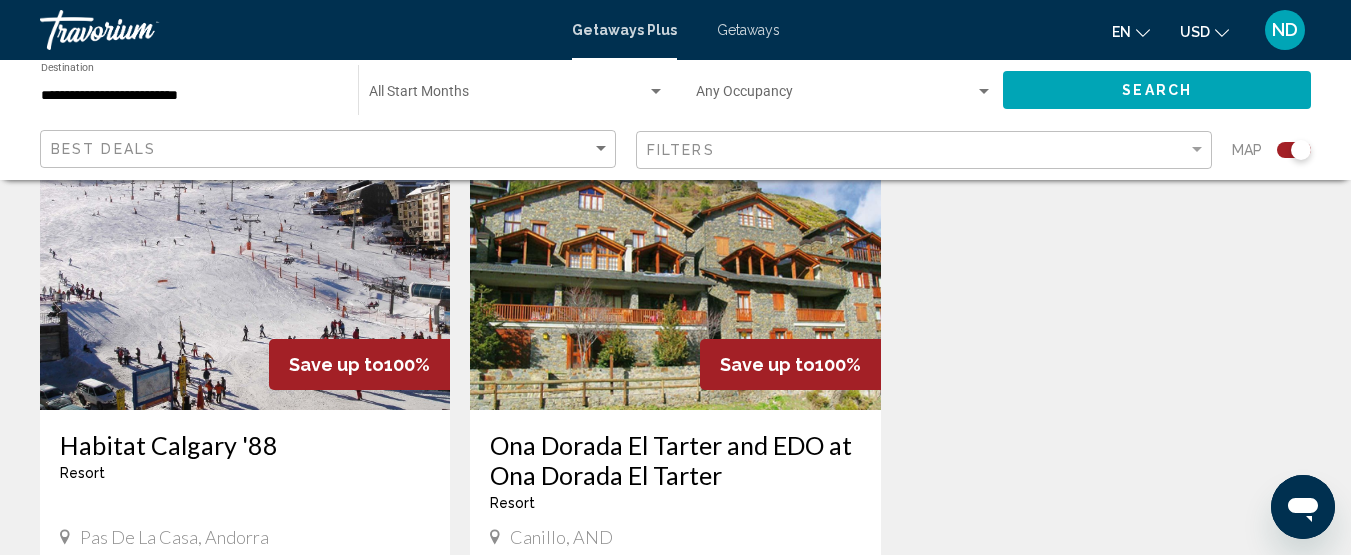 click at bounding box center (675, 250) 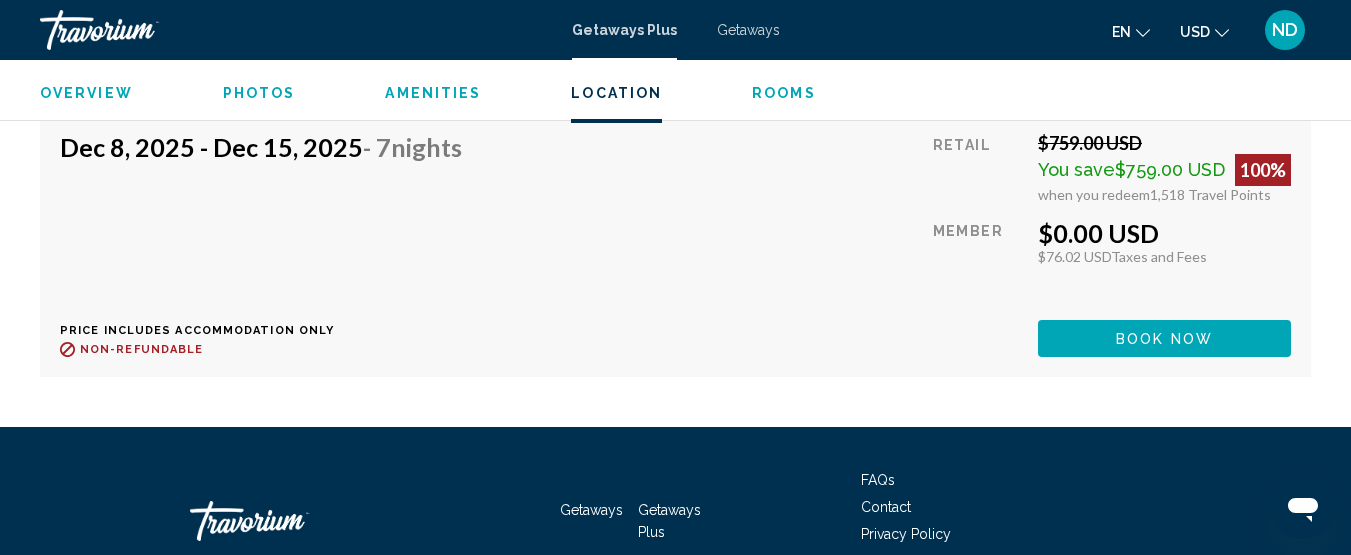 scroll, scrollTop: 3958, scrollLeft: 0, axis: vertical 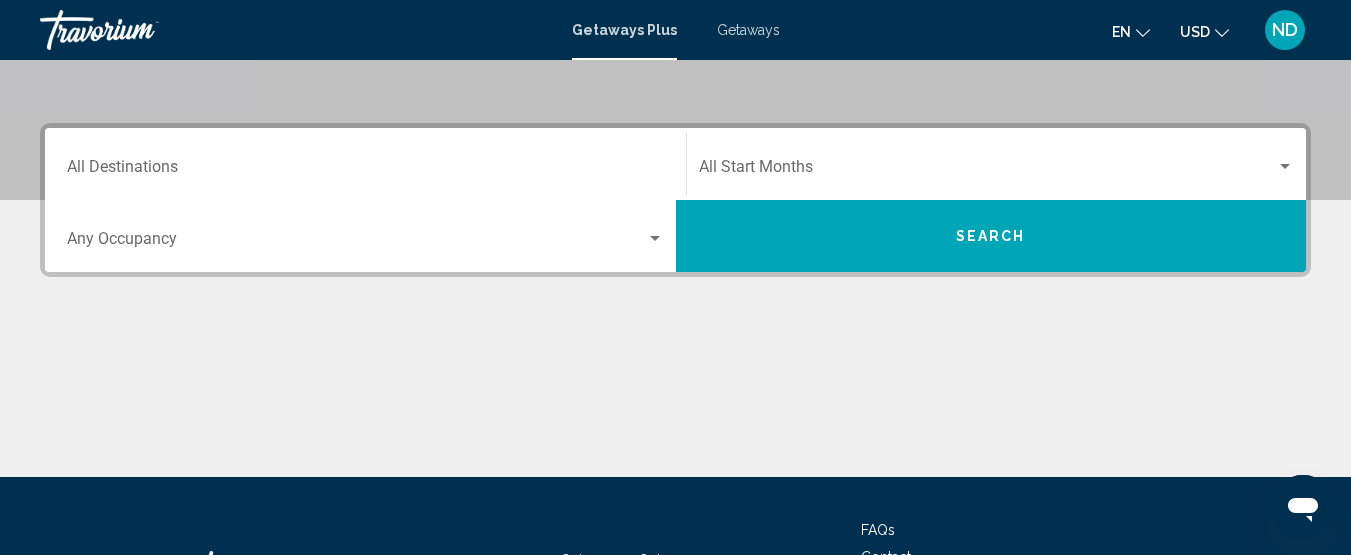 click on "Destination All Destinations" at bounding box center (365, 164) 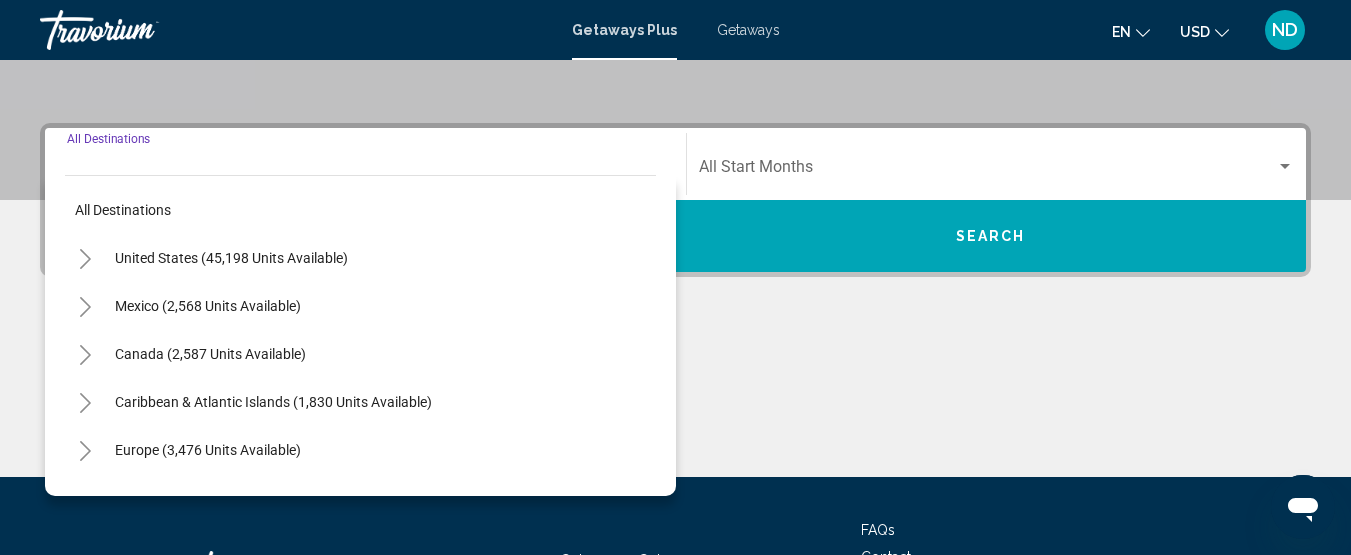 scroll, scrollTop: 458, scrollLeft: 0, axis: vertical 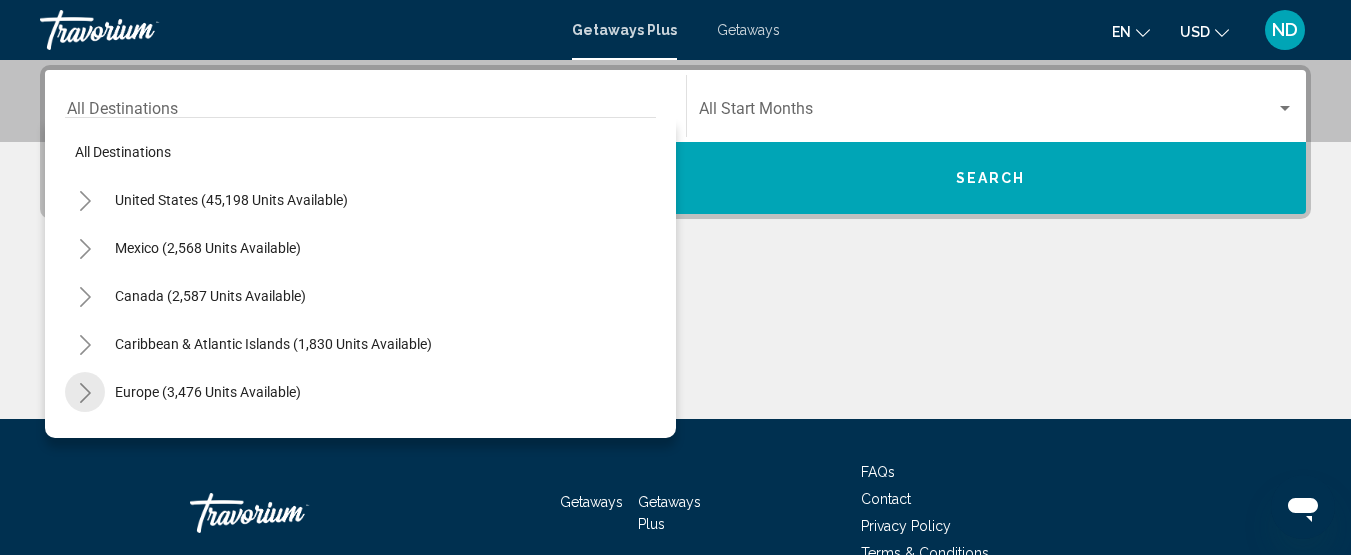click 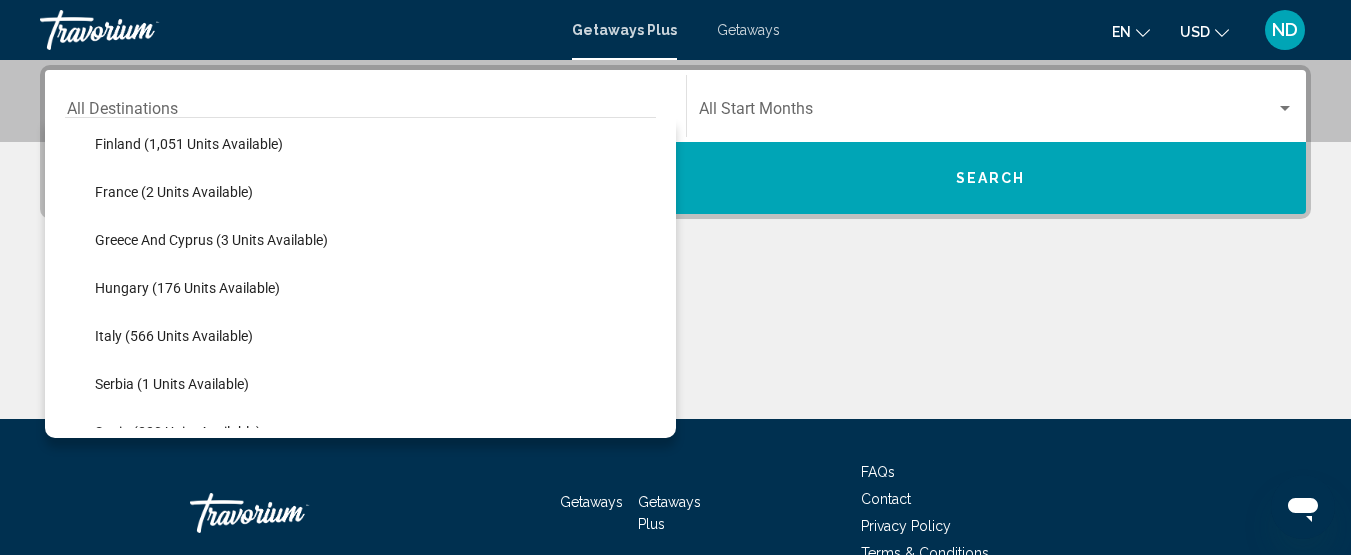 scroll, scrollTop: 530, scrollLeft: 0, axis: vertical 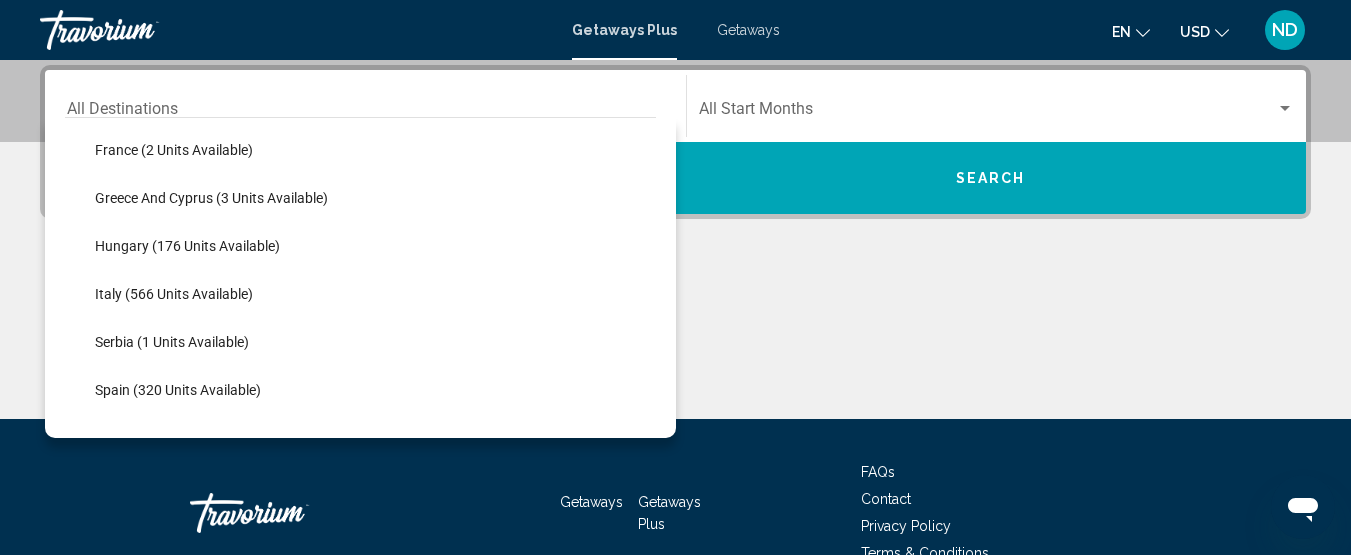 click on "Italy (566 units available)" 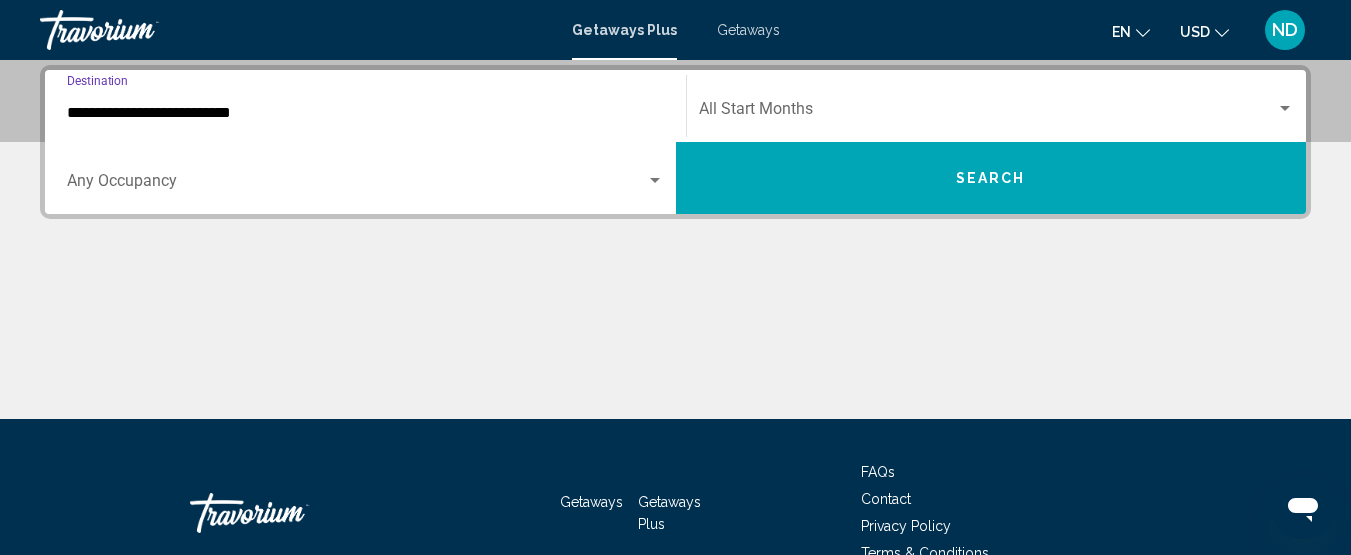 click on "Search" at bounding box center (991, 179) 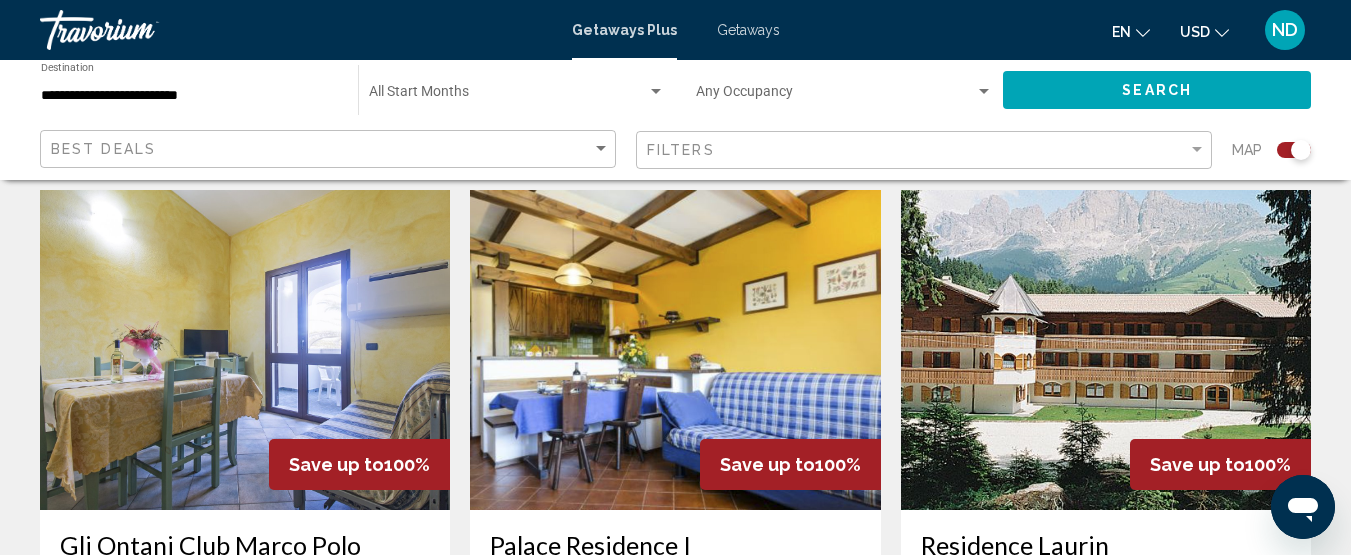 scroll, scrollTop: 800, scrollLeft: 0, axis: vertical 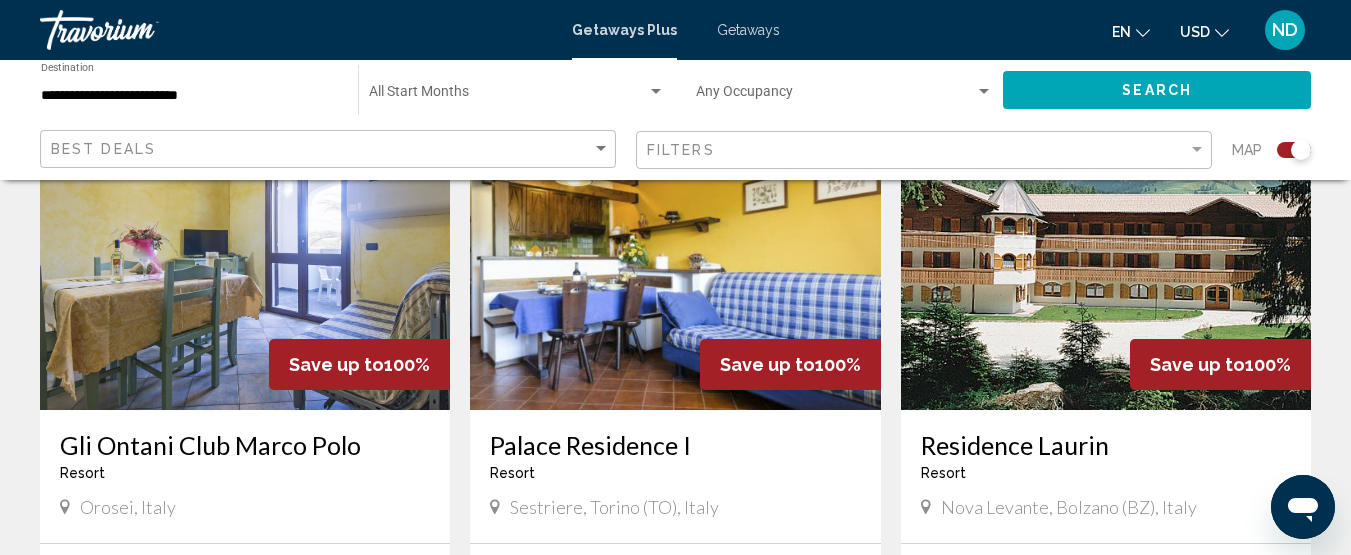 click at bounding box center (675, 250) 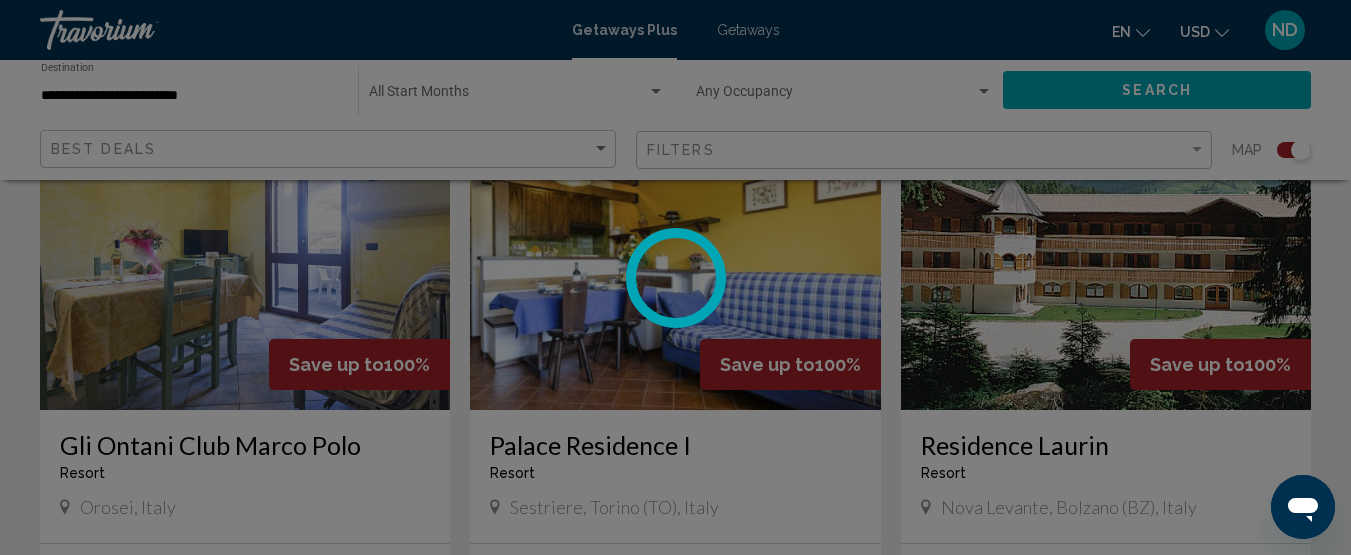 scroll, scrollTop: 258, scrollLeft: 0, axis: vertical 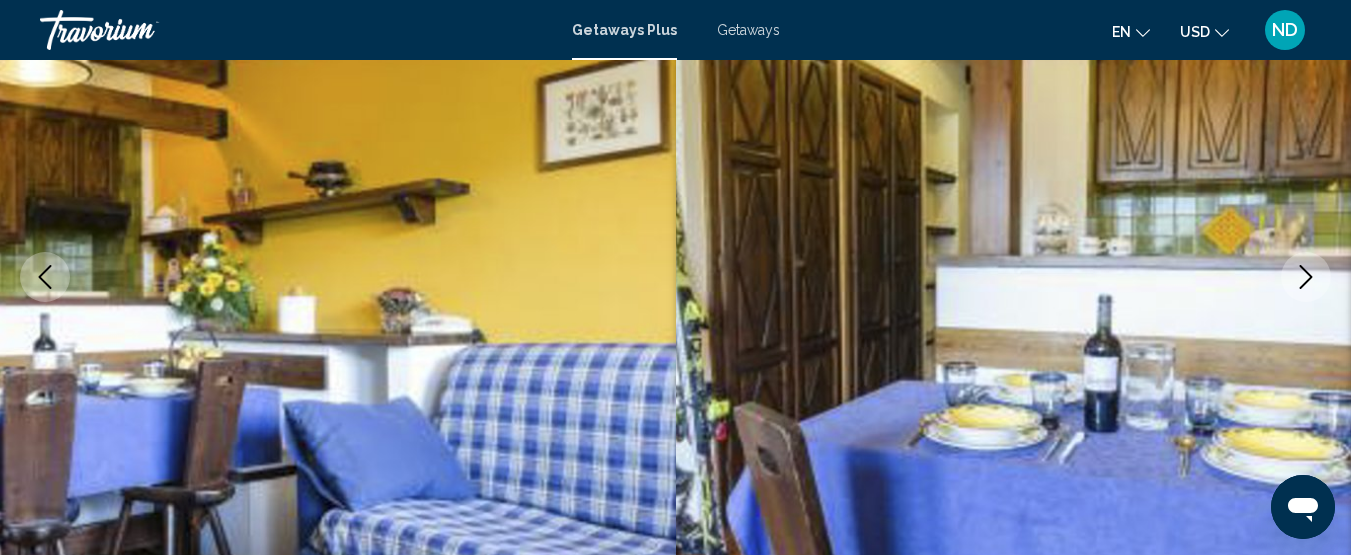 click 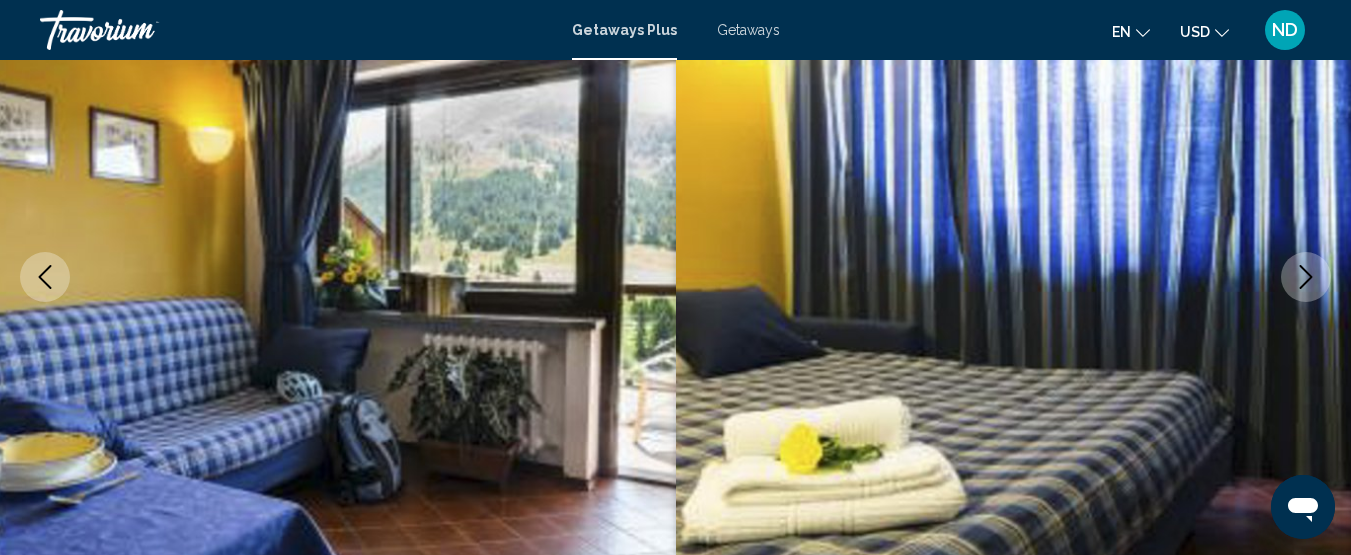 click 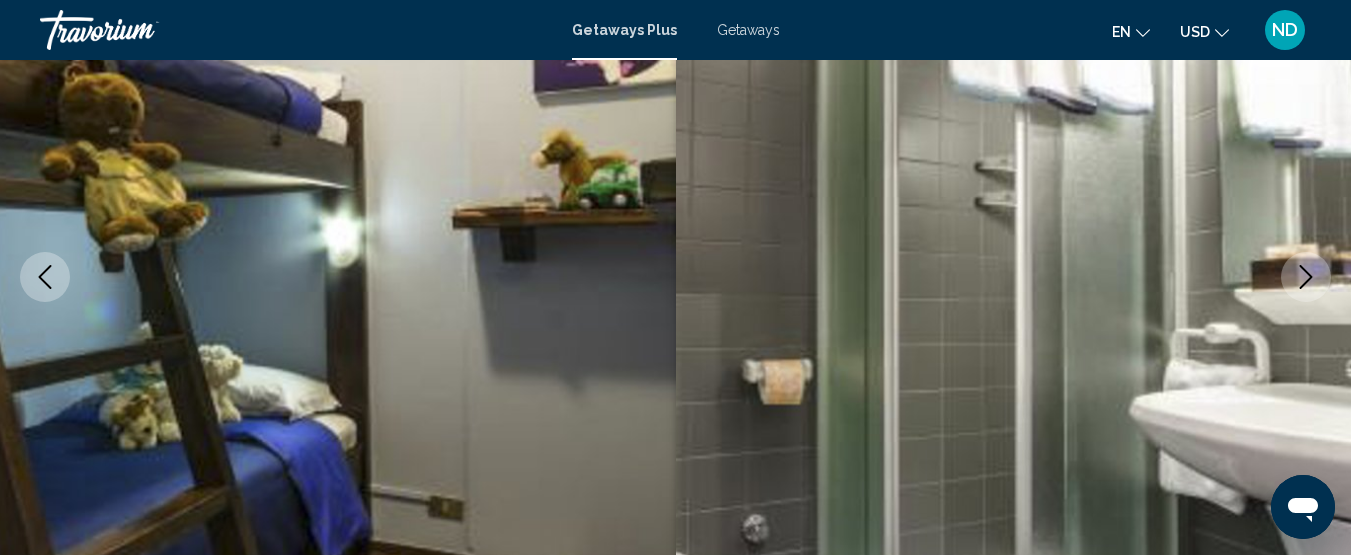 click 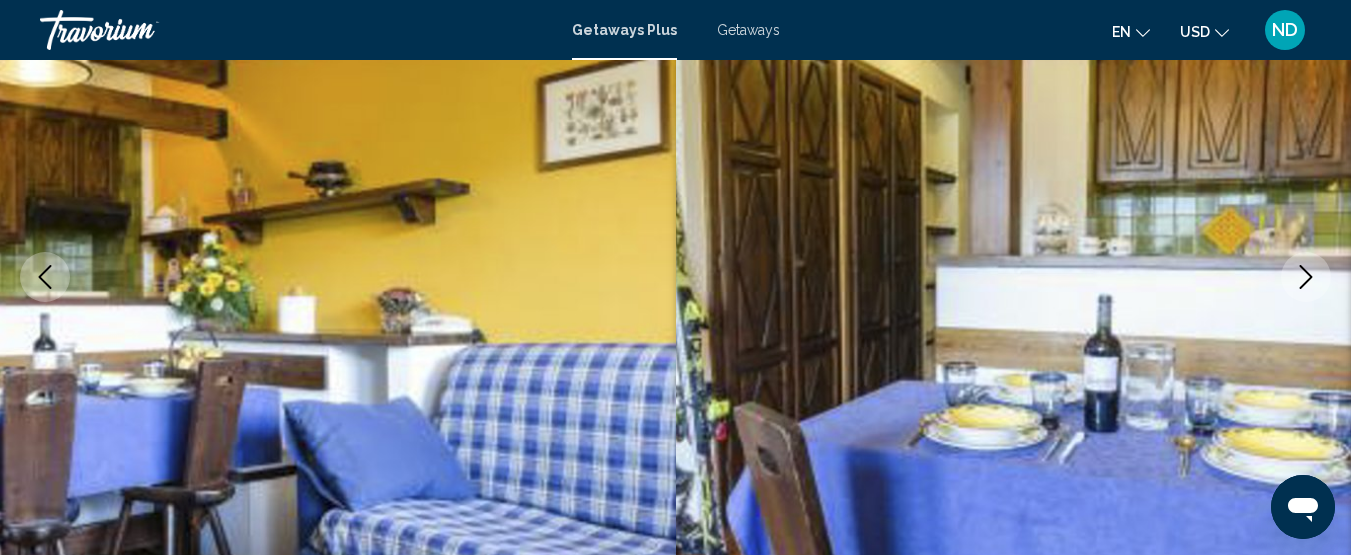 click 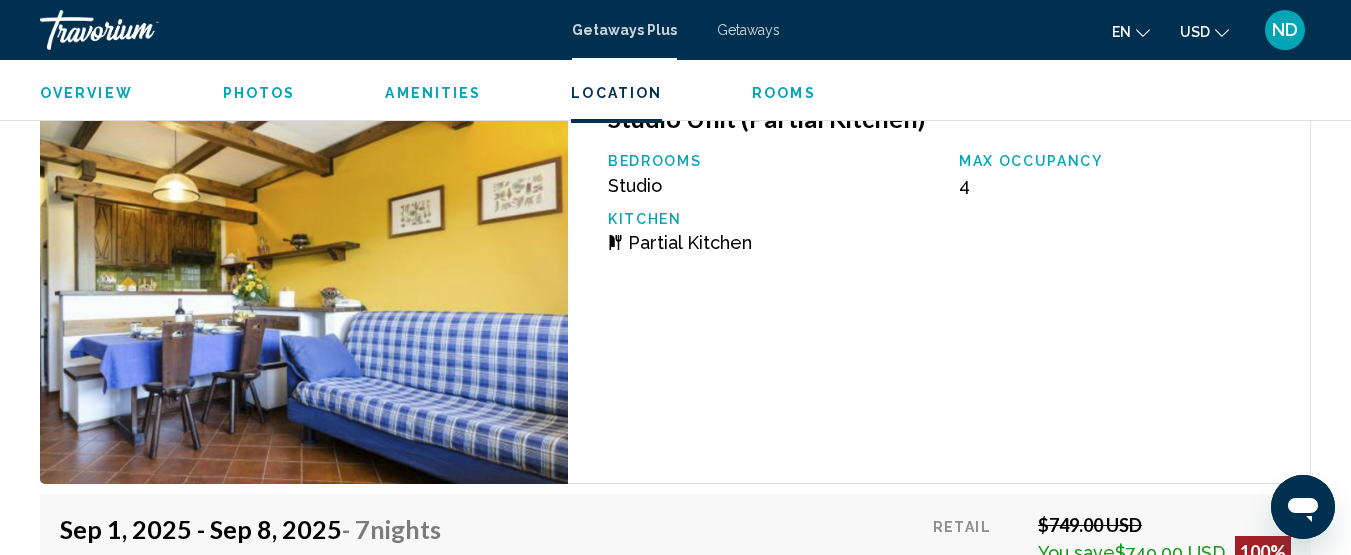 scroll, scrollTop: 4201, scrollLeft: 0, axis: vertical 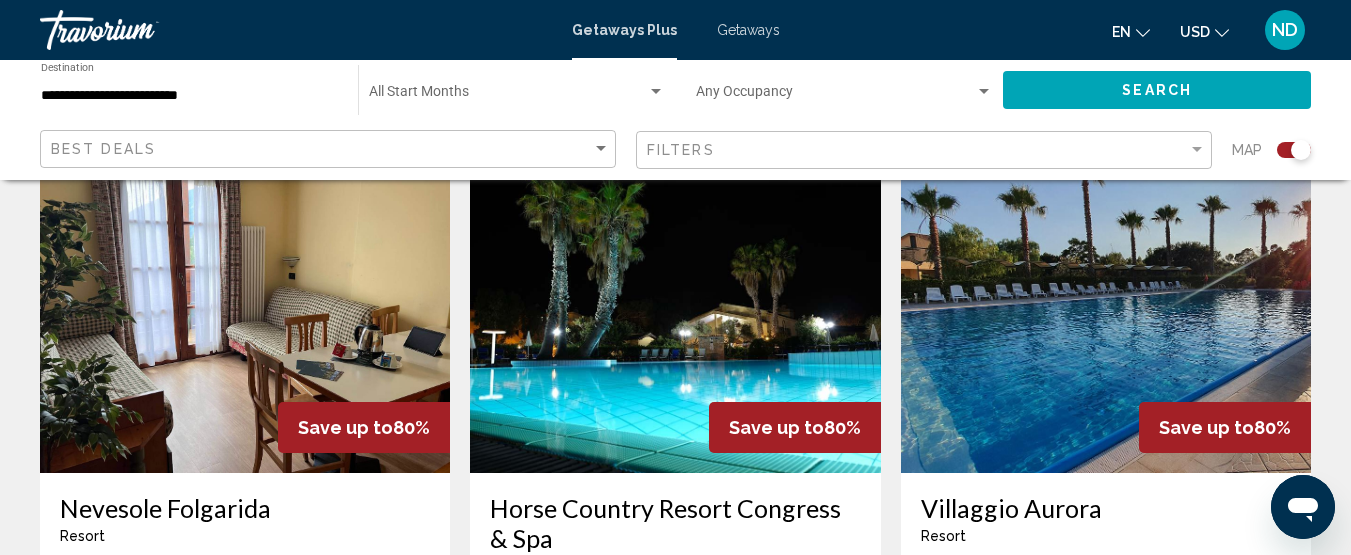 click at bounding box center [675, 313] 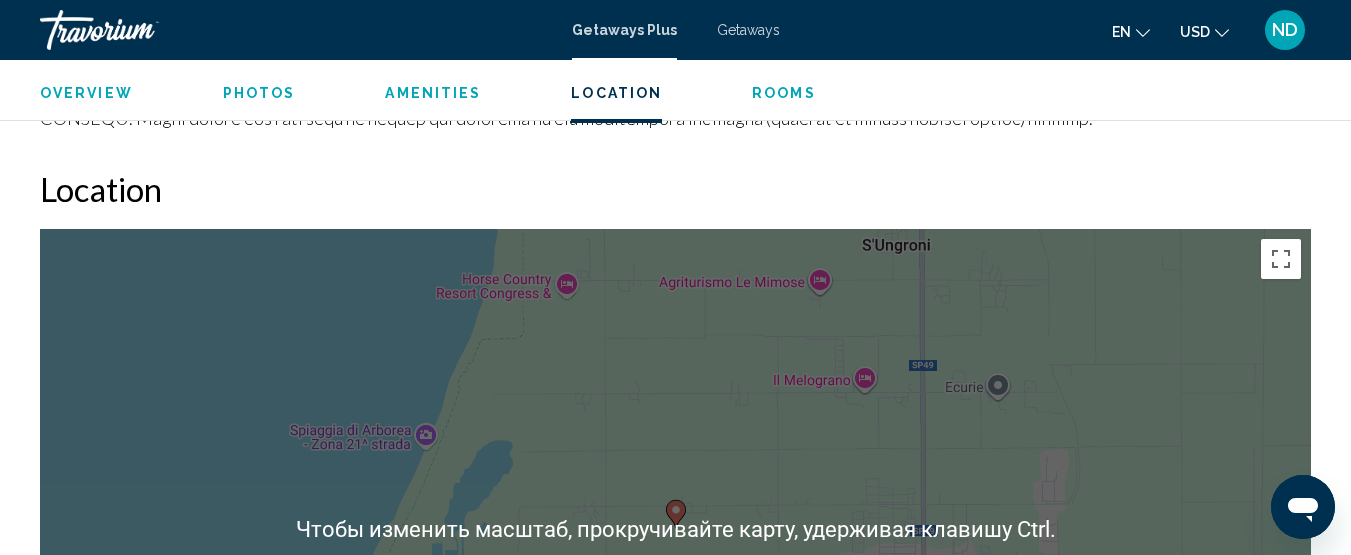 scroll, scrollTop: 3158, scrollLeft: 0, axis: vertical 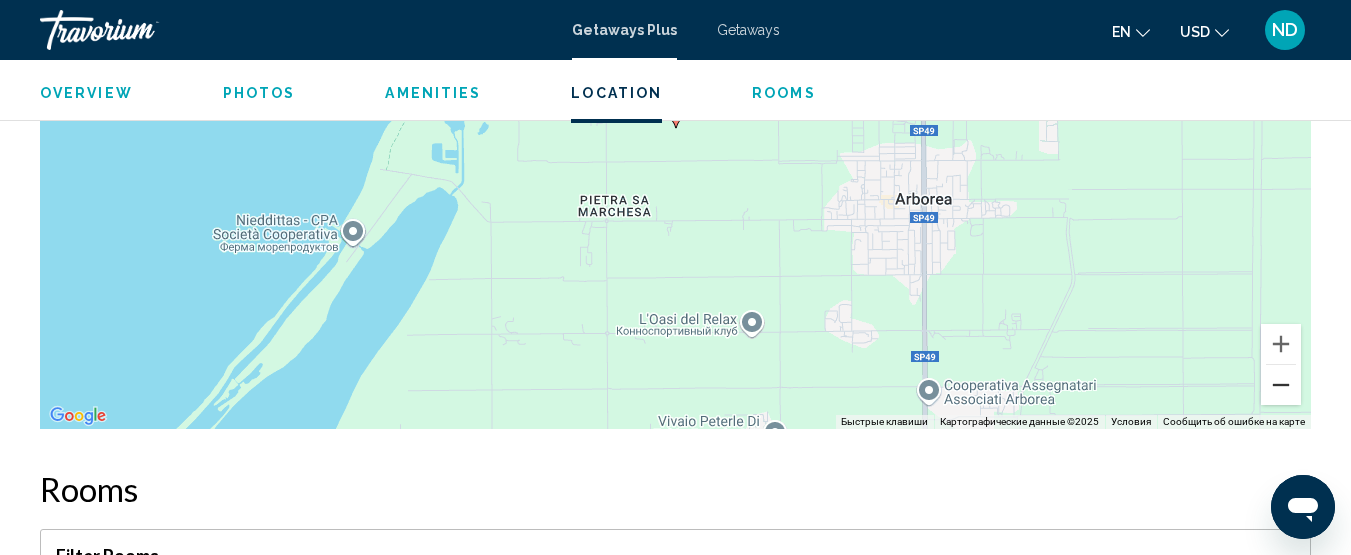 click at bounding box center (1281, 385) 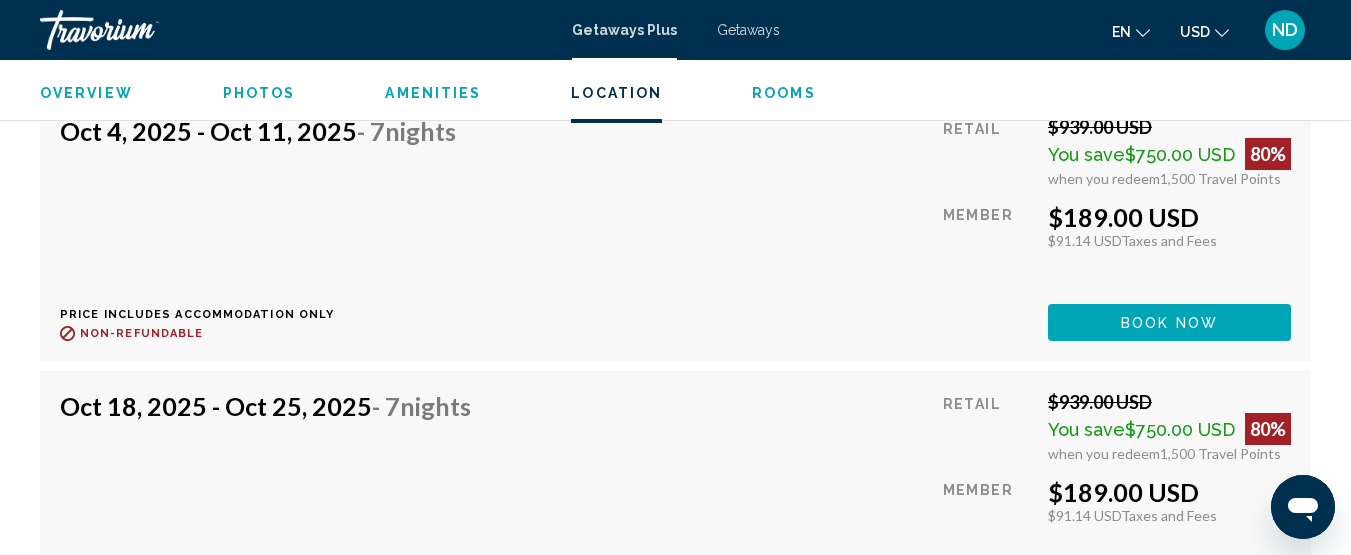 scroll, scrollTop: 5758, scrollLeft: 0, axis: vertical 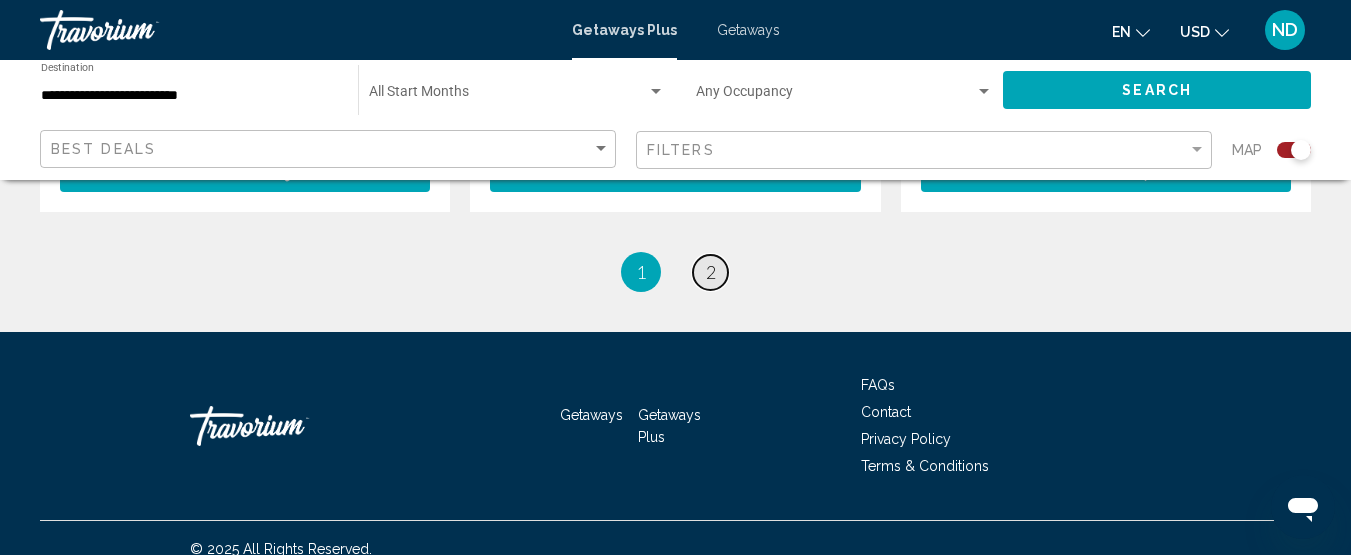 click on "2" at bounding box center (711, 272) 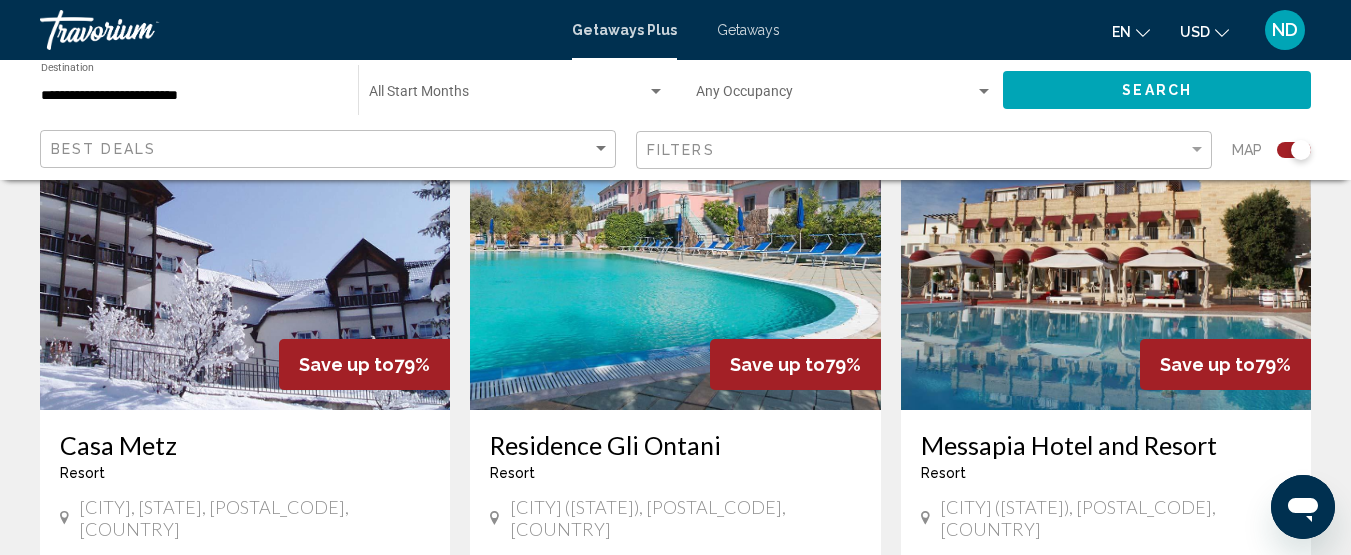scroll, scrollTop: 700, scrollLeft: 0, axis: vertical 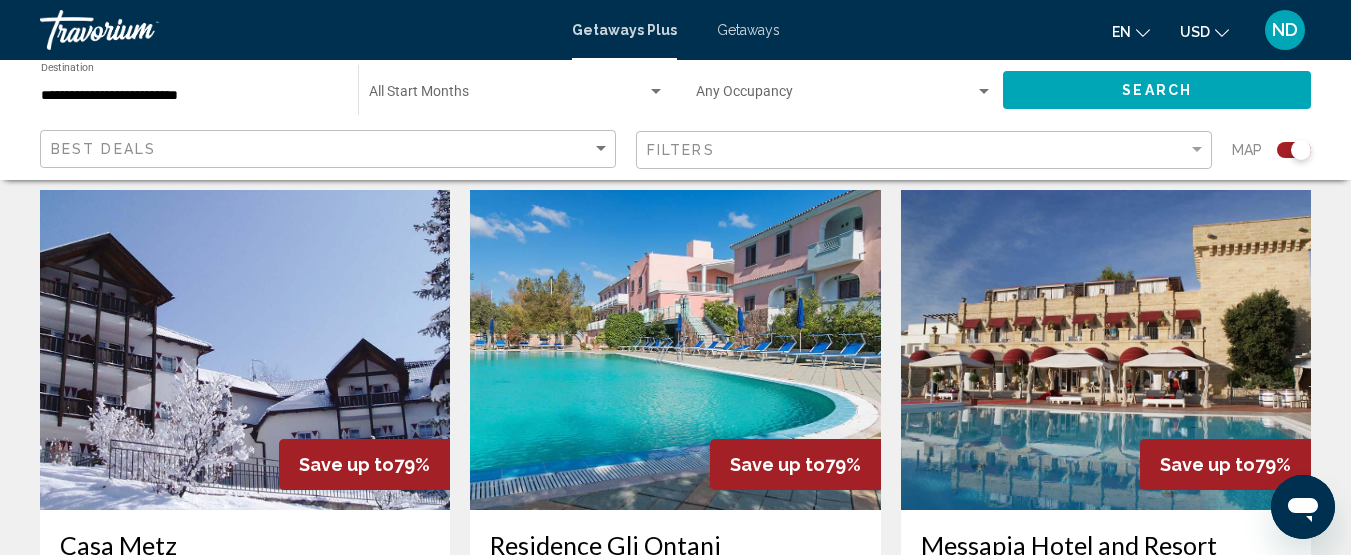 click at bounding box center (1106, 350) 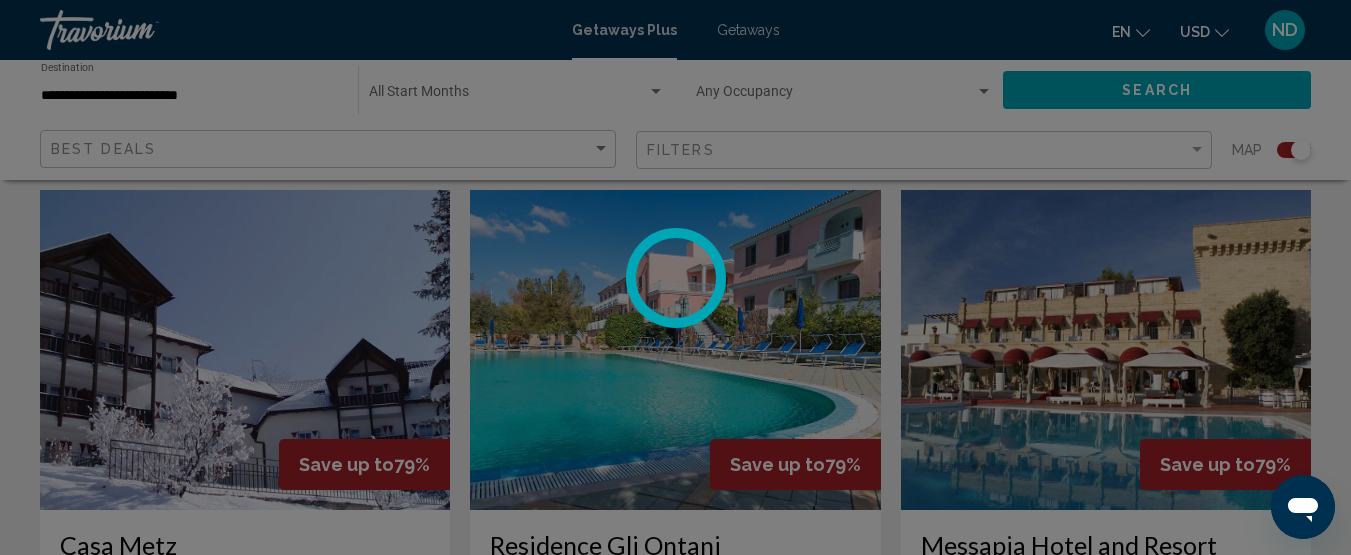 scroll, scrollTop: 257, scrollLeft: 0, axis: vertical 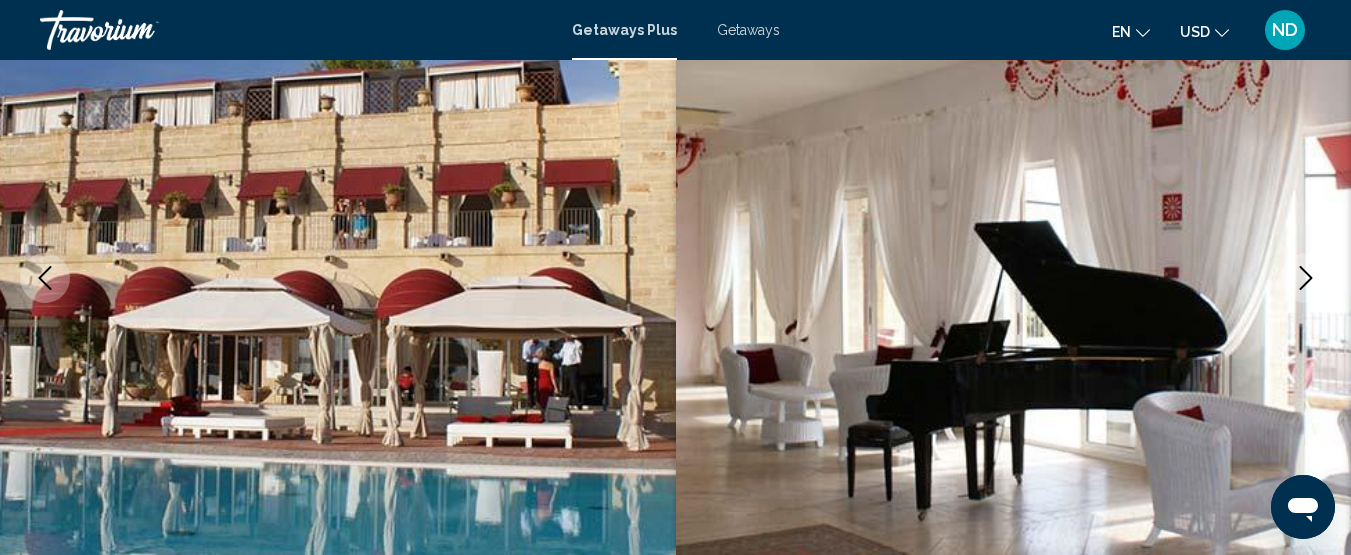 click 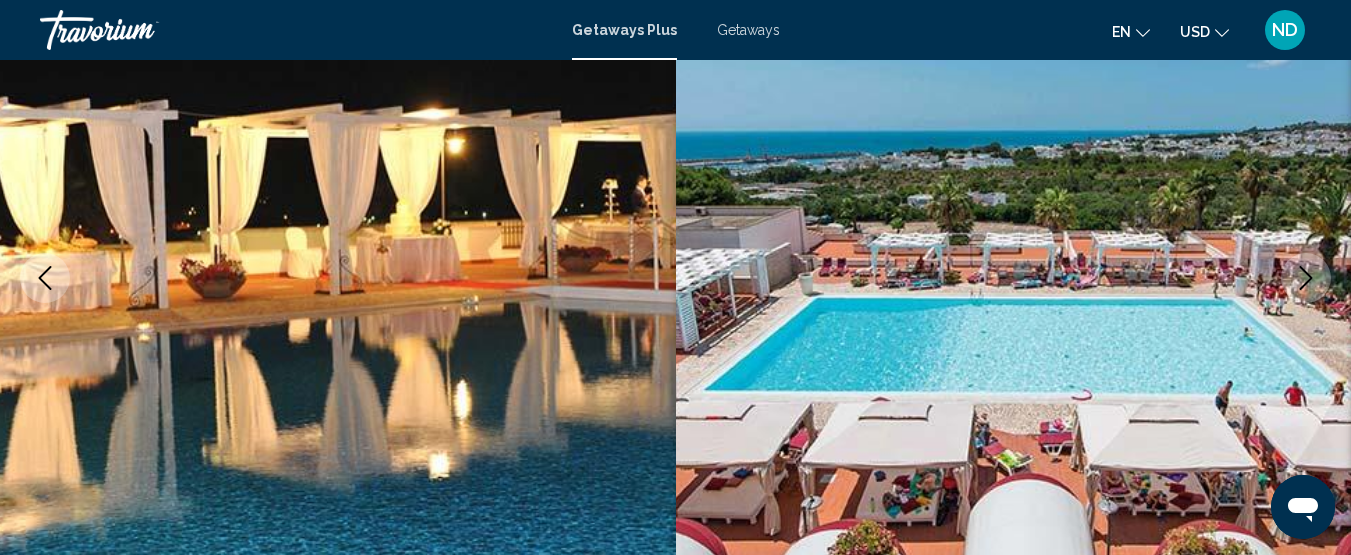 click 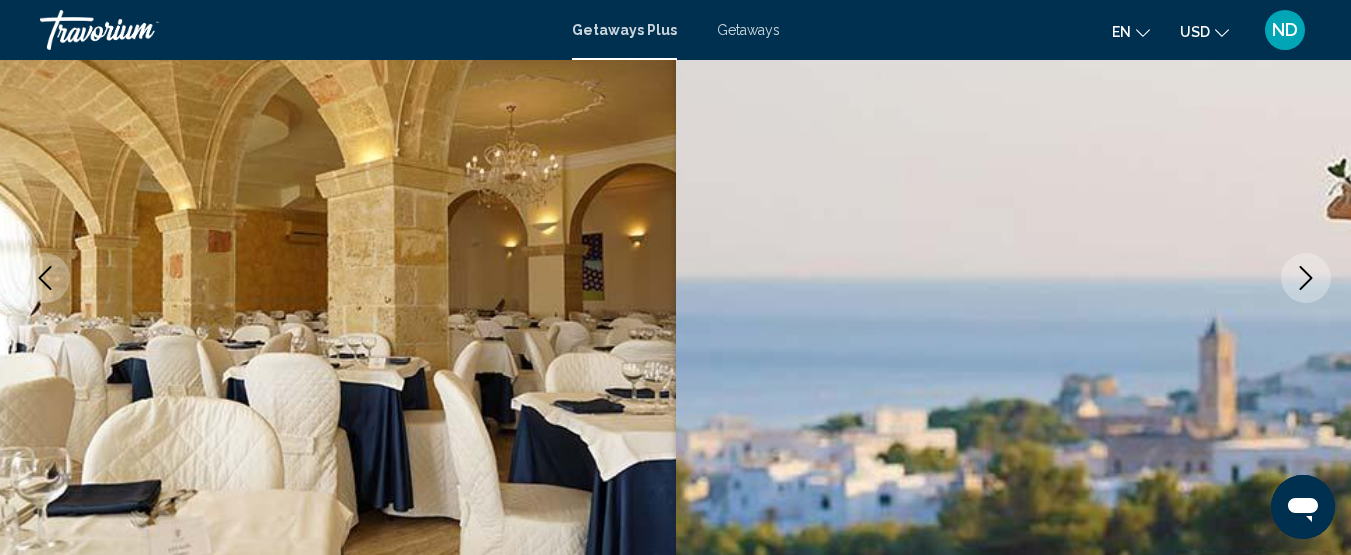 click 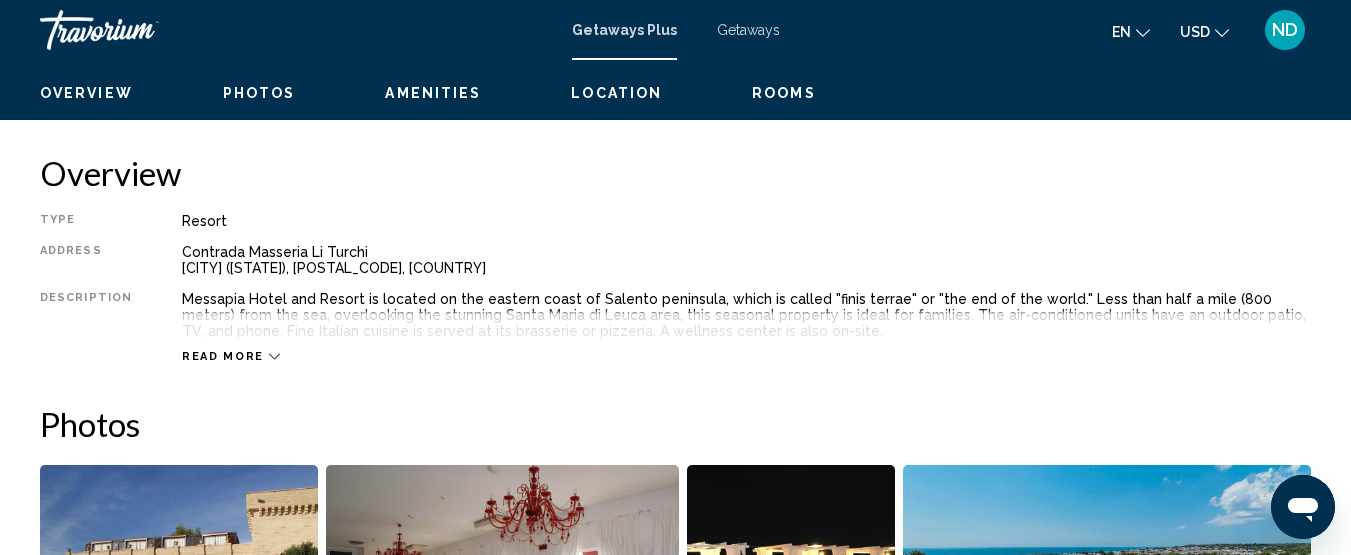 scroll, scrollTop: 857, scrollLeft: 0, axis: vertical 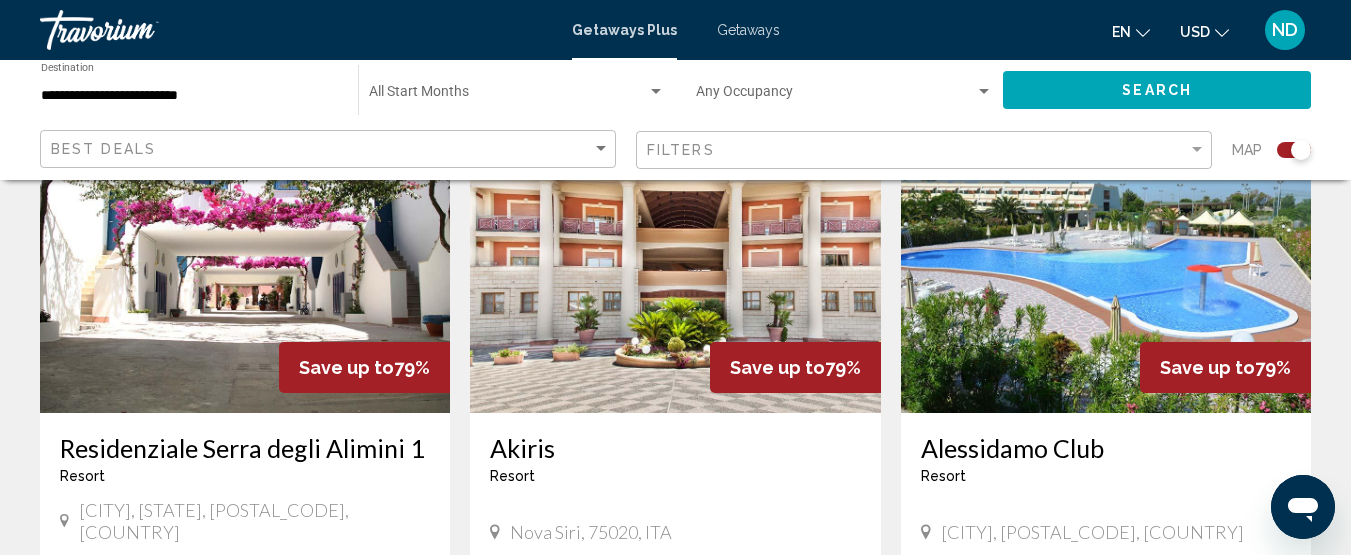 click at bounding box center (245, 253) 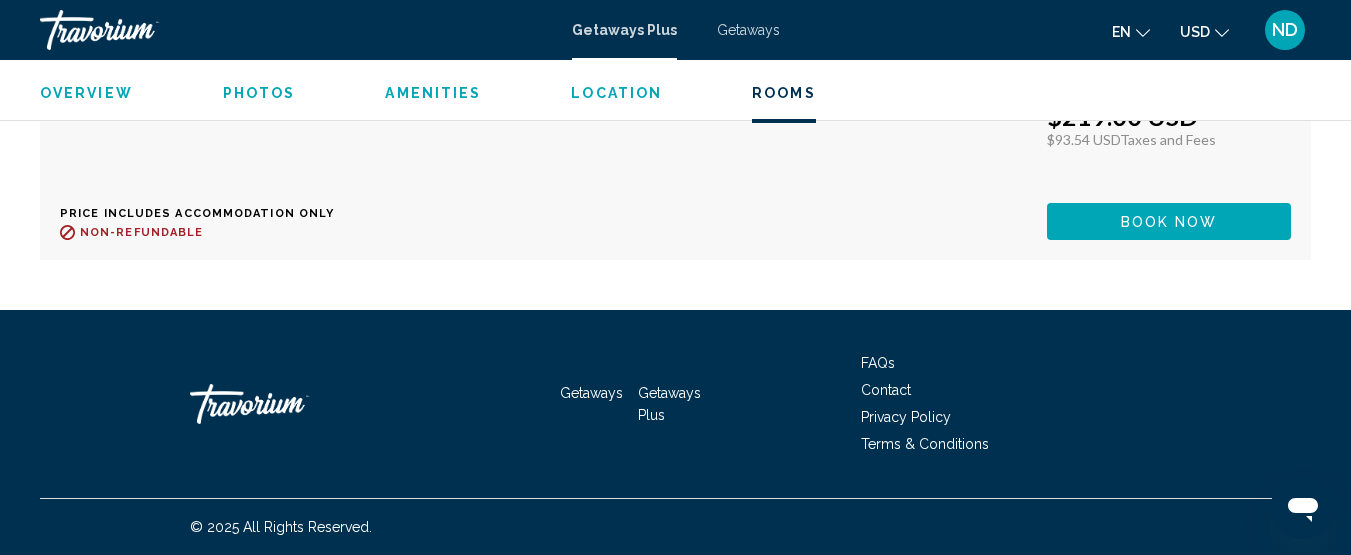 scroll, scrollTop: 5752, scrollLeft: 0, axis: vertical 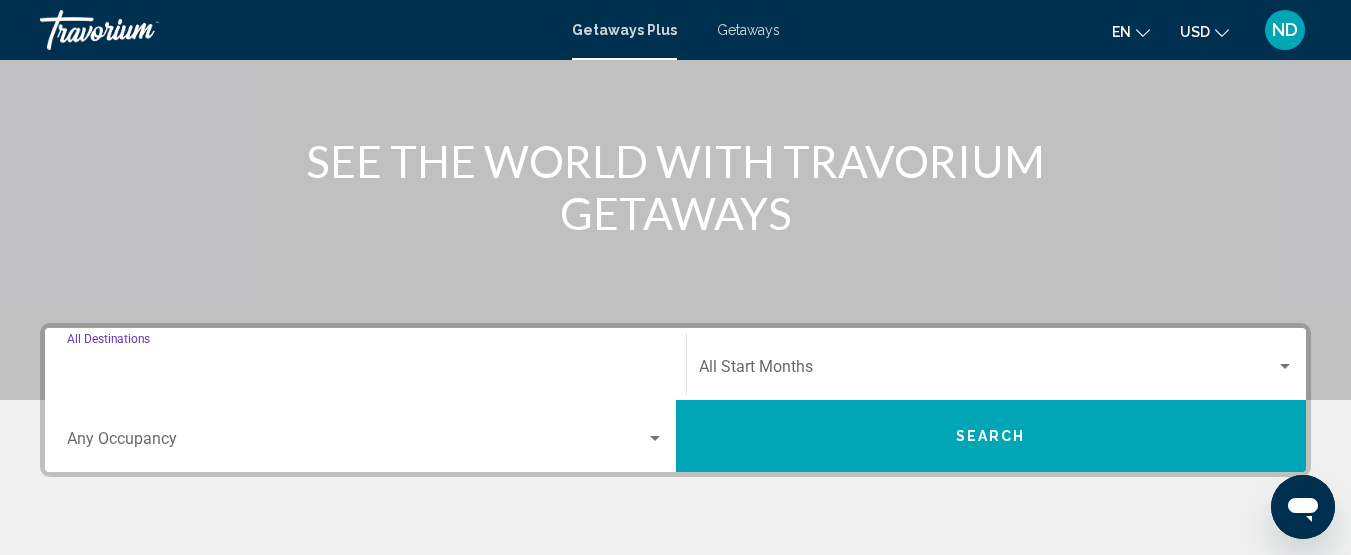 click on "Destination All Destinations" at bounding box center (365, 371) 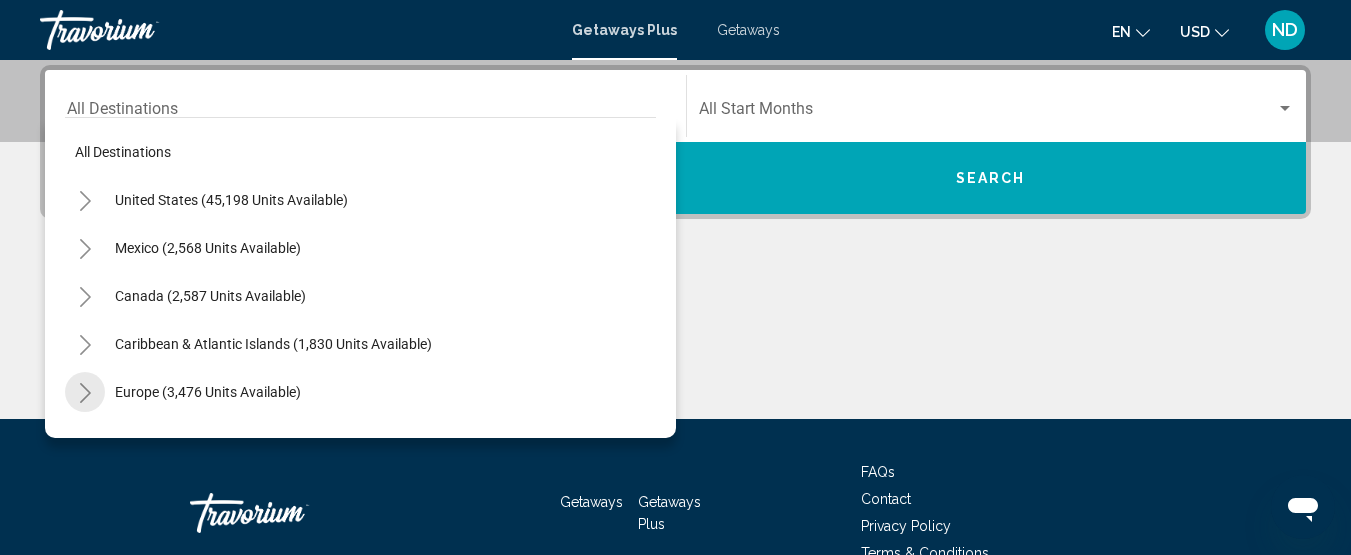 click 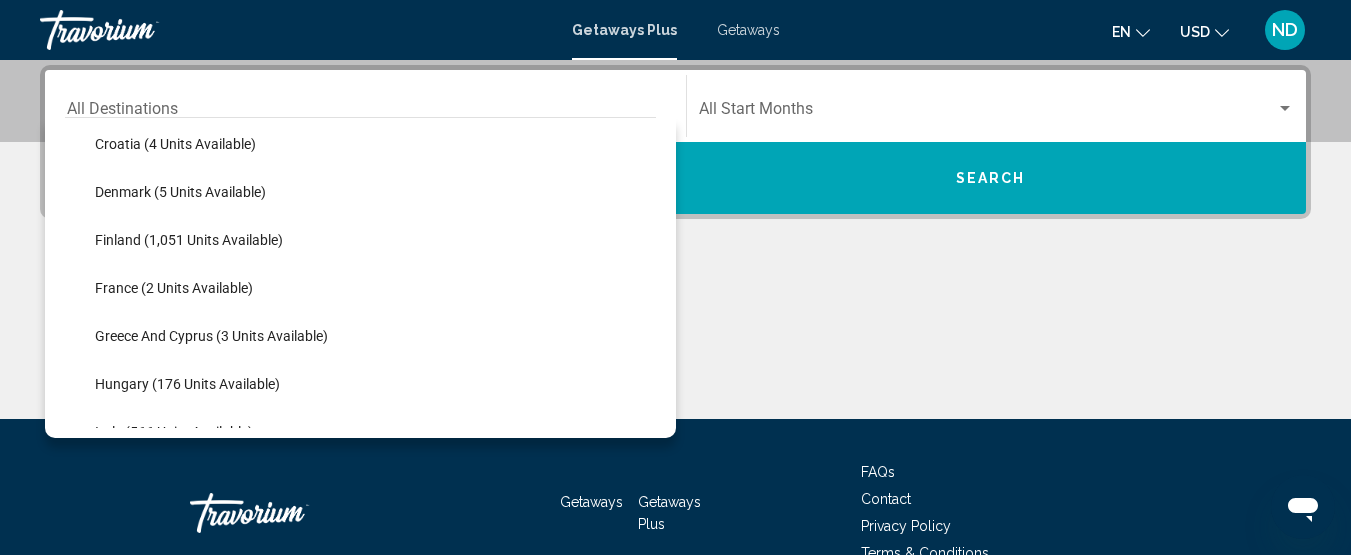 scroll, scrollTop: 398, scrollLeft: 0, axis: vertical 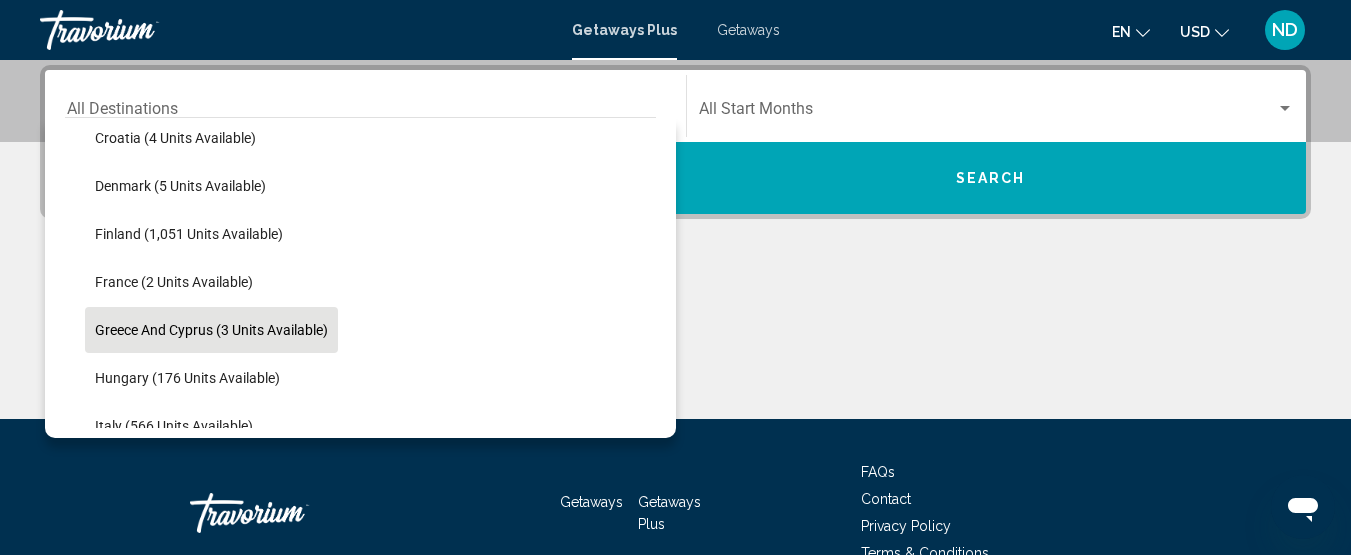 click on "Greece and Cyprus (3 units available)" 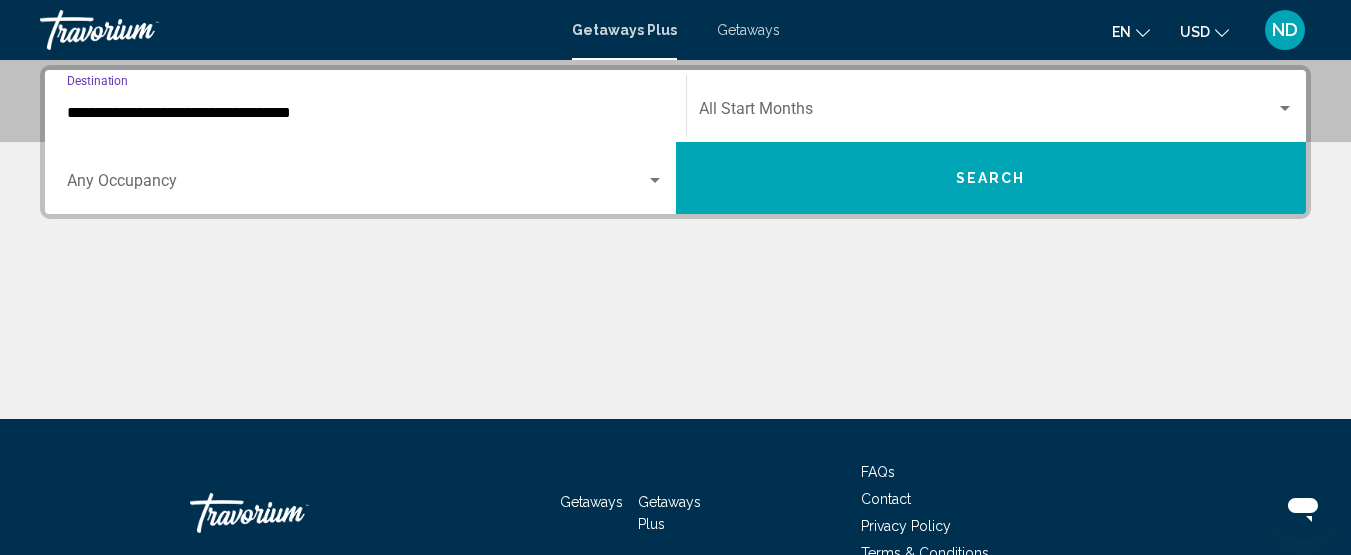 click on "Search" at bounding box center [991, 179] 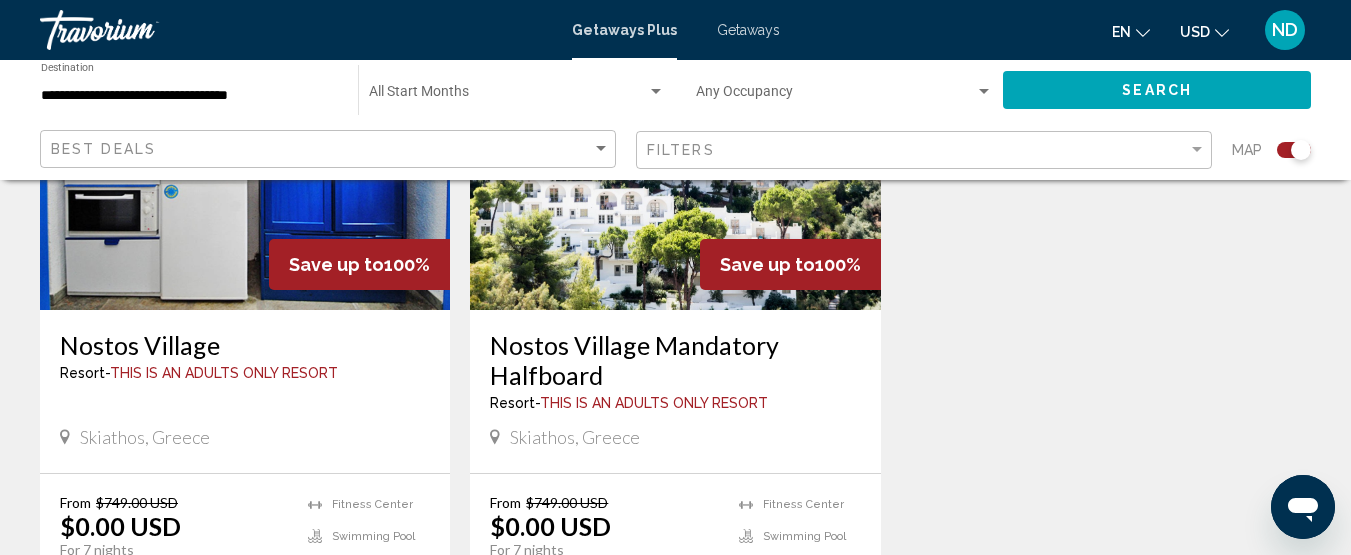 scroll, scrollTop: 800, scrollLeft: 0, axis: vertical 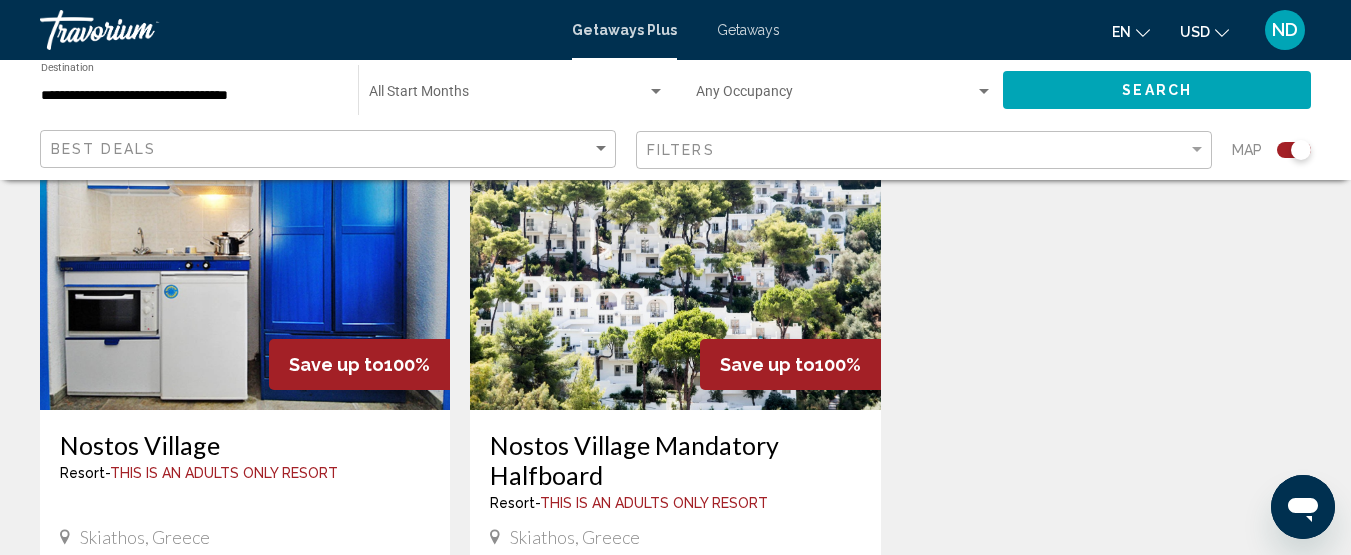 click at bounding box center (675, 250) 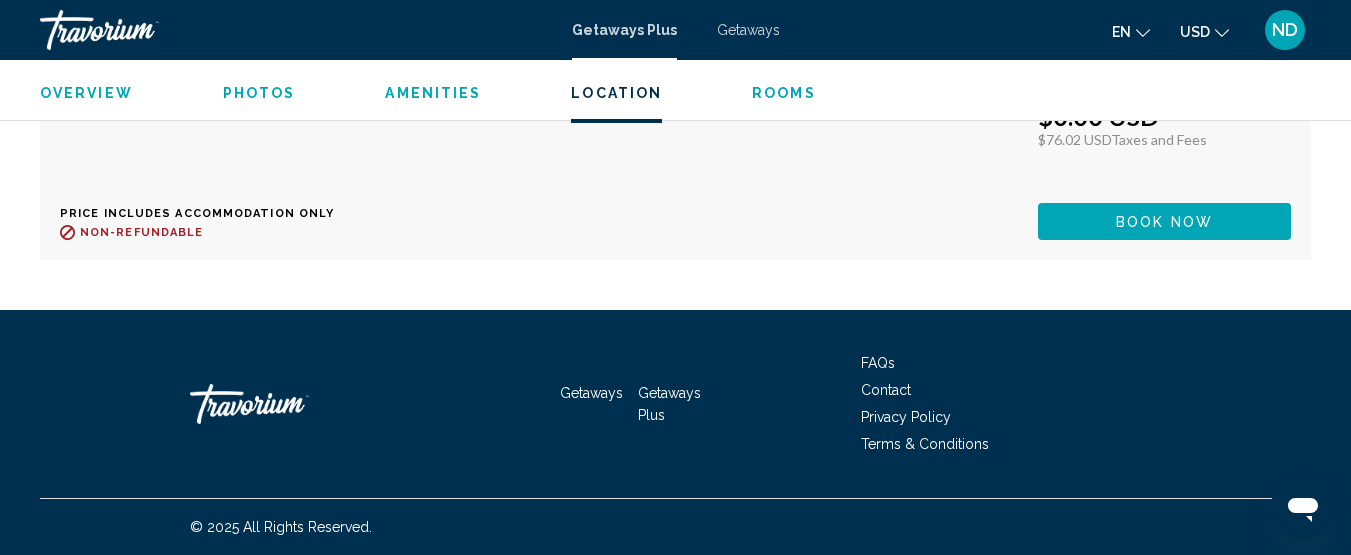 scroll, scrollTop: 4037, scrollLeft: 0, axis: vertical 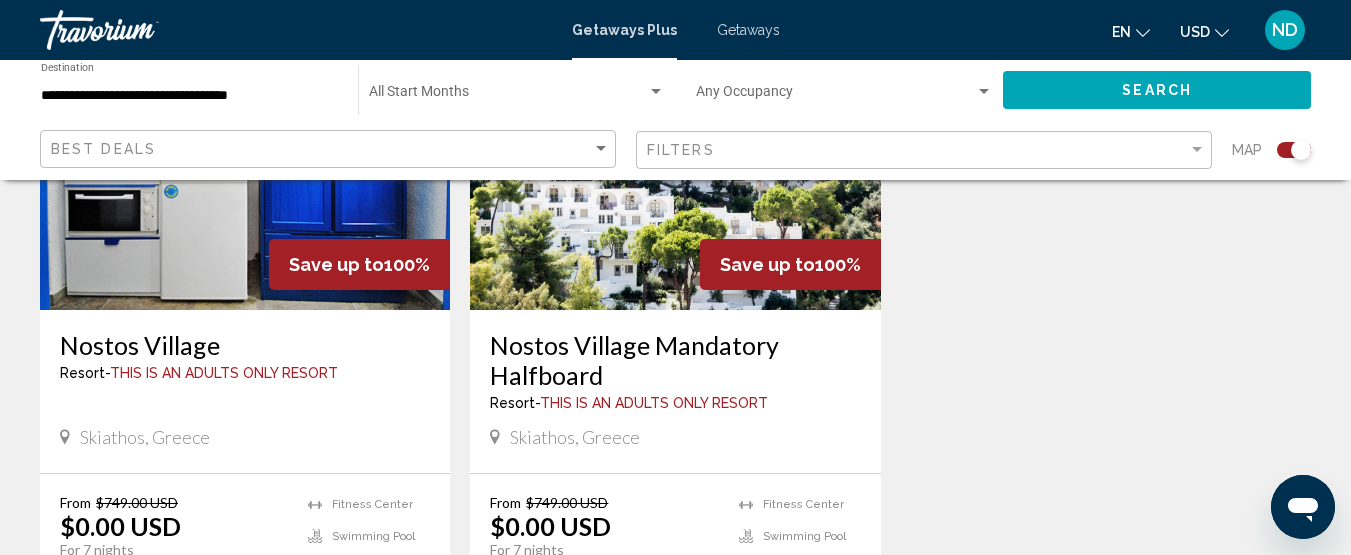 click at bounding box center (245, 150) 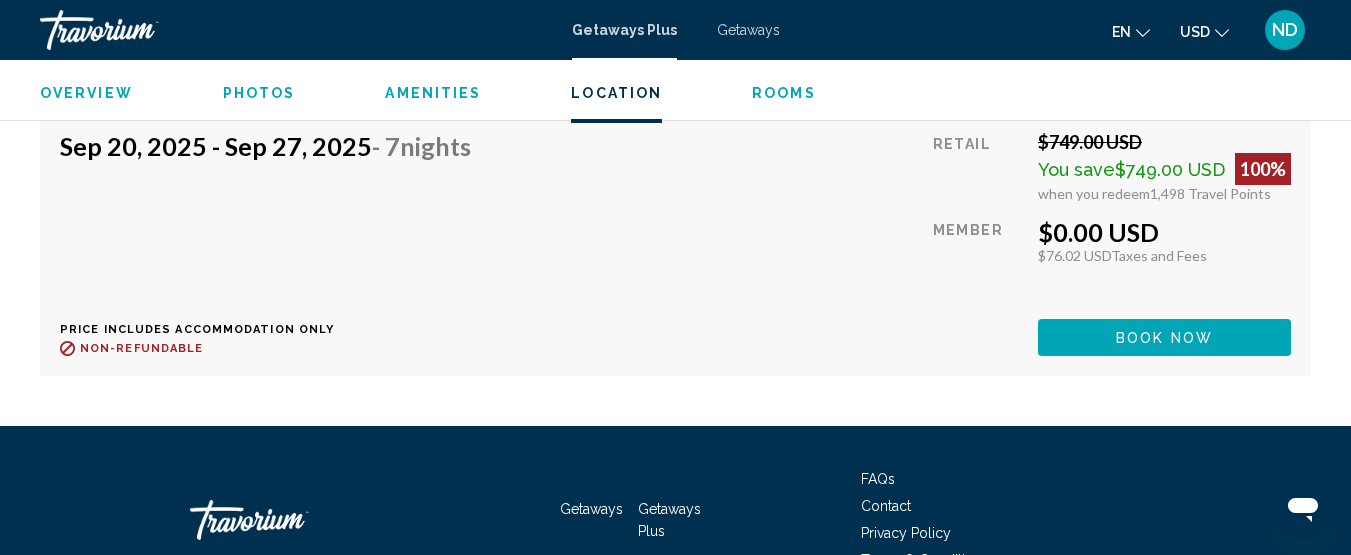 scroll, scrollTop: 3829, scrollLeft: 0, axis: vertical 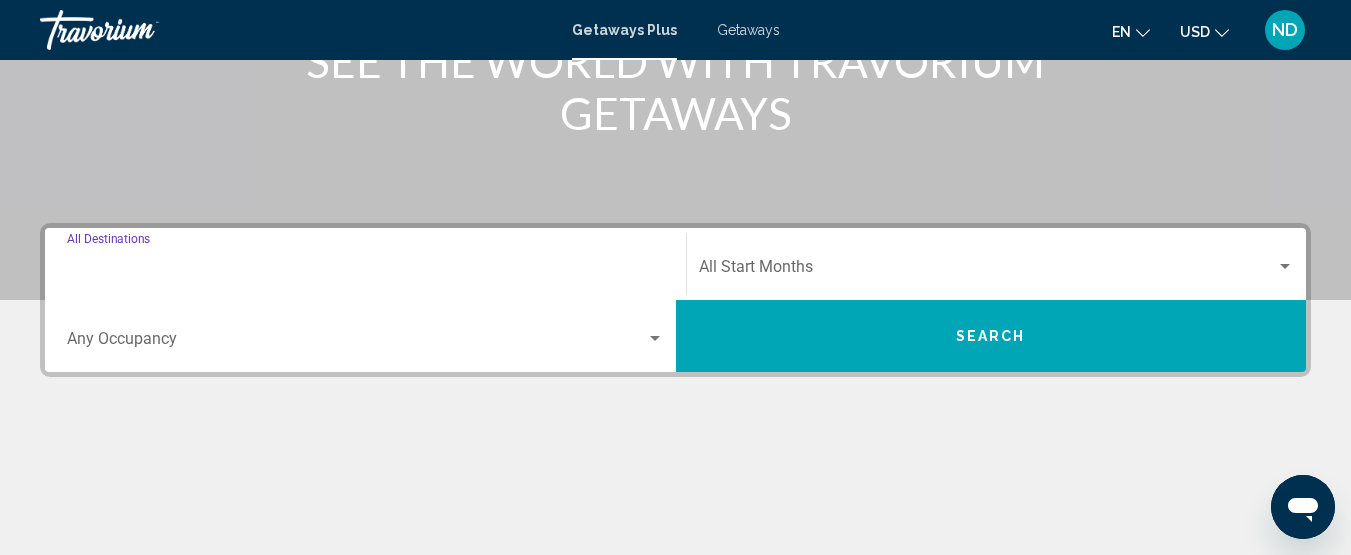 click on "Destination All Destinations" at bounding box center [365, 271] 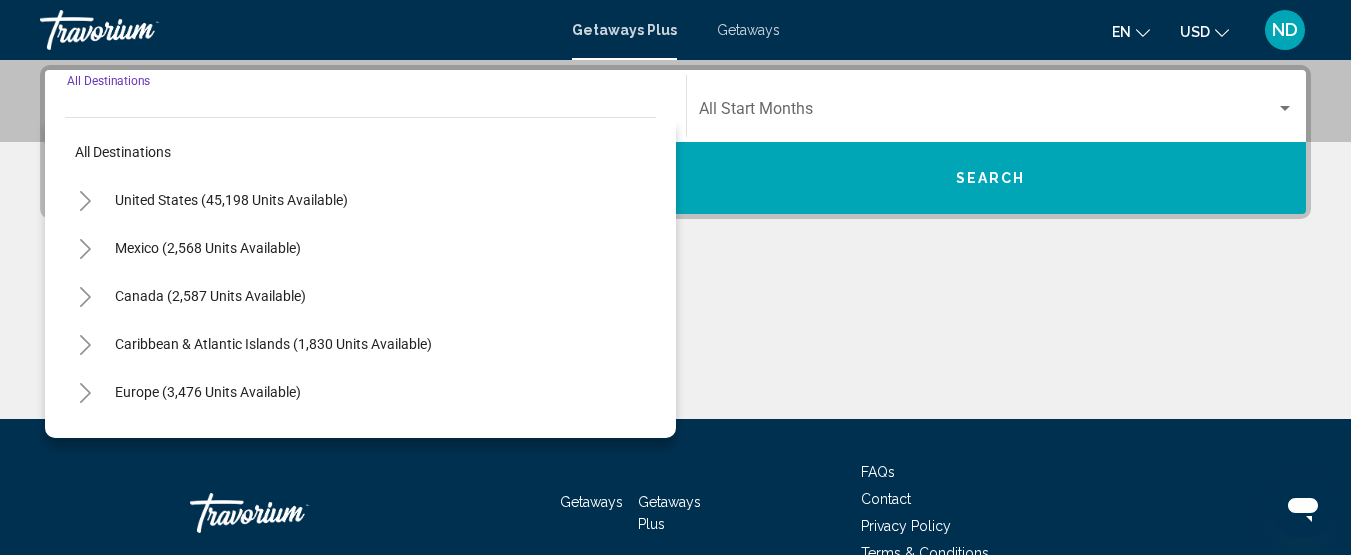 click 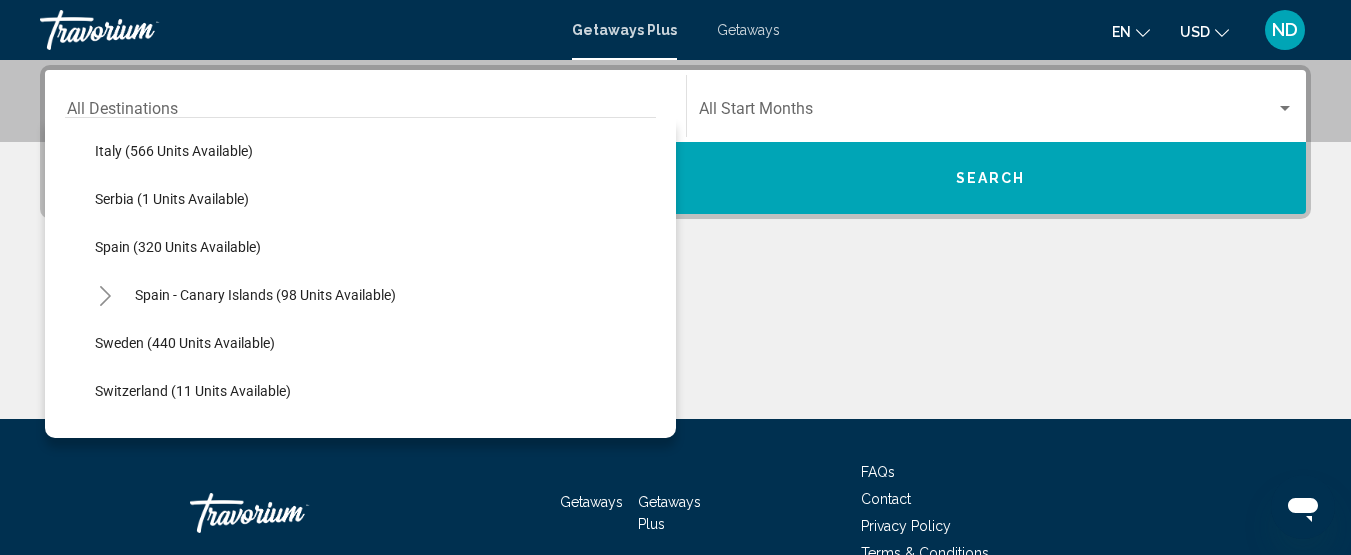 scroll, scrollTop: 684, scrollLeft: 0, axis: vertical 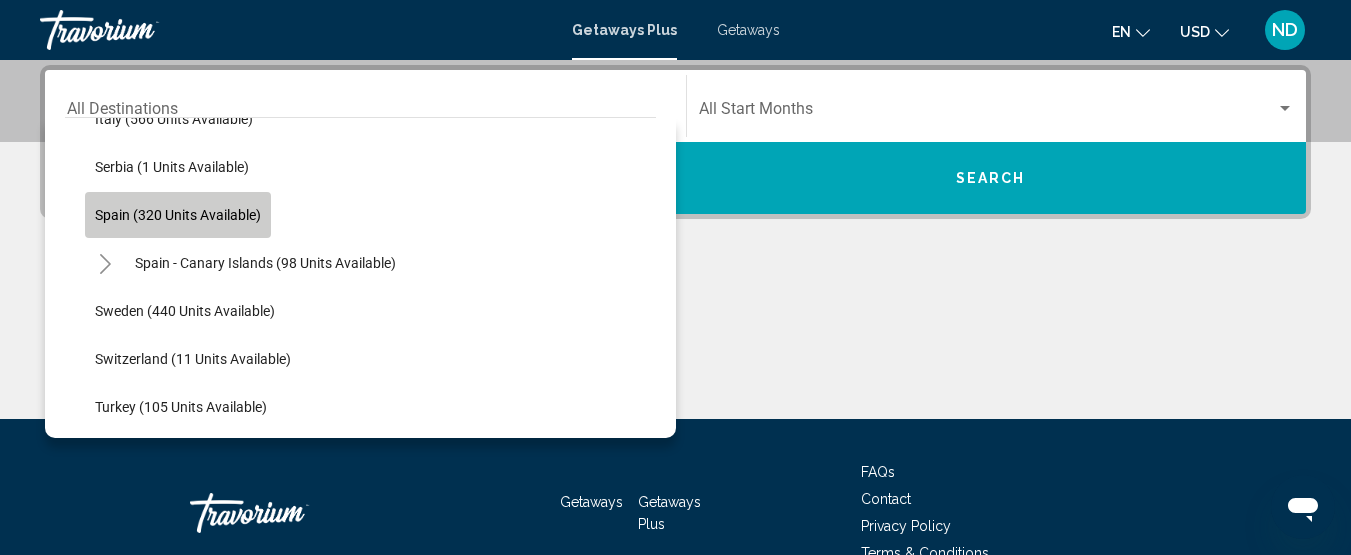 click on "Spain (320 units available)" 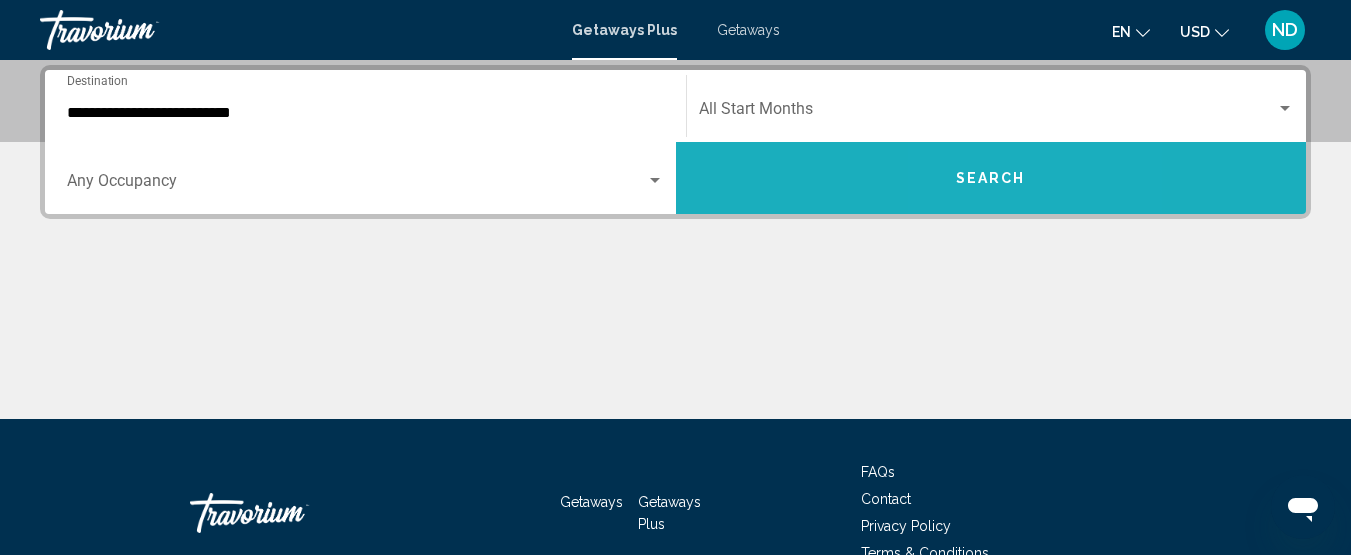 click on "Search" at bounding box center [991, 178] 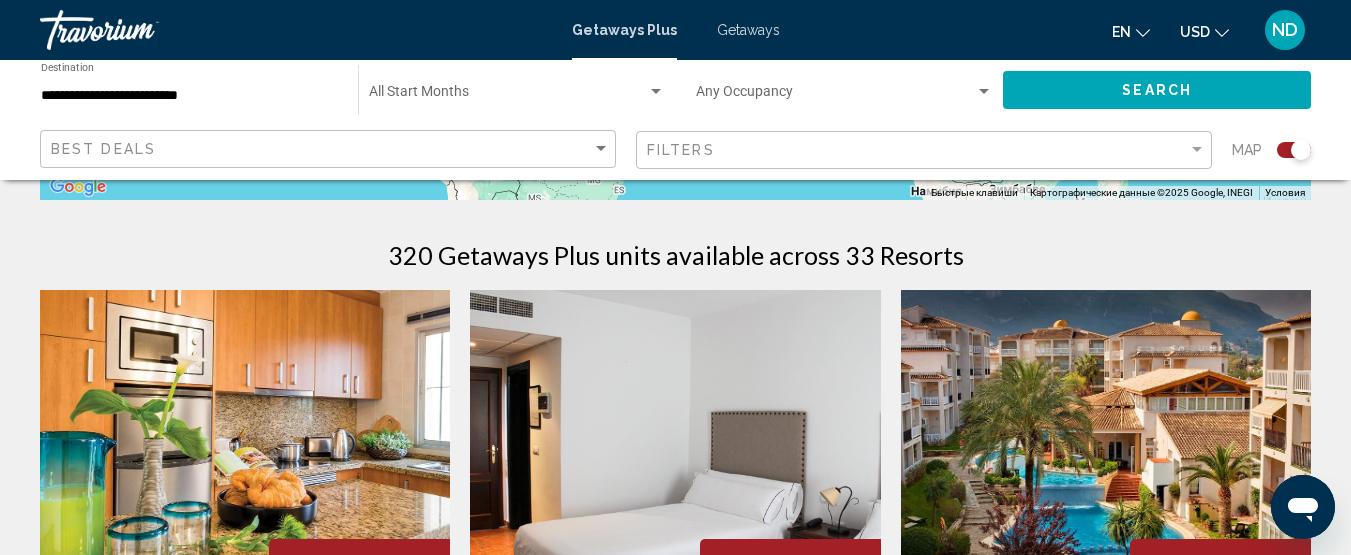 scroll, scrollTop: 700, scrollLeft: 0, axis: vertical 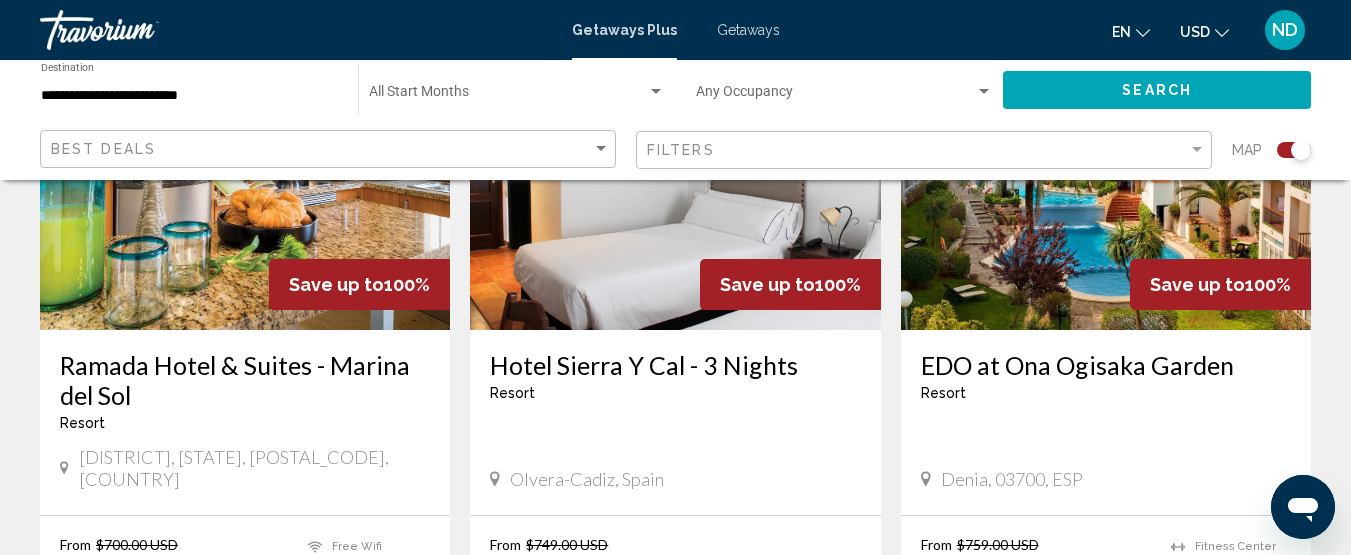 click at bounding box center [1106, 170] 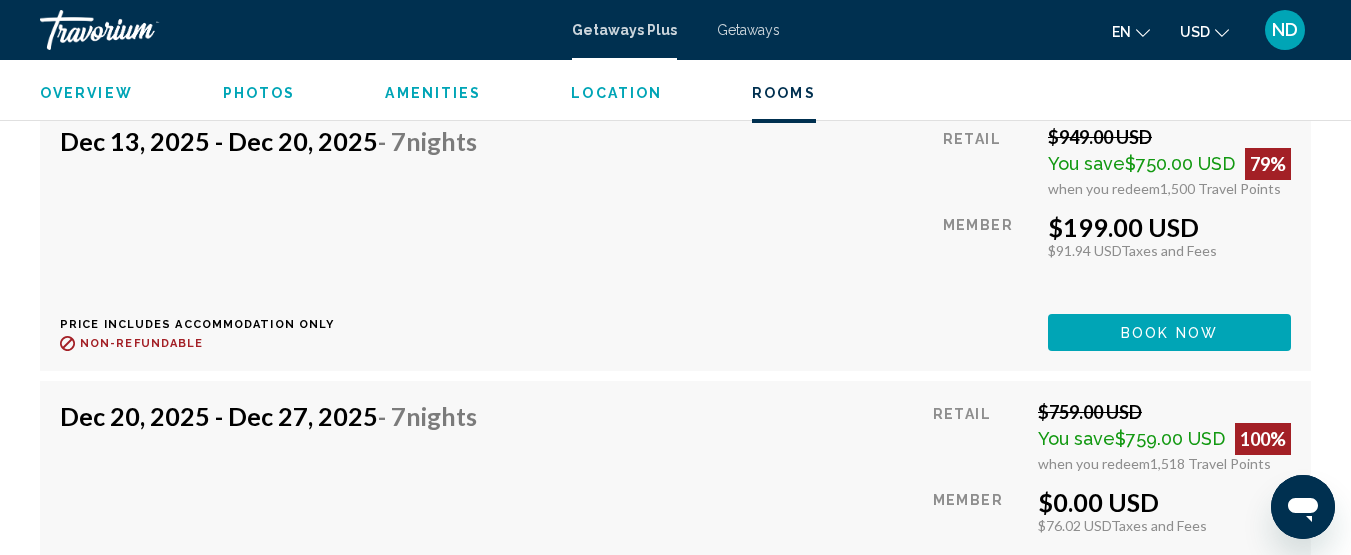 scroll, scrollTop: 6259, scrollLeft: 0, axis: vertical 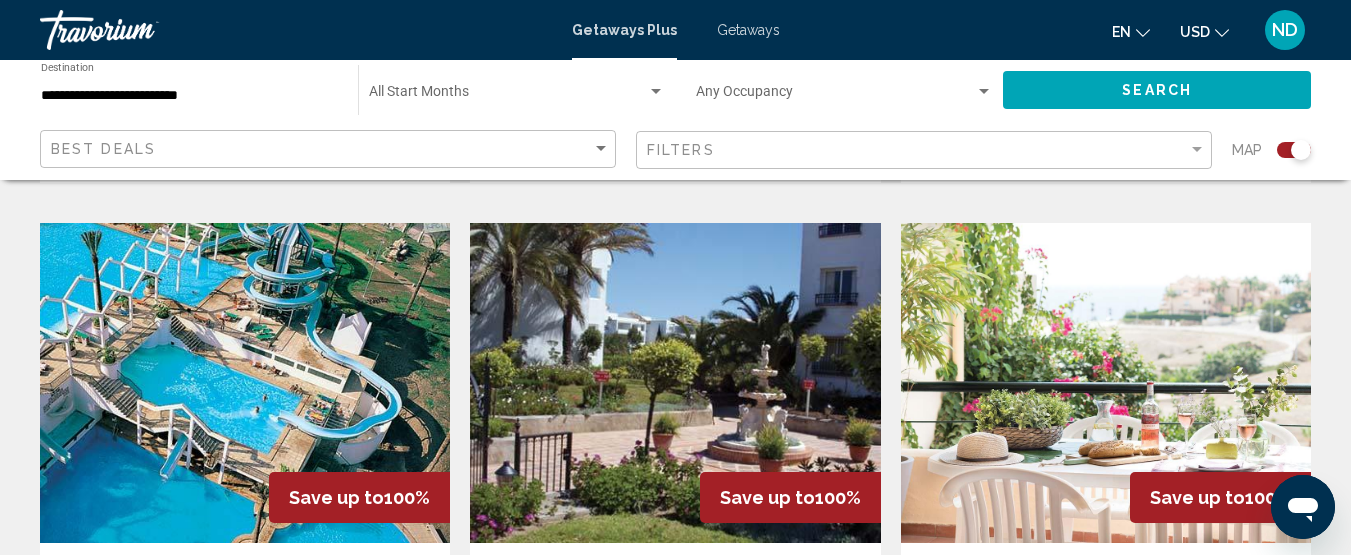 click at bounding box center [1106, 383] 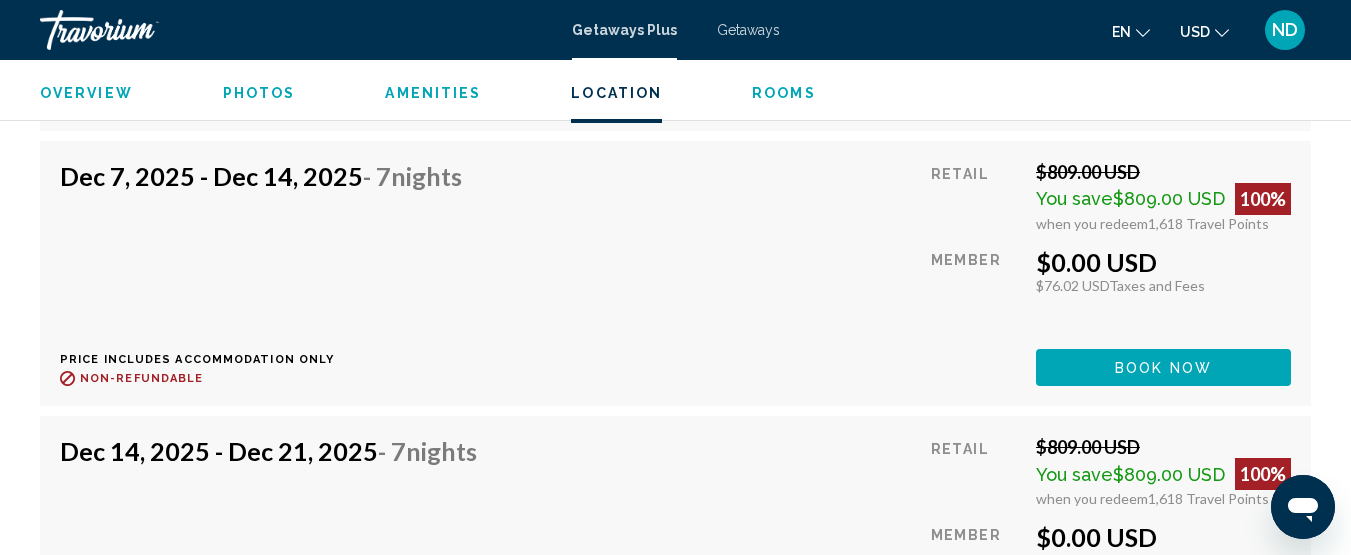 scroll, scrollTop: 6110, scrollLeft: 0, axis: vertical 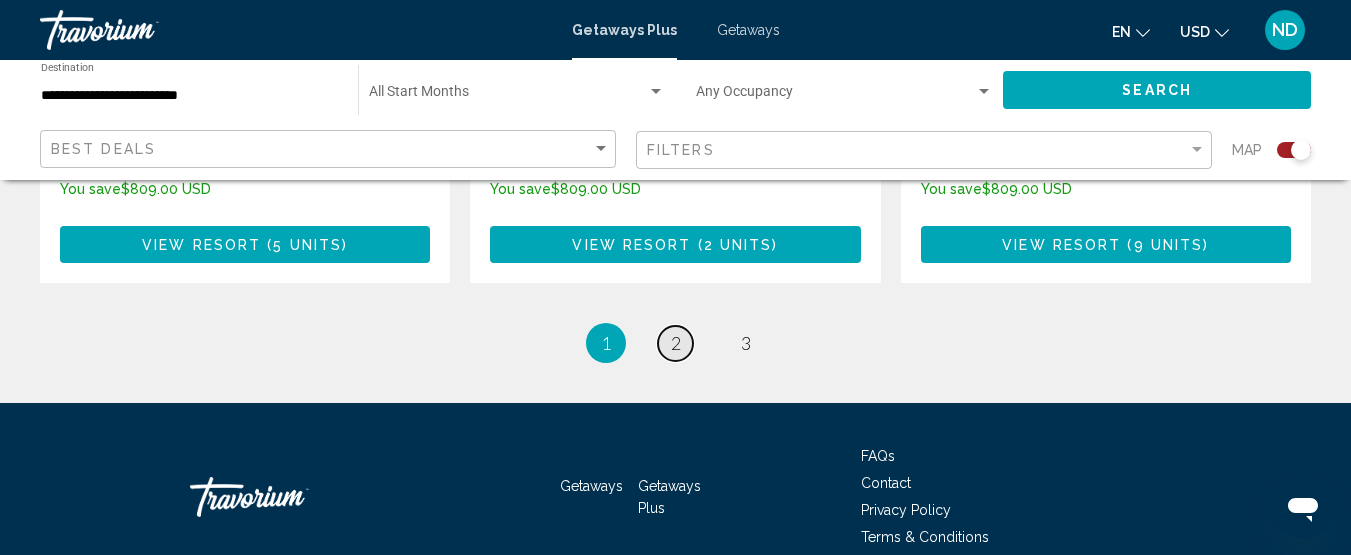 click on "page  2" at bounding box center [675, 343] 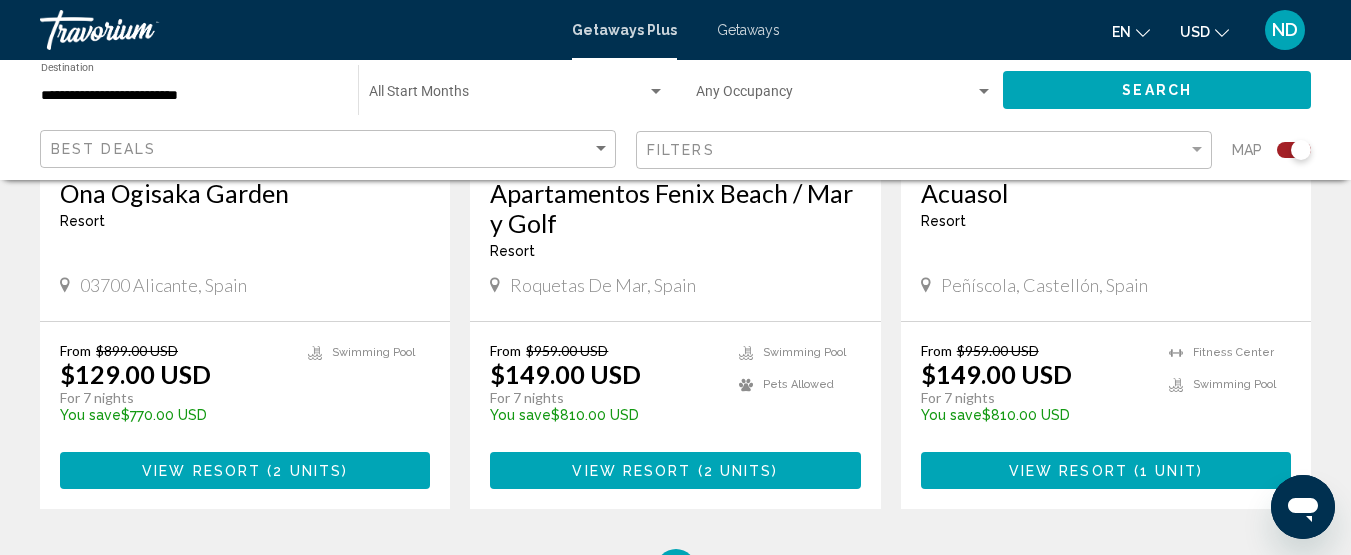 scroll, scrollTop: 3475, scrollLeft: 0, axis: vertical 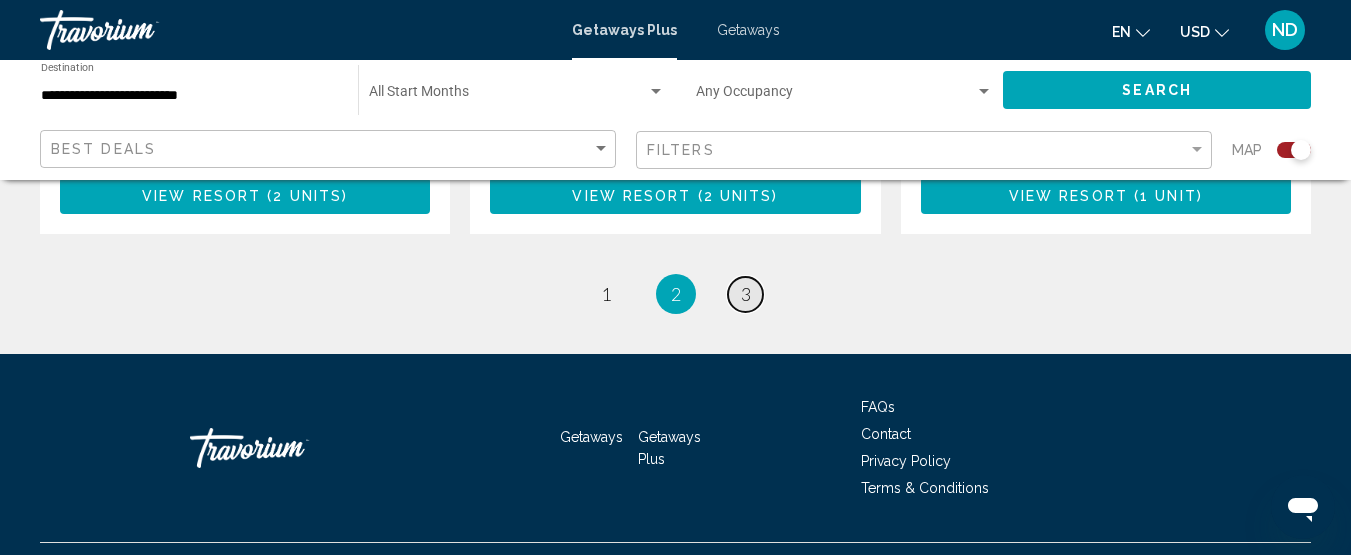 click on "3" at bounding box center [746, 294] 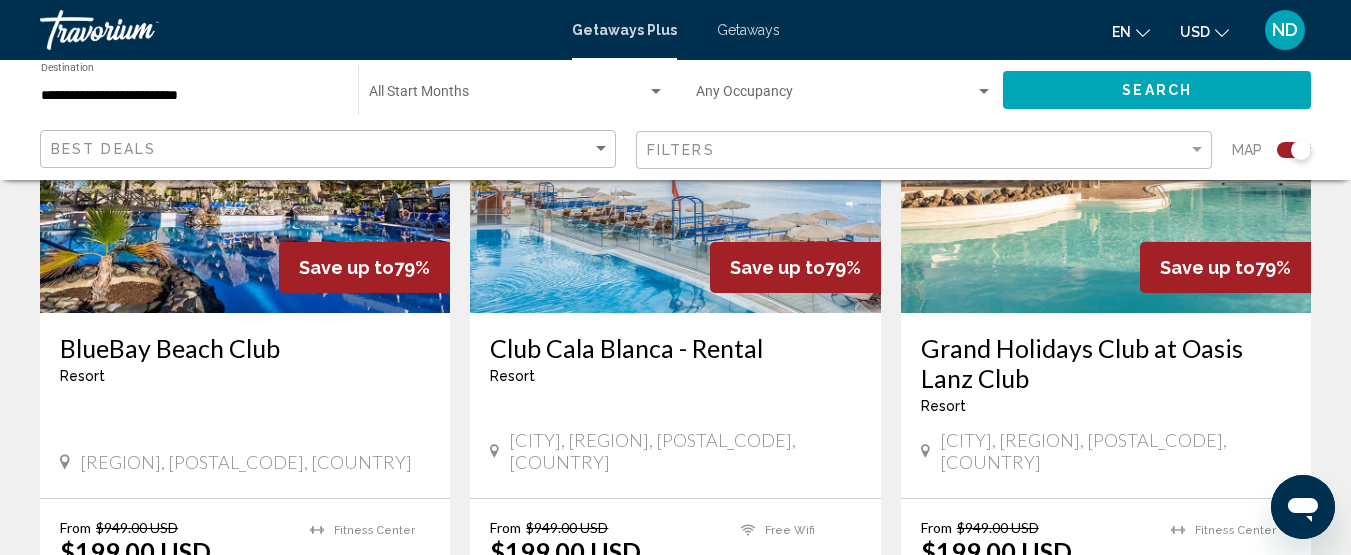 scroll, scrollTop: 1500, scrollLeft: 0, axis: vertical 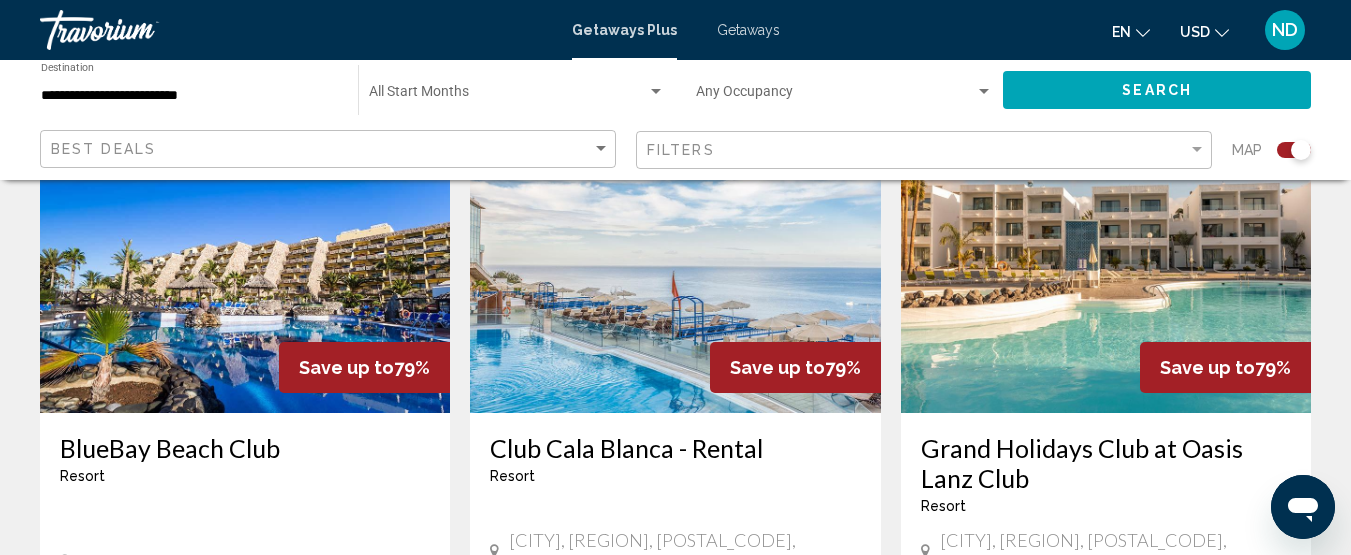 click at bounding box center (245, 253) 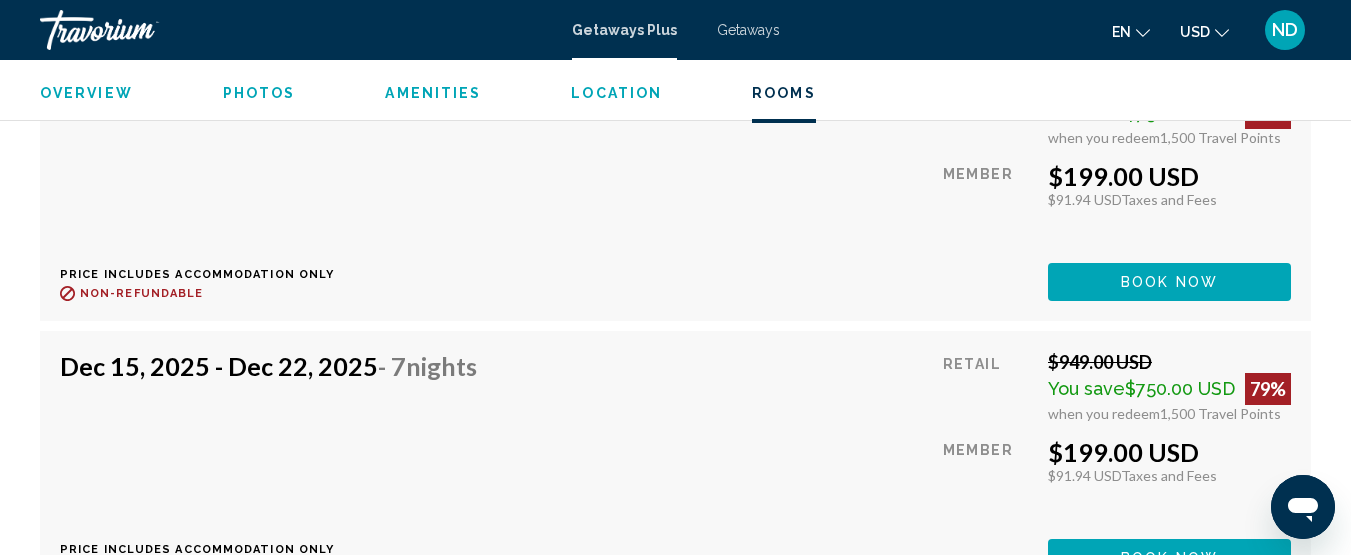 scroll, scrollTop: 4671, scrollLeft: 0, axis: vertical 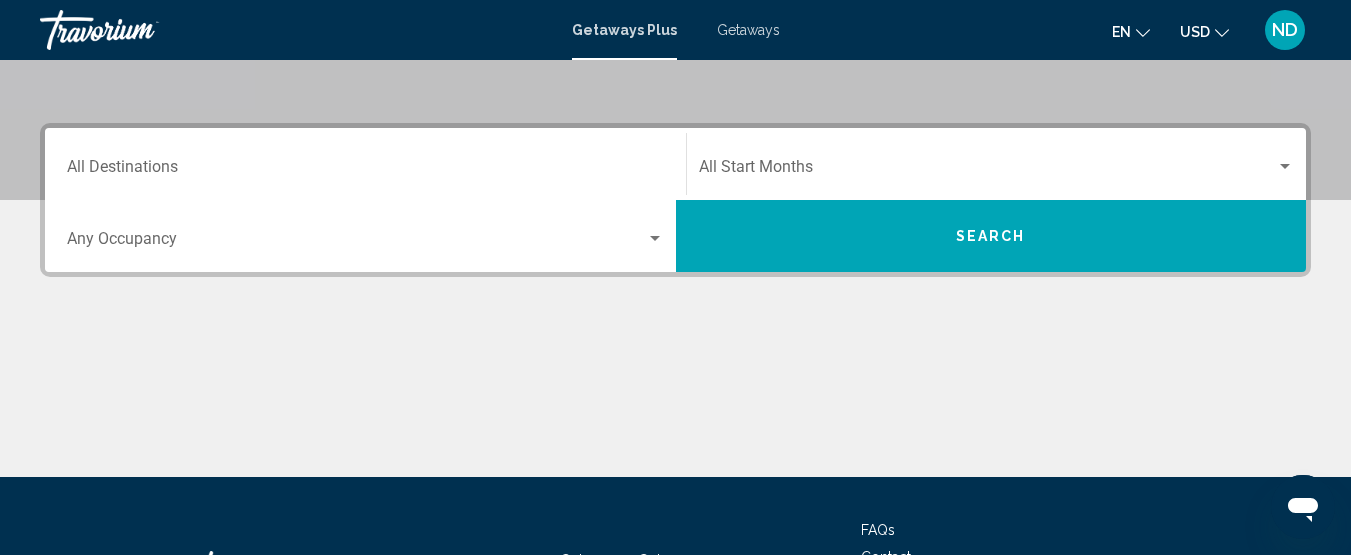 click on "Destination All Destinations" at bounding box center (365, 164) 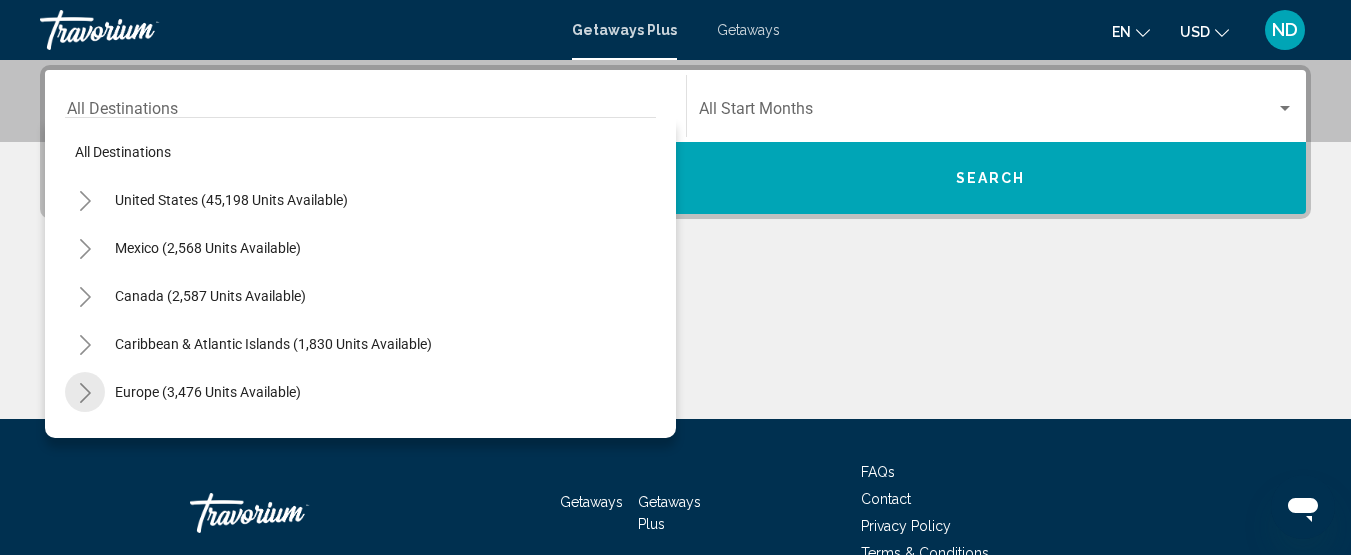click 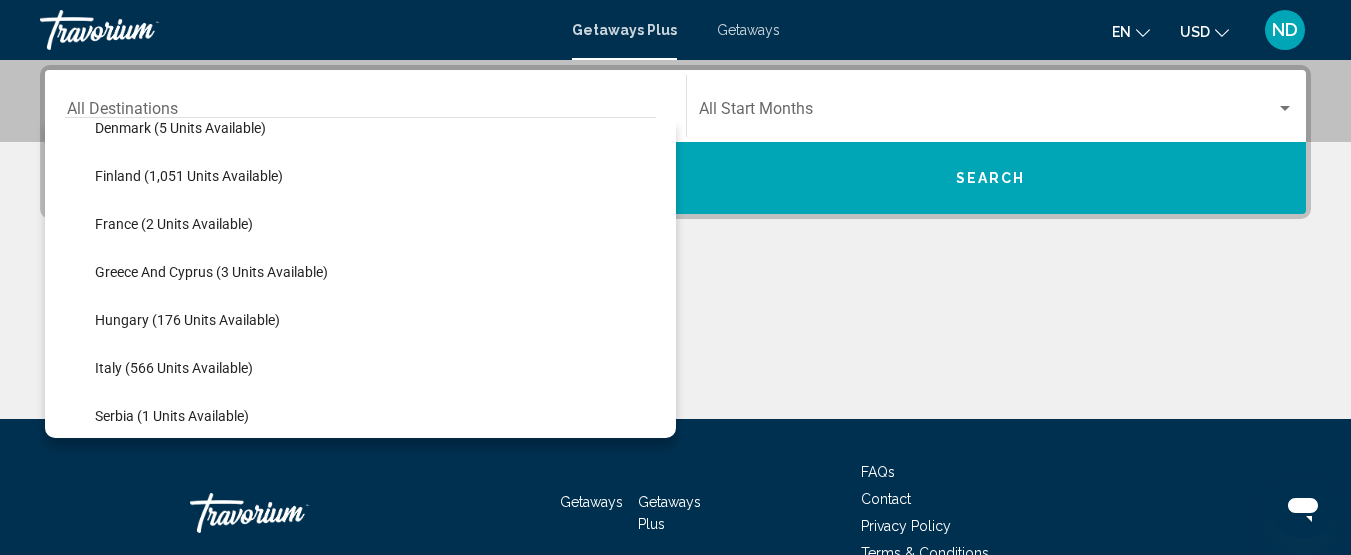 scroll, scrollTop: 483, scrollLeft: 0, axis: vertical 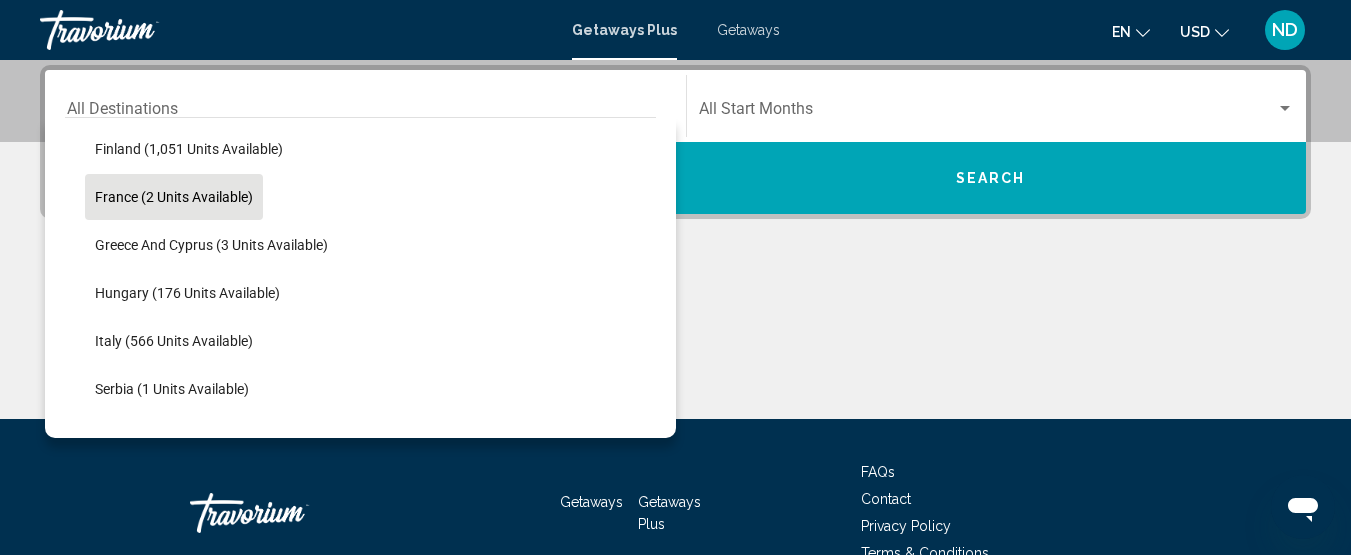 click on "France (2 units available)" 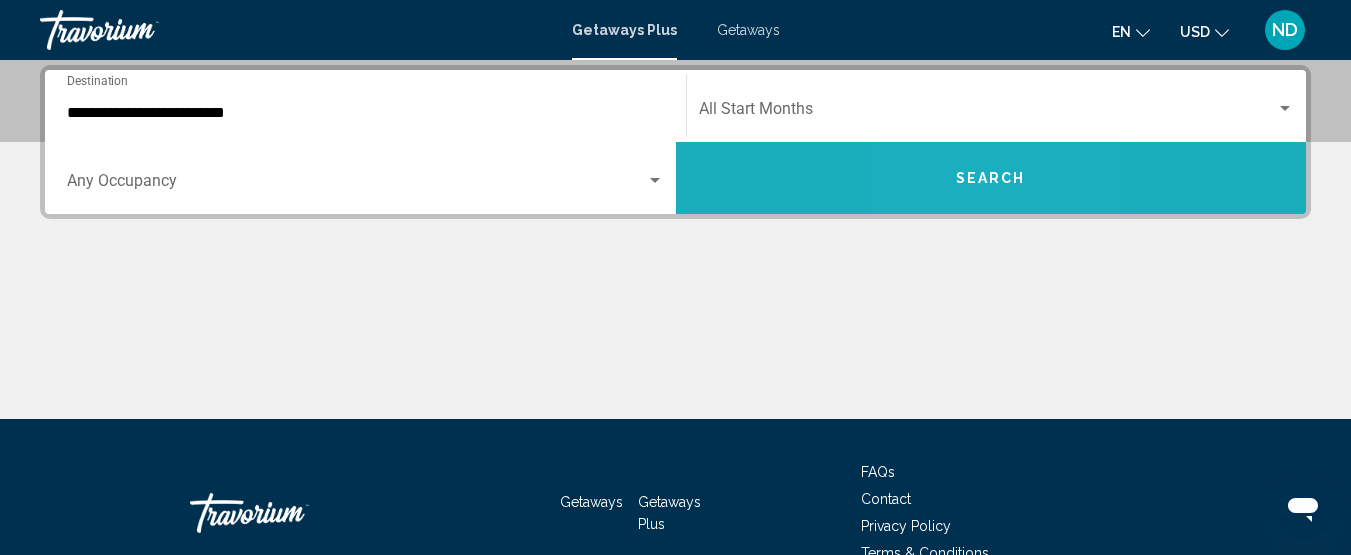 click on "Search" at bounding box center (991, 179) 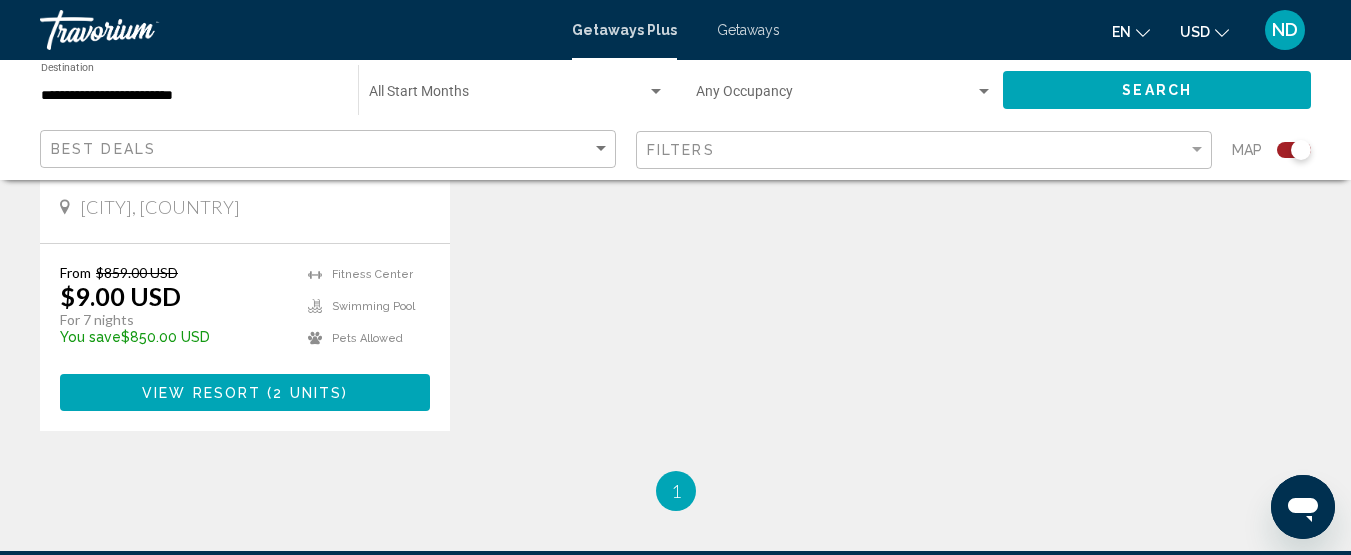 scroll, scrollTop: 900, scrollLeft: 0, axis: vertical 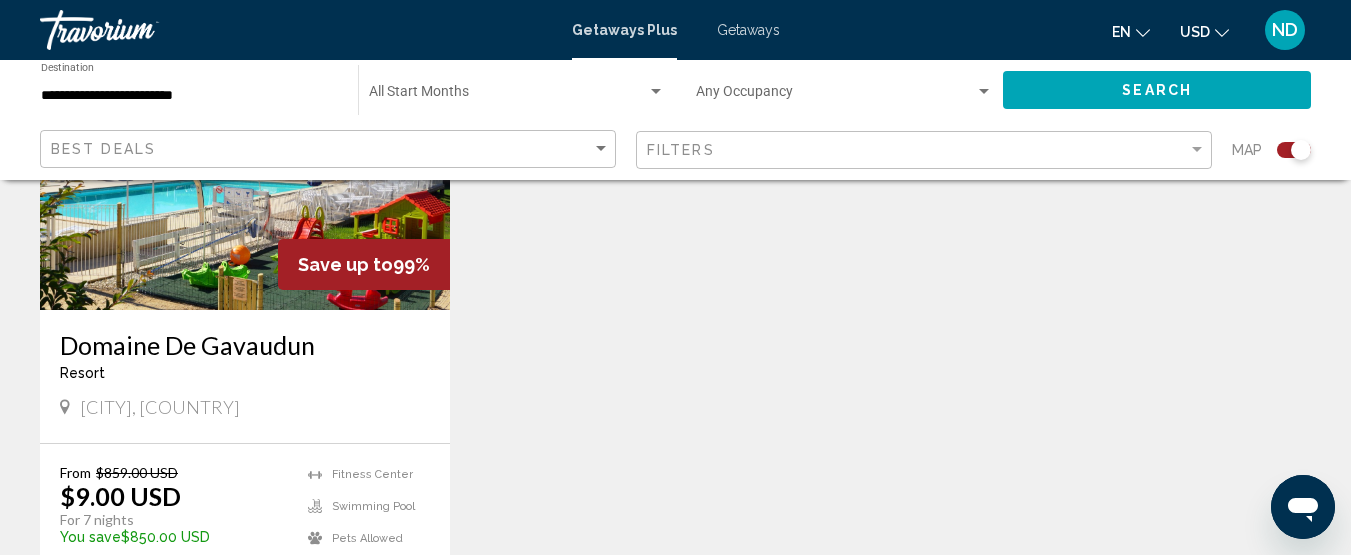click at bounding box center [245, 150] 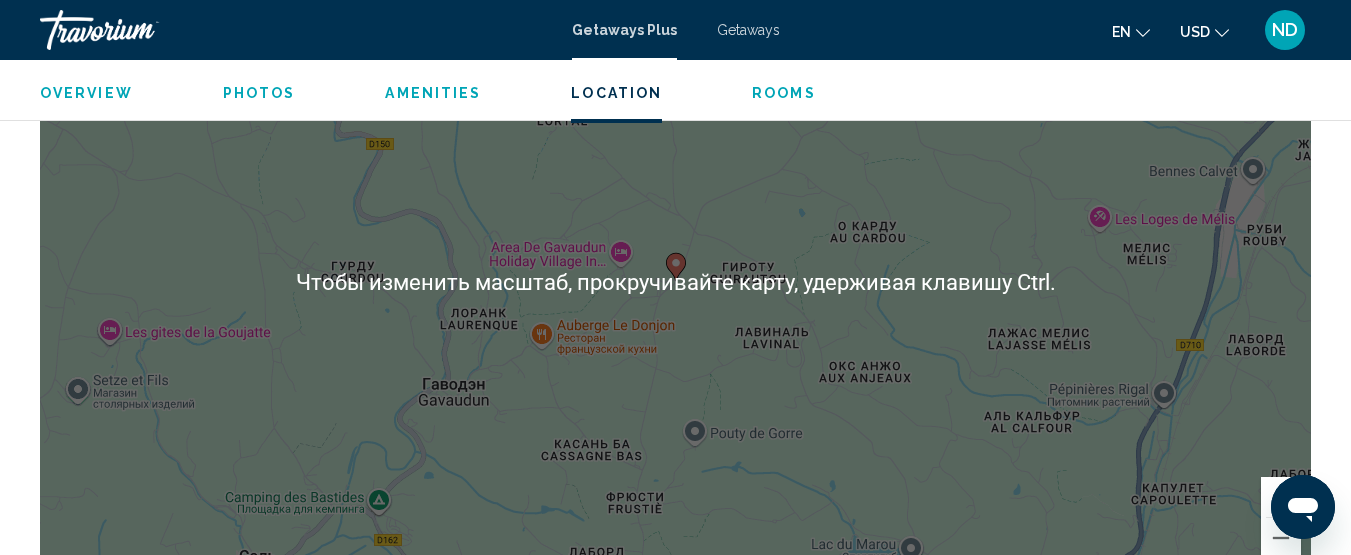 scroll, scrollTop: 3558, scrollLeft: 0, axis: vertical 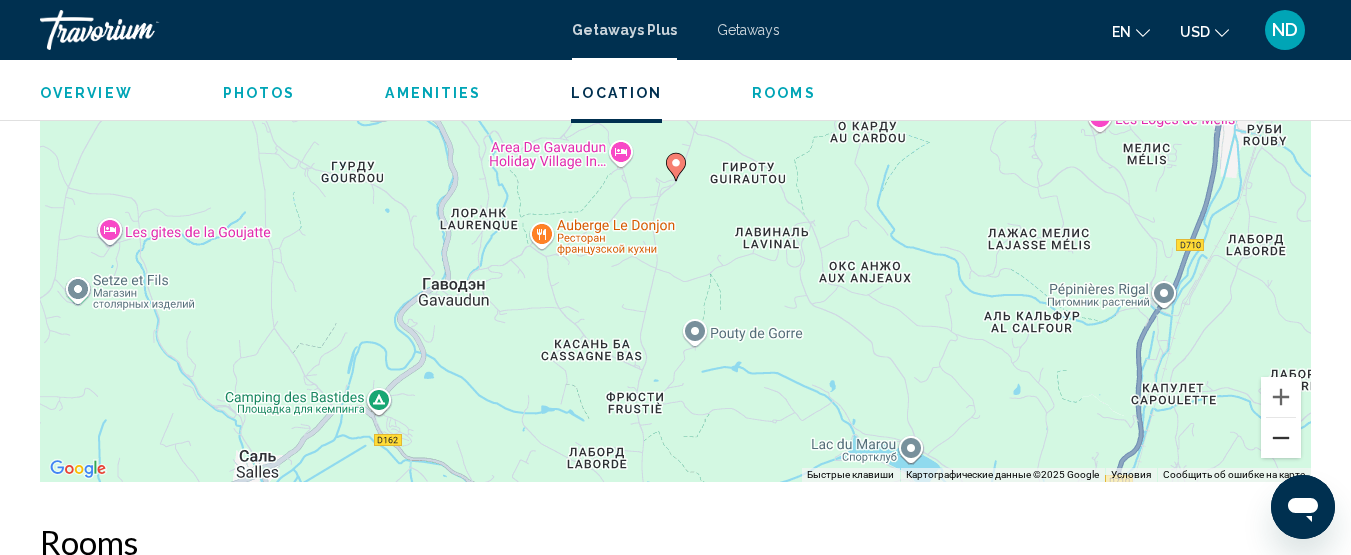 click at bounding box center (1281, 438) 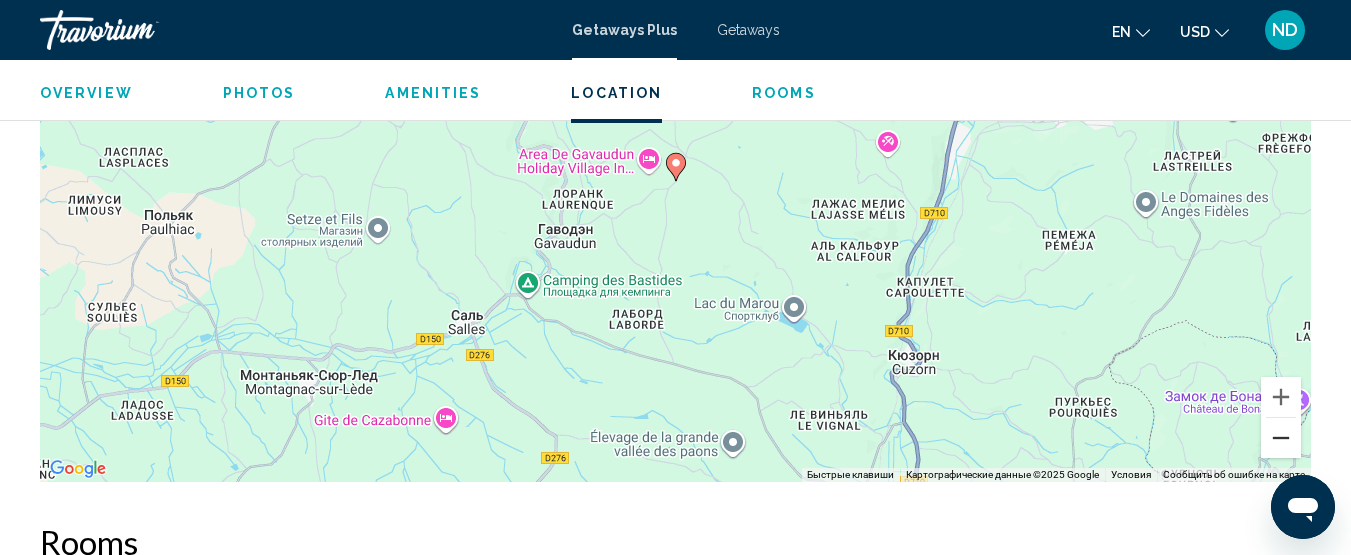 click at bounding box center (1281, 438) 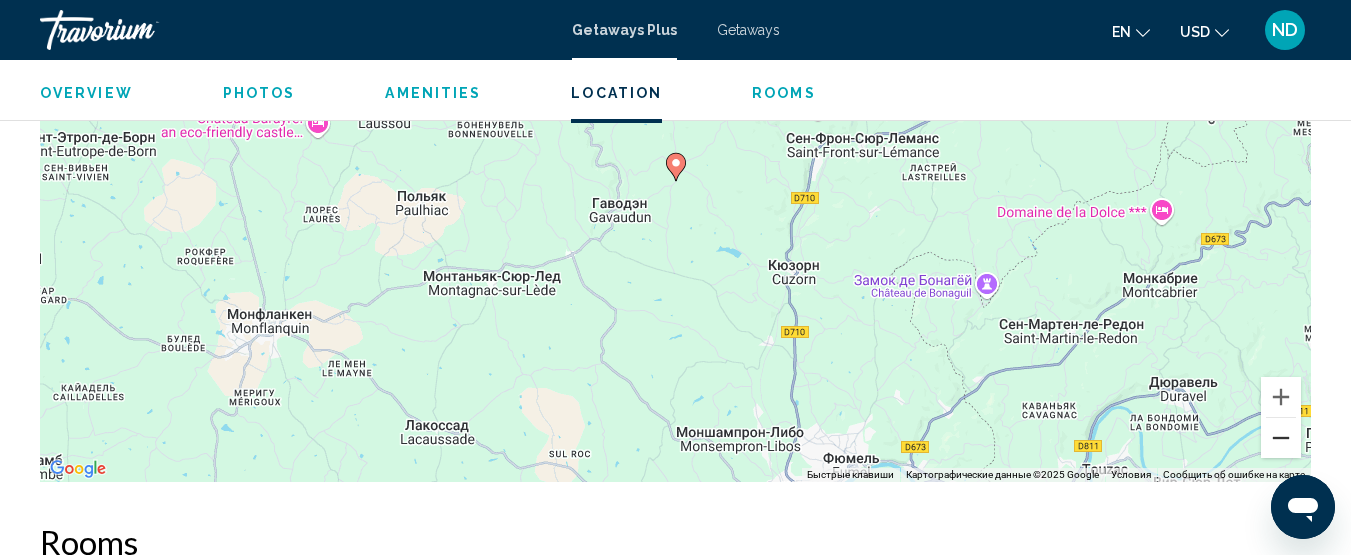 click at bounding box center [1281, 438] 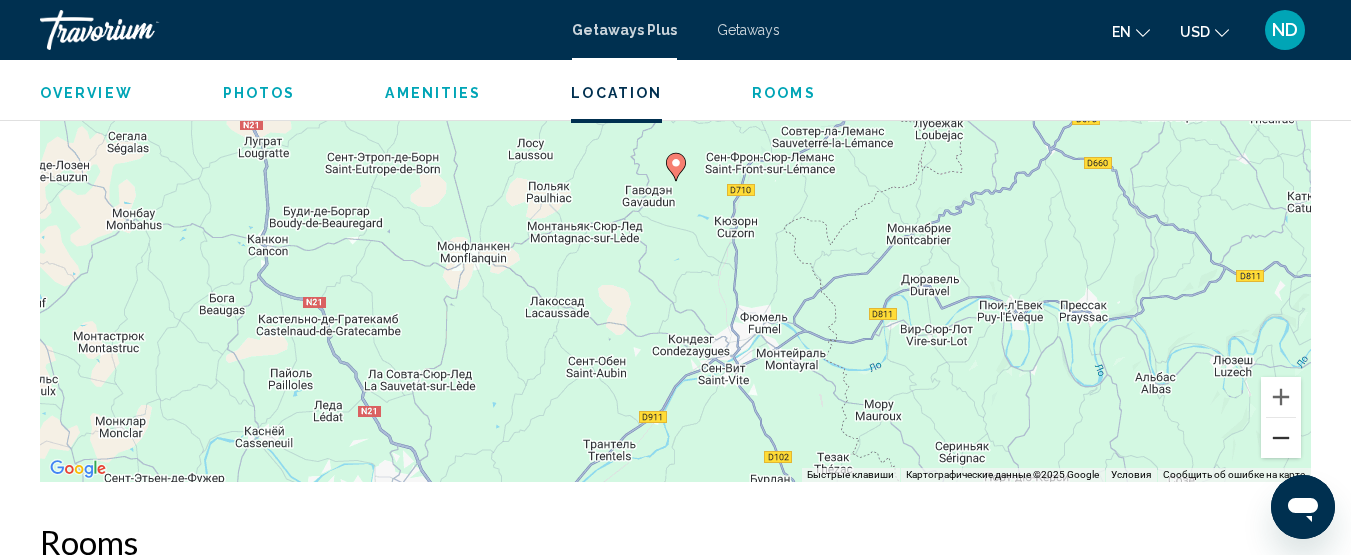 click at bounding box center [1281, 438] 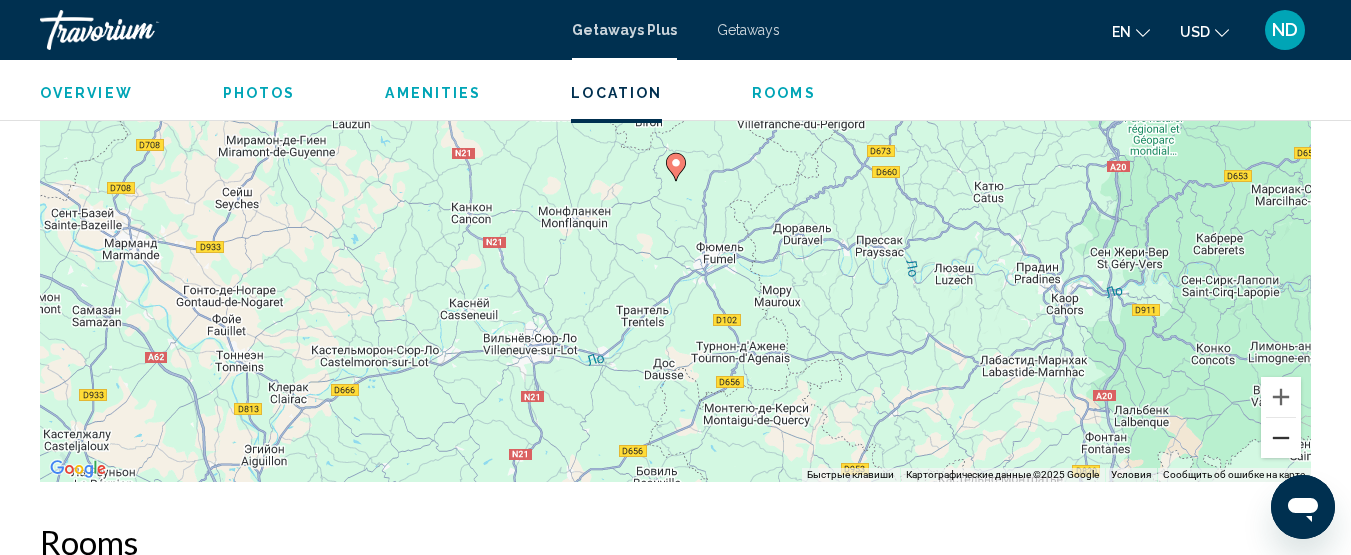 click at bounding box center [1281, 438] 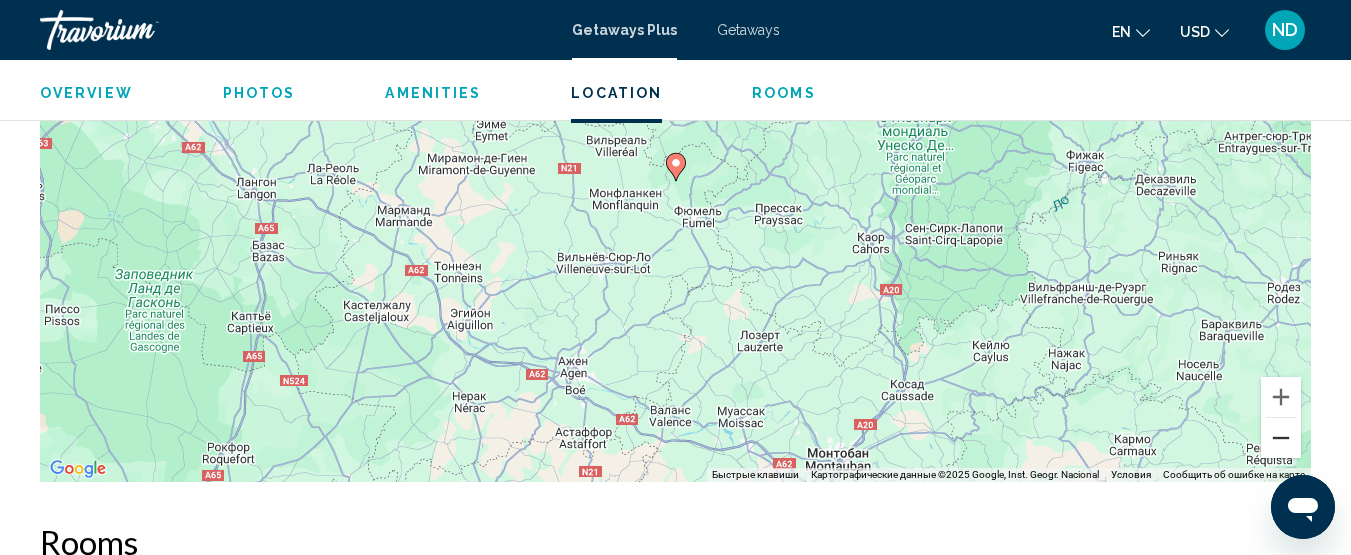 click at bounding box center (1281, 438) 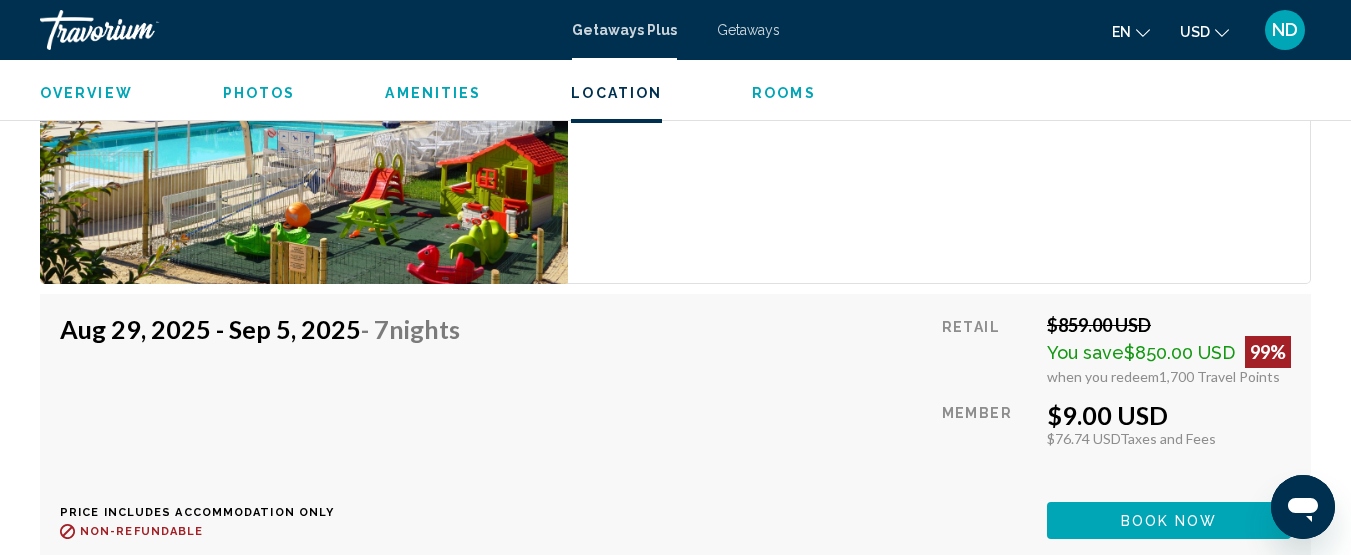 scroll, scrollTop: 4541, scrollLeft: 0, axis: vertical 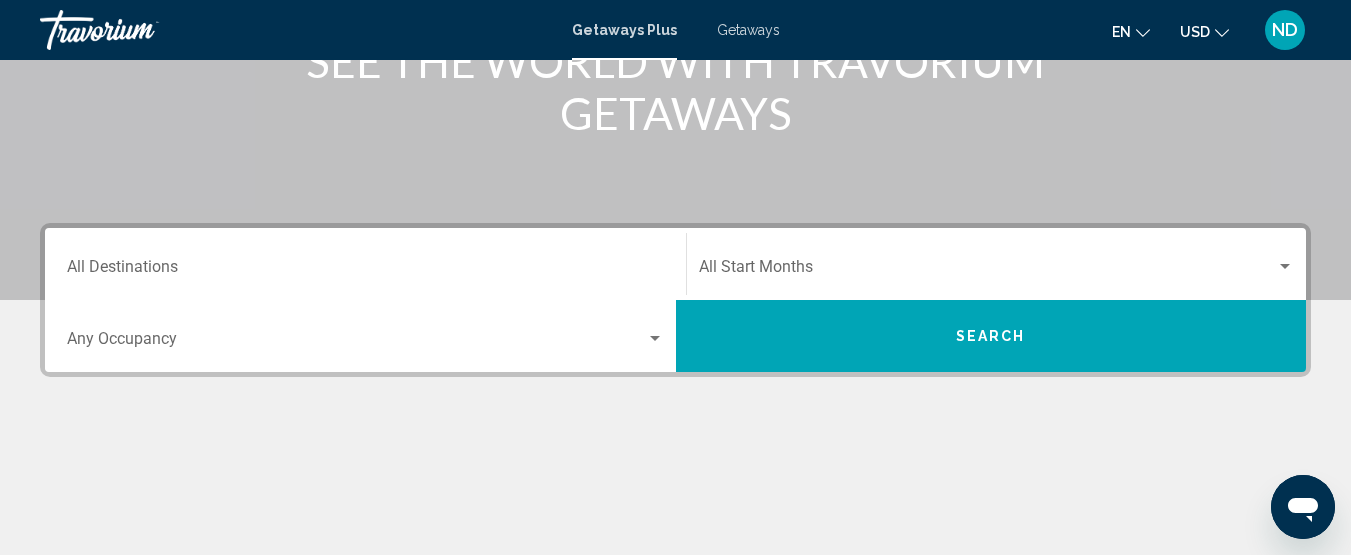 click on "Destination All Destinations" at bounding box center [365, 264] 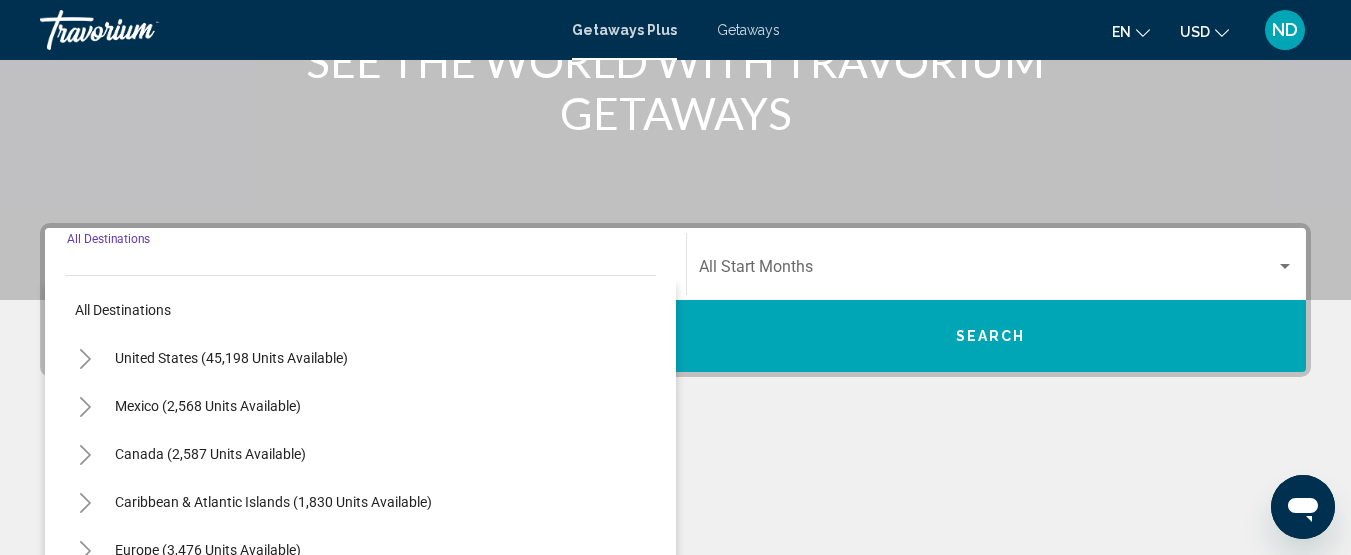 scroll, scrollTop: 458, scrollLeft: 0, axis: vertical 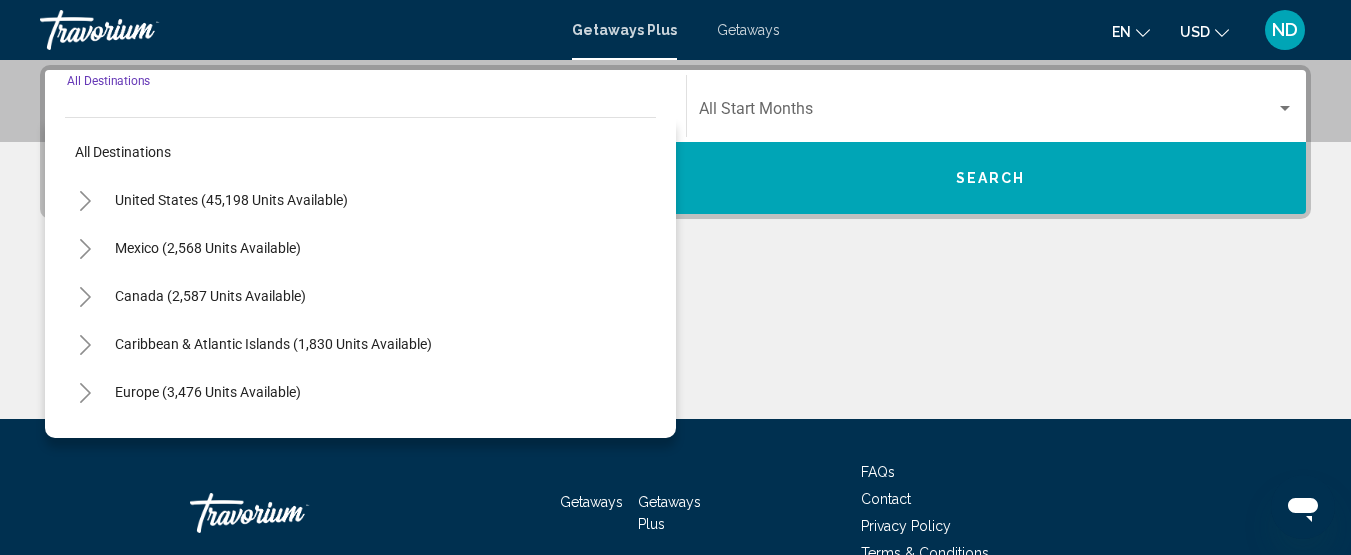 click 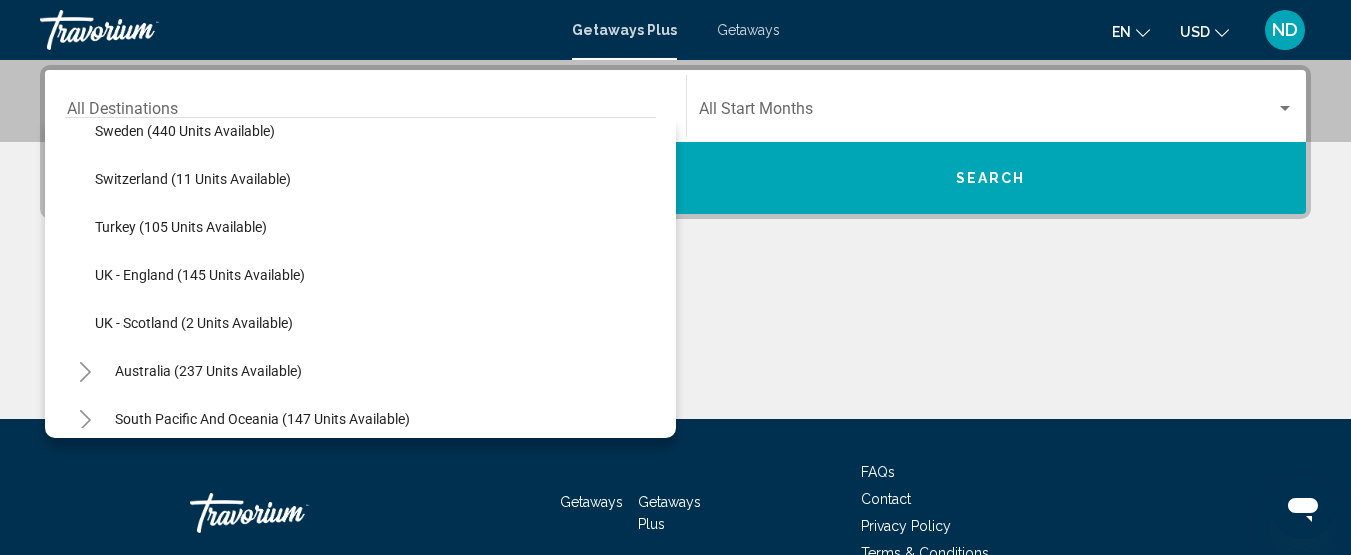 scroll, scrollTop: 912, scrollLeft: 0, axis: vertical 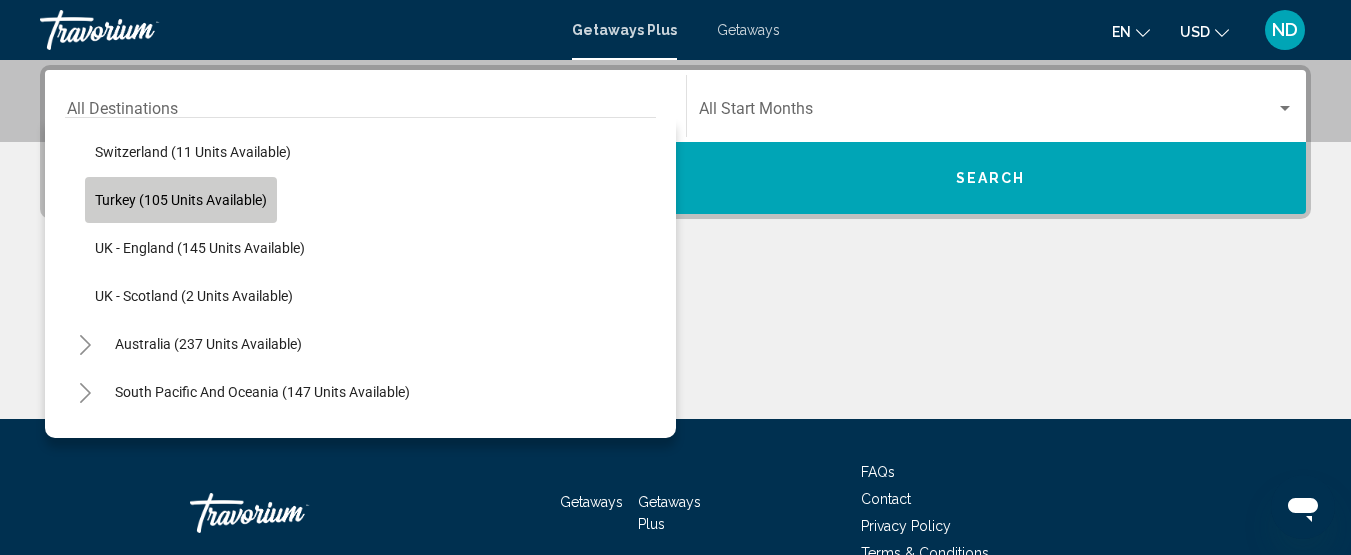 click on "Turkey (105 units available)" 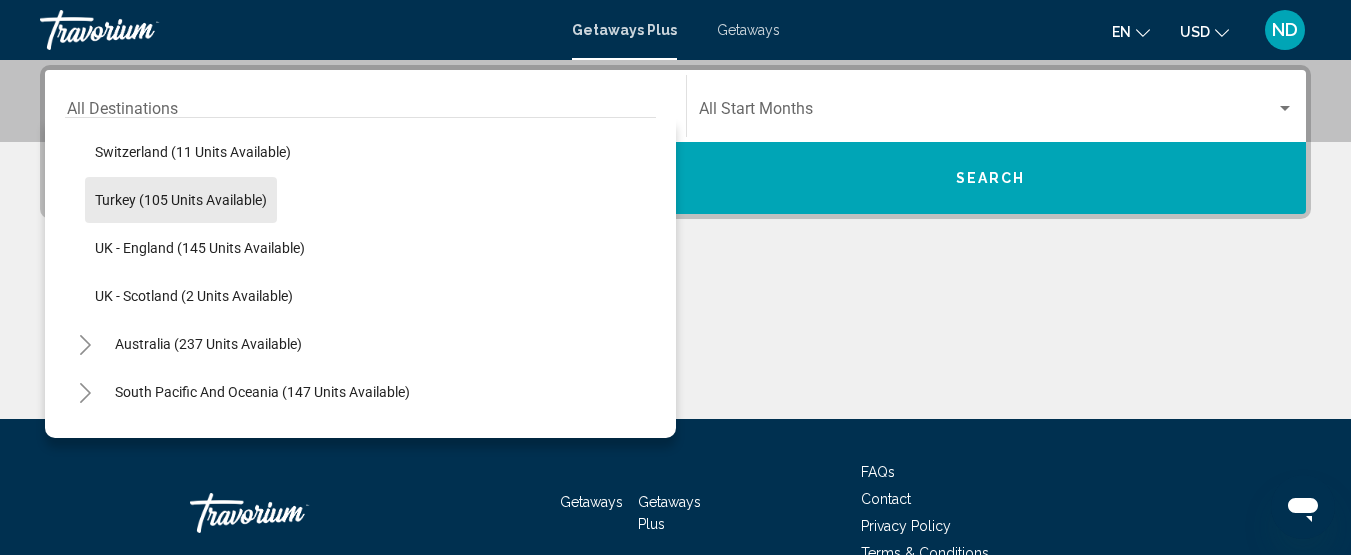 type on "**********" 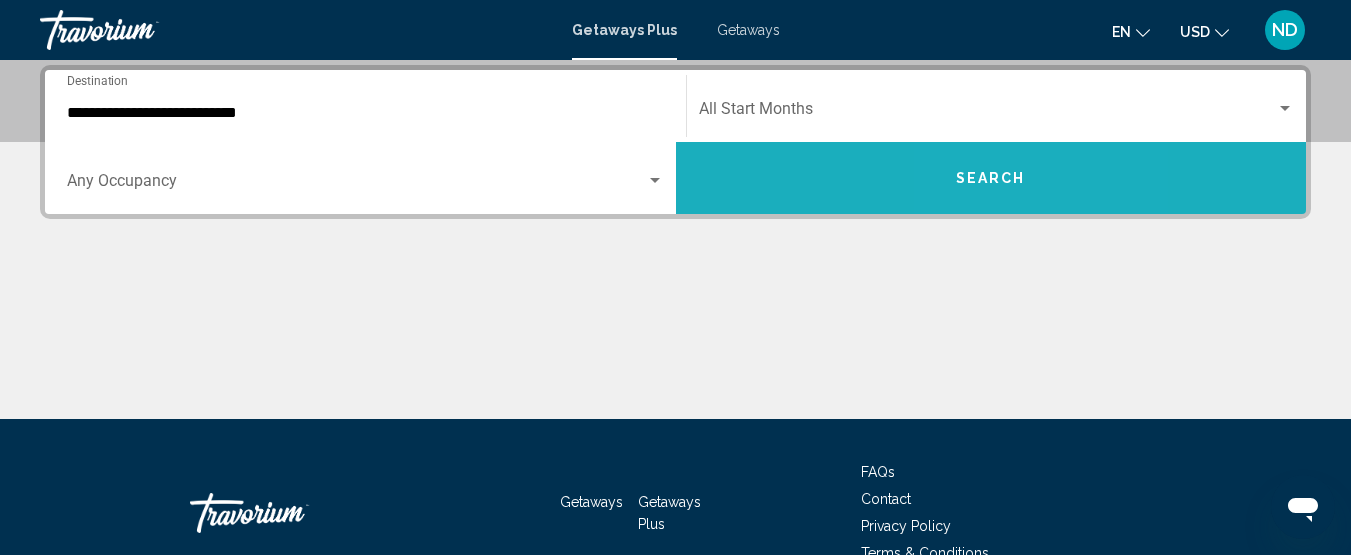 click on "Search" at bounding box center (991, 179) 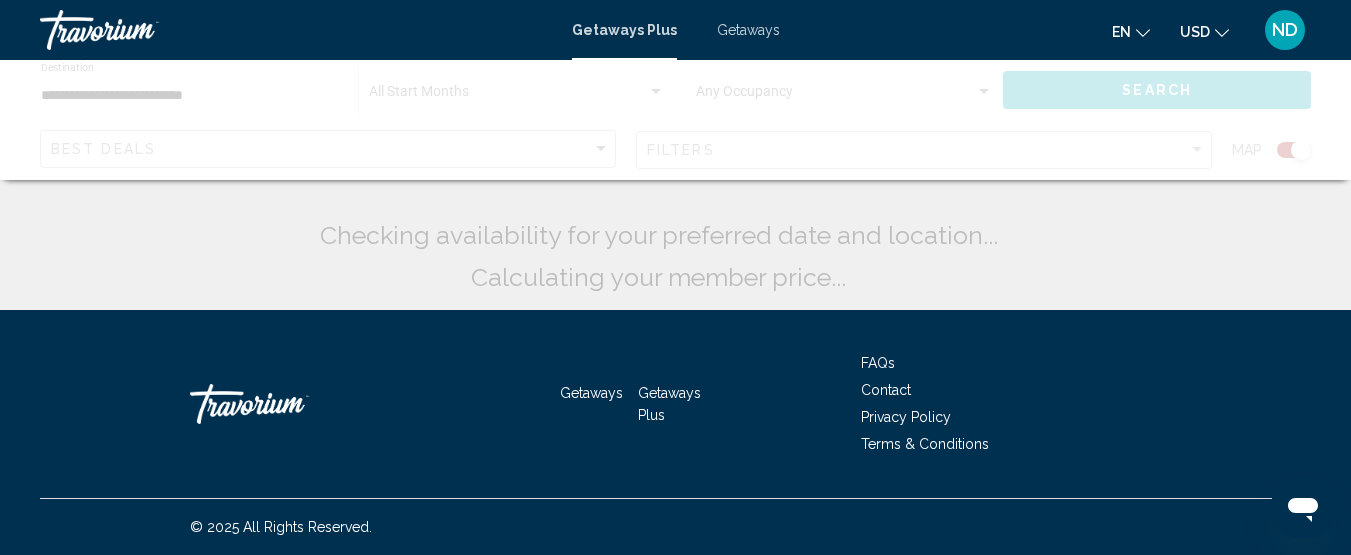 scroll, scrollTop: 0, scrollLeft: 0, axis: both 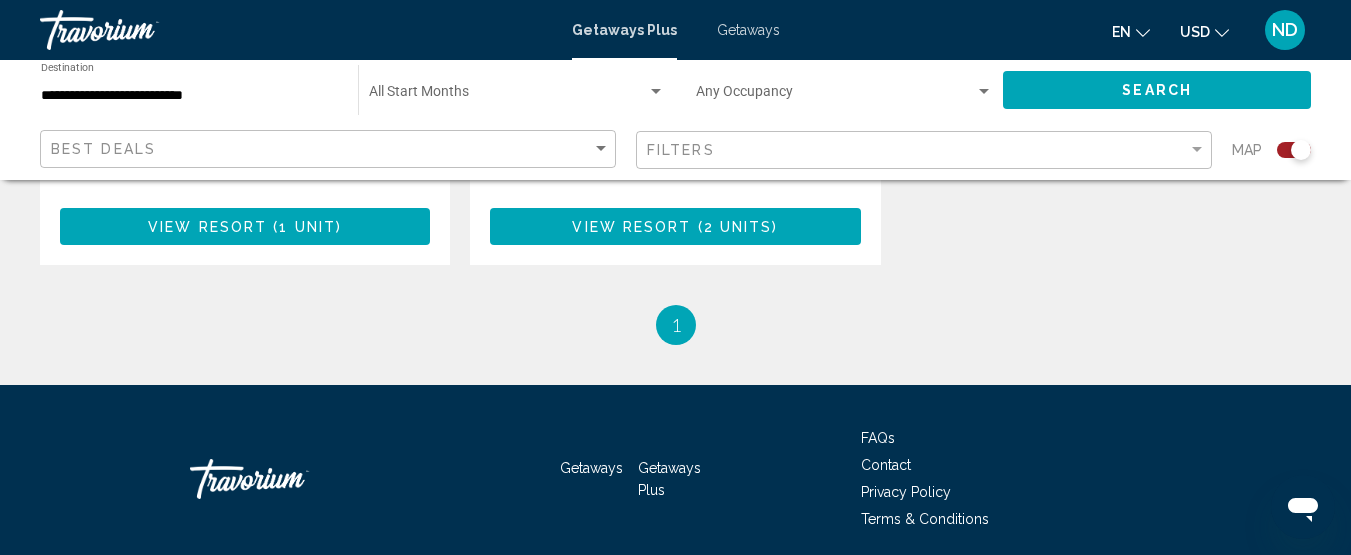 drag, startPoint x: 1359, startPoint y: 82, endPoint x: 15, endPoint y: 5, distance: 1346.204 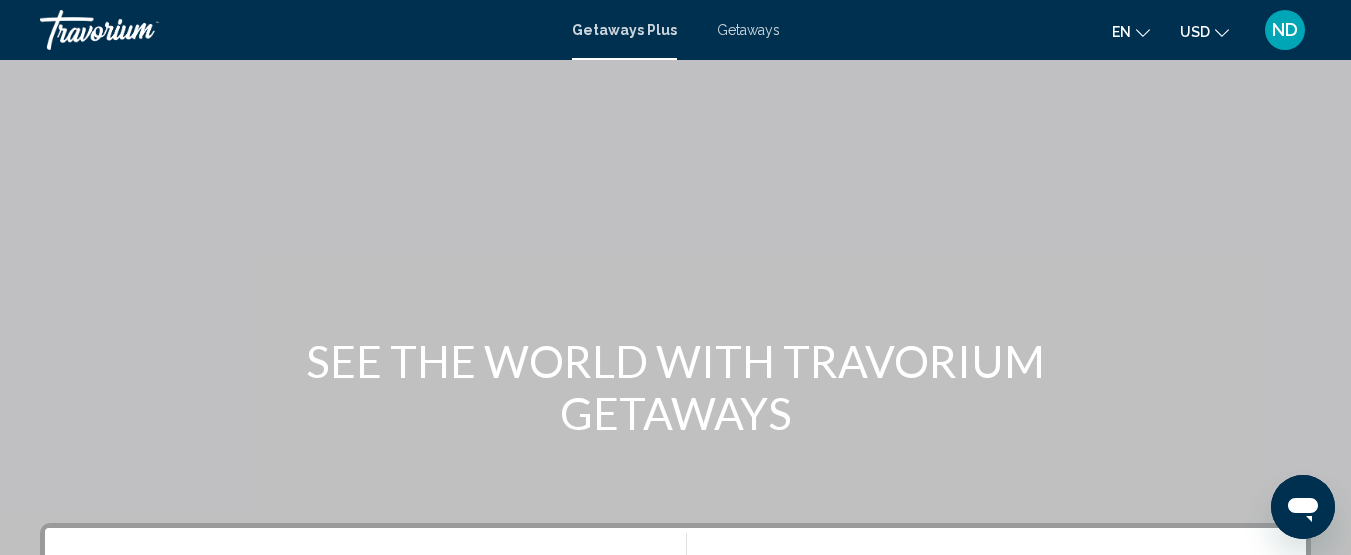 scroll, scrollTop: 400, scrollLeft: 0, axis: vertical 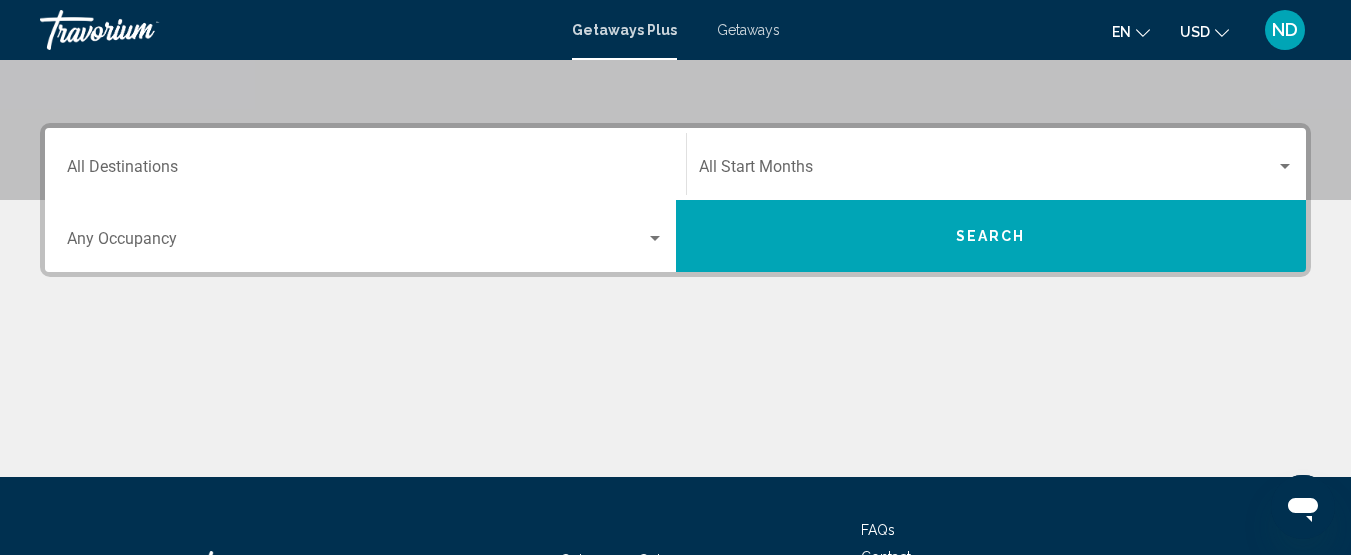 click on "Destination All Destinations" at bounding box center (365, 171) 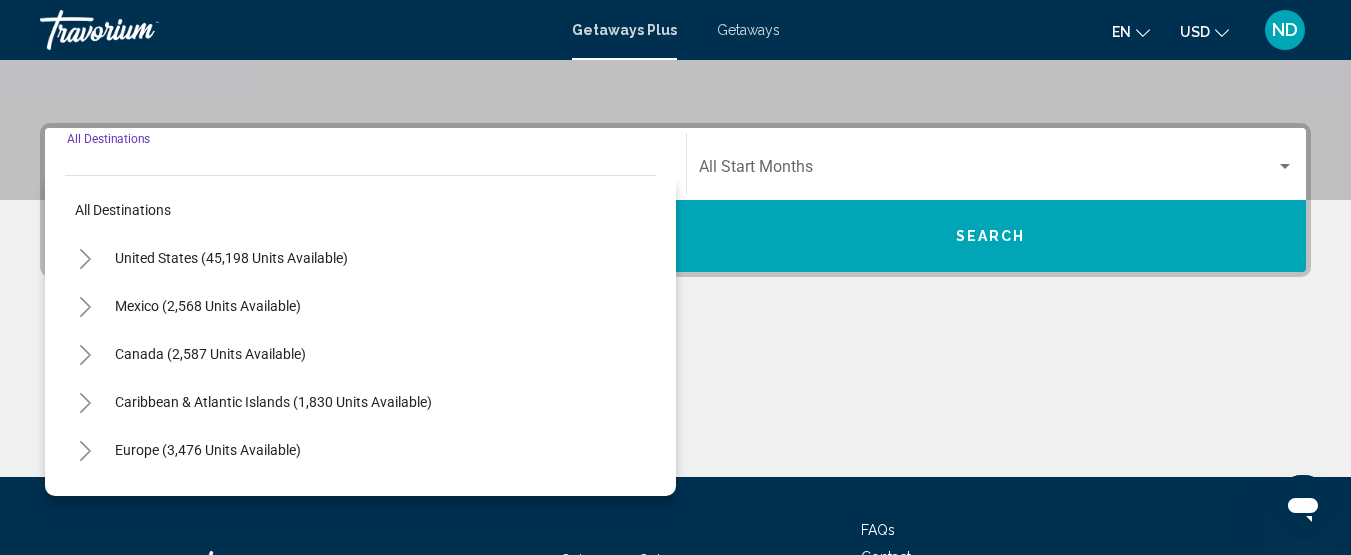 scroll, scrollTop: 458, scrollLeft: 0, axis: vertical 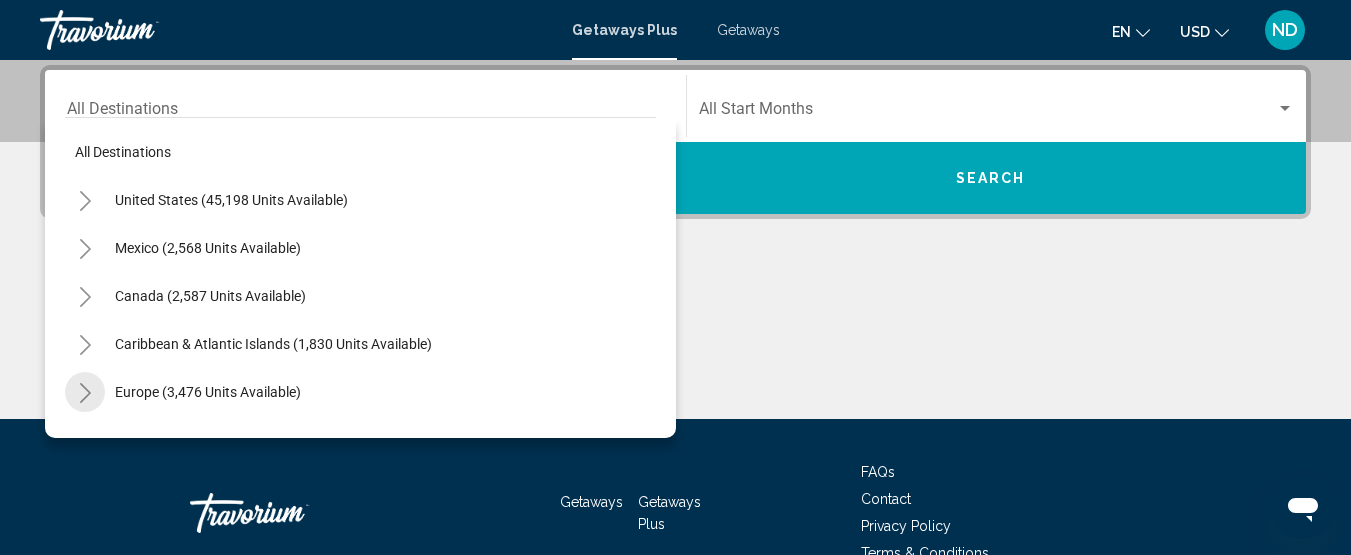 click 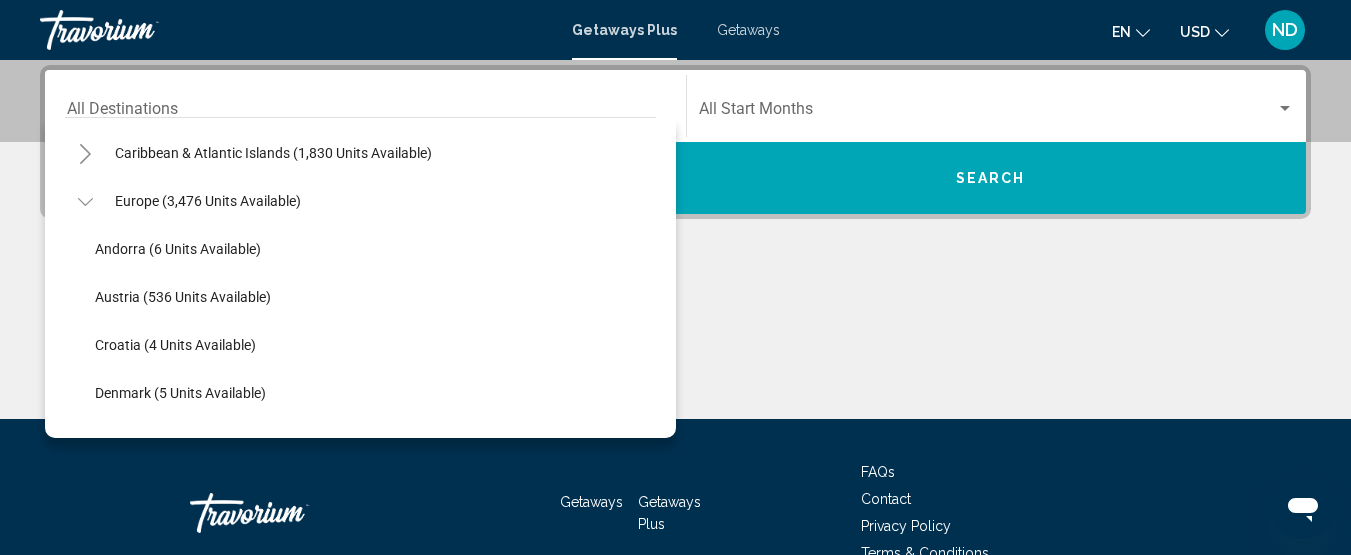 scroll, scrollTop: 228, scrollLeft: 0, axis: vertical 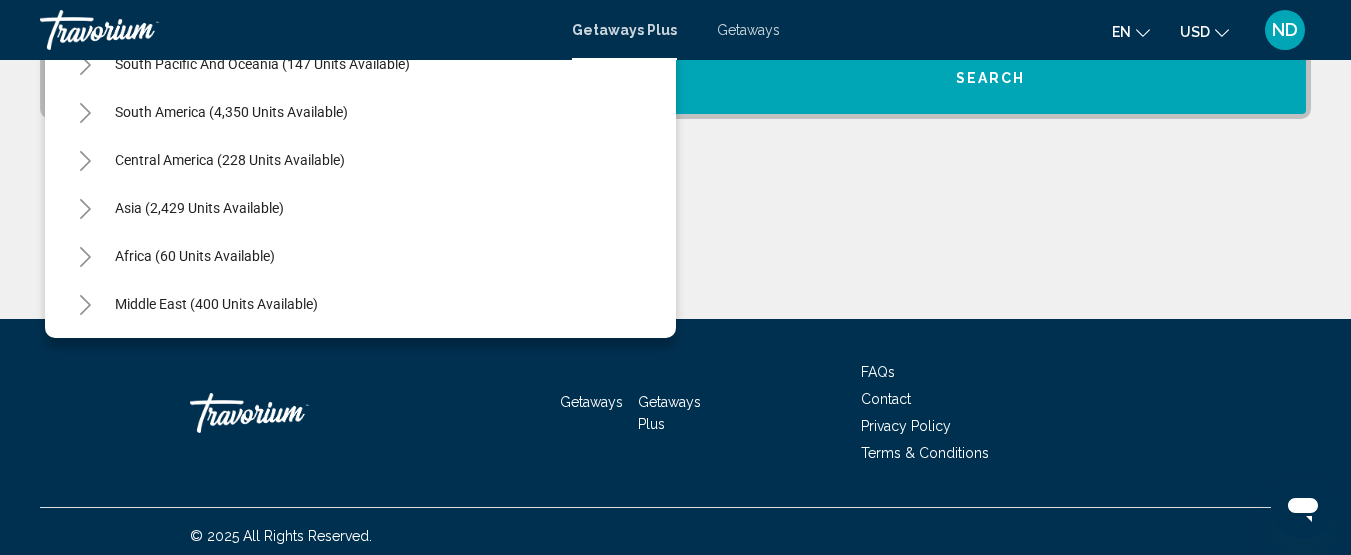 click 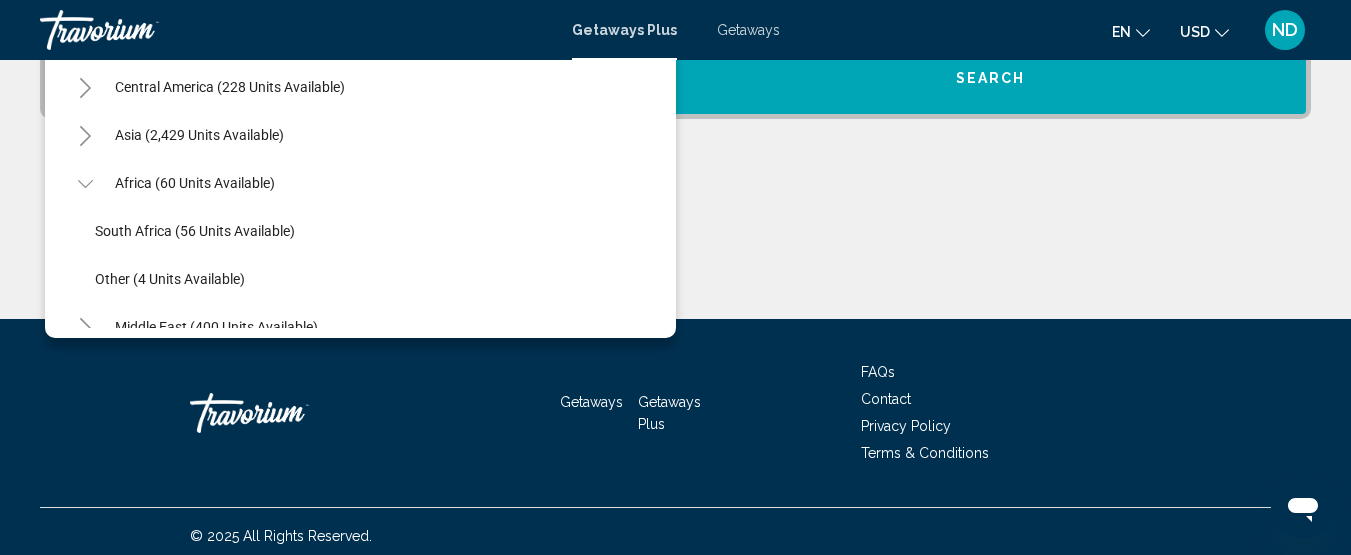 scroll, scrollTop: 1236, scrollLeft: 0, axis: vertical 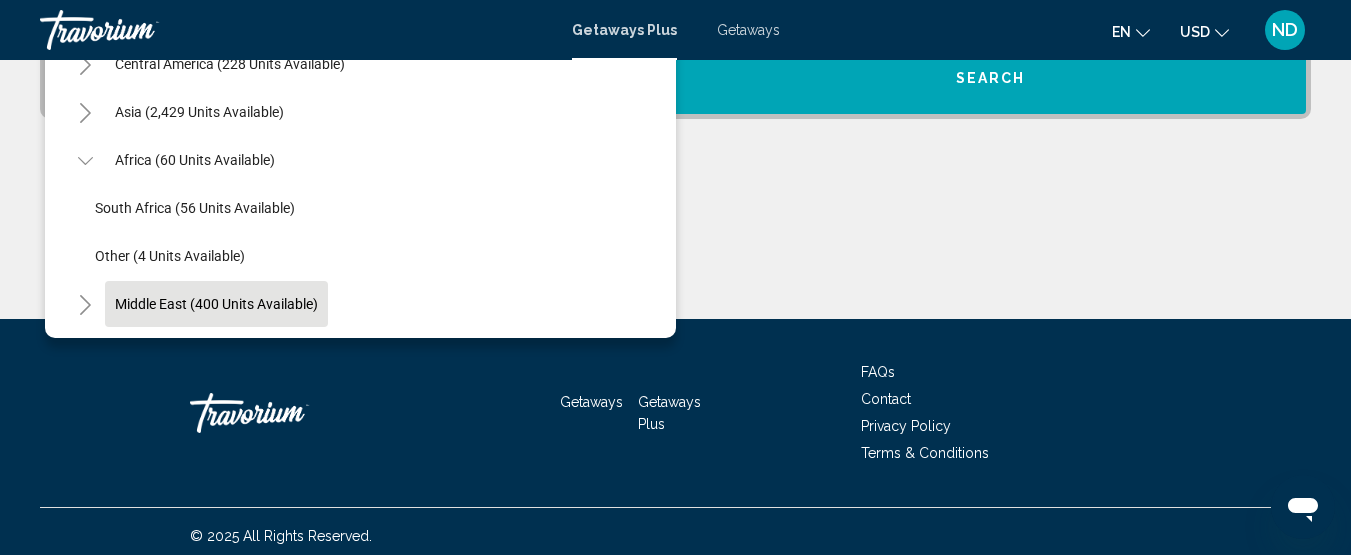 click on "Middle East (400 units available)" 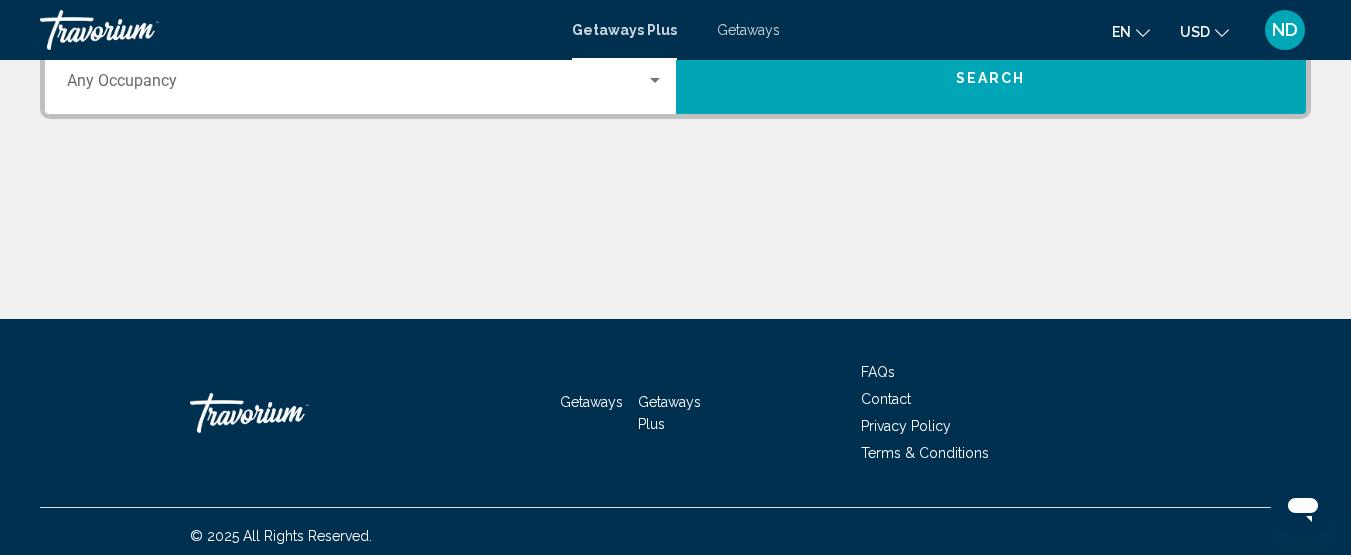 scroll, scrollTop: 458, scrollLeft: 0, axis: vertical 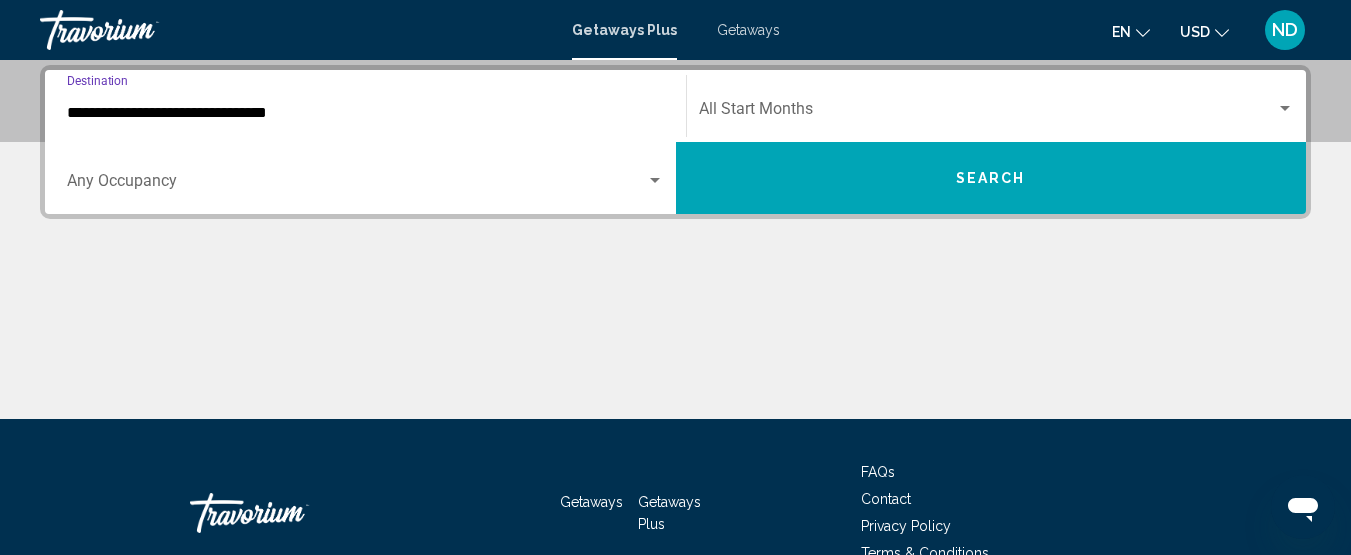 click on "**********" at bounding box center (365, 113) 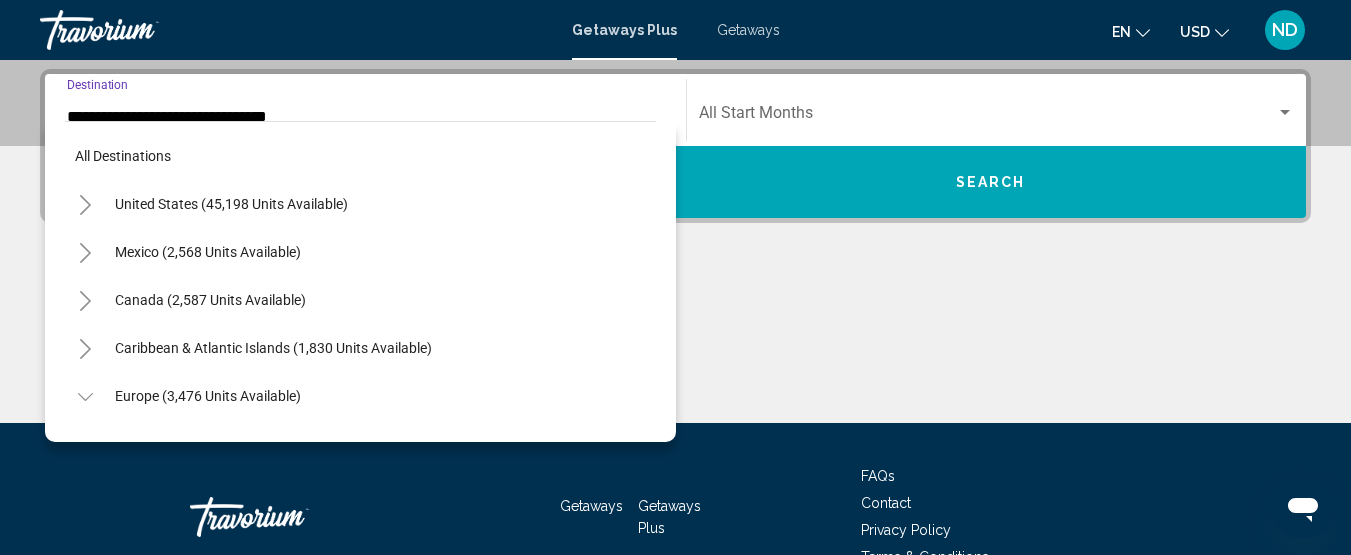 scroll, scrollTop: 1367, scrollLeft: 0, axis: vertical 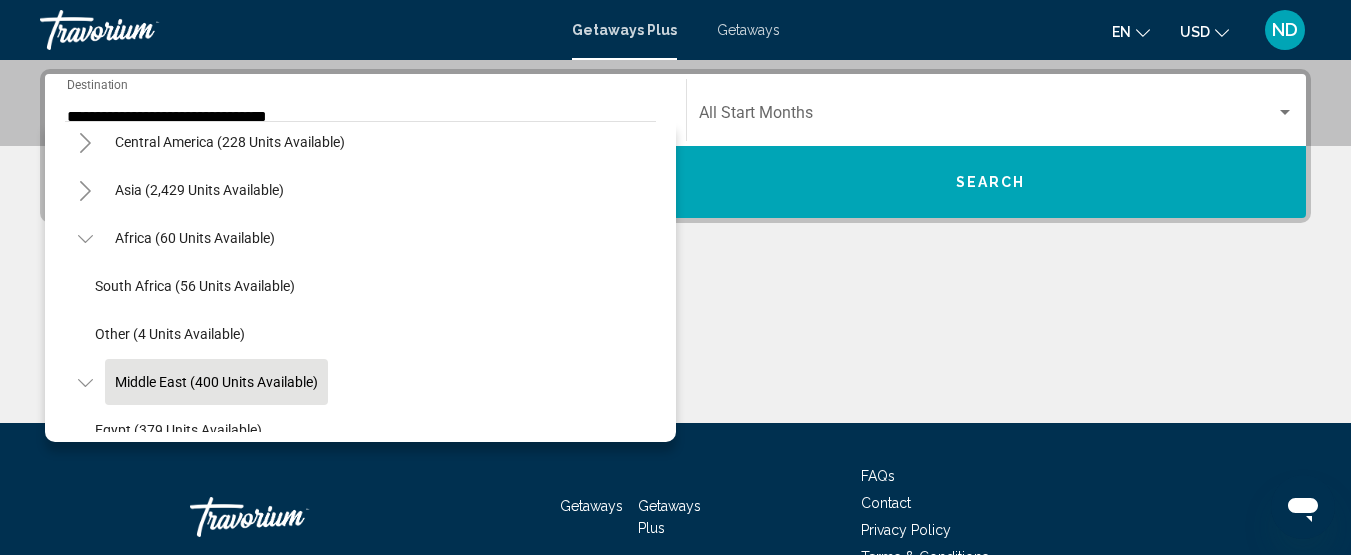 click 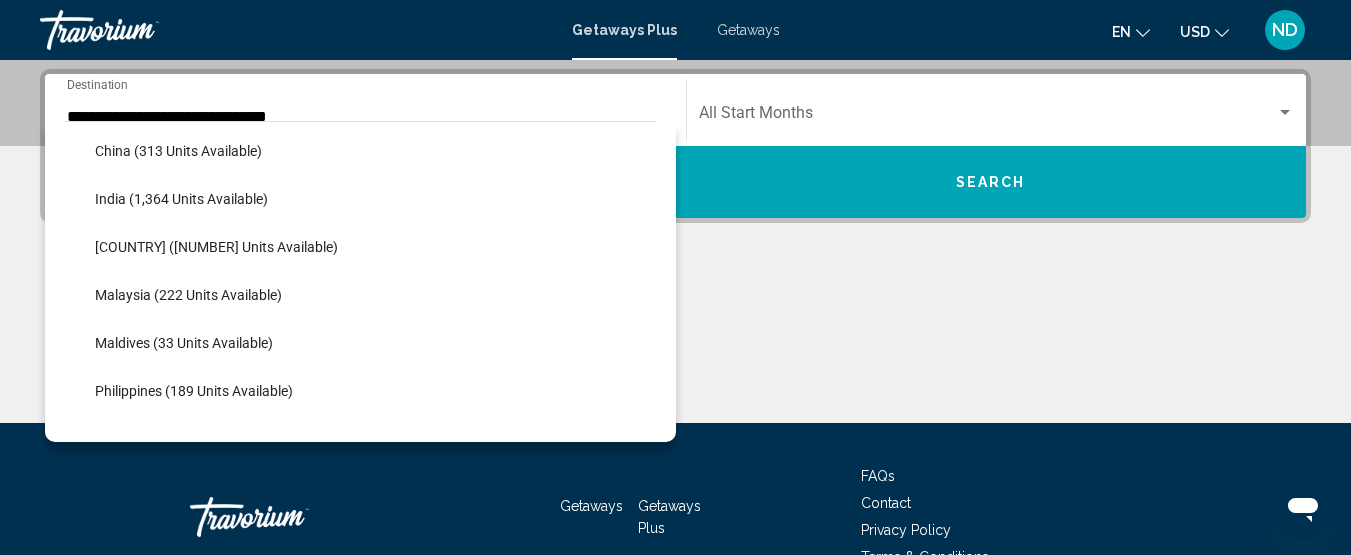 scroll, scrollTop: 1373, scrollLeft: 0, axis: vertical 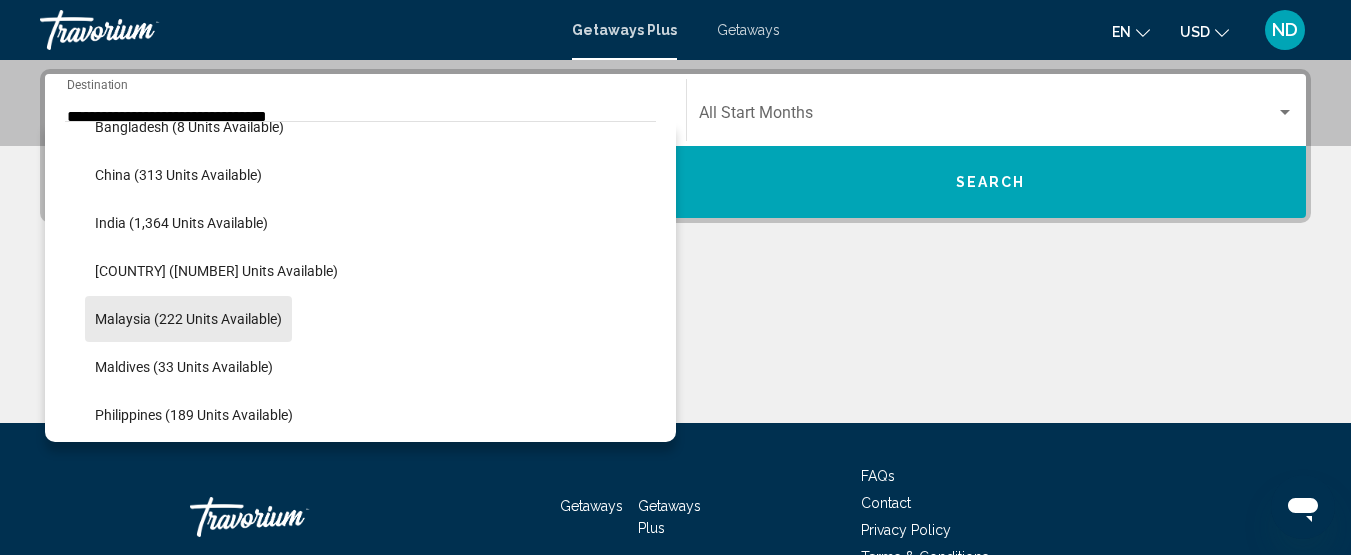 click on "Malaysia (222 units available)" 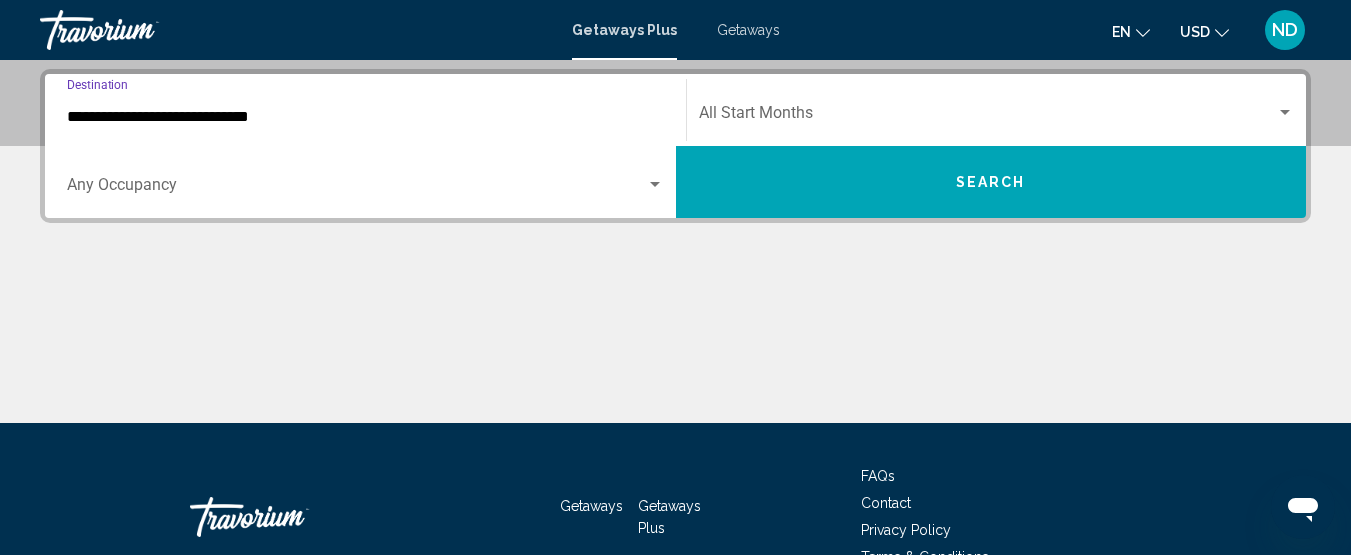 scroll, scrollTop: 458, scrollLeft: 0, axis: vertical 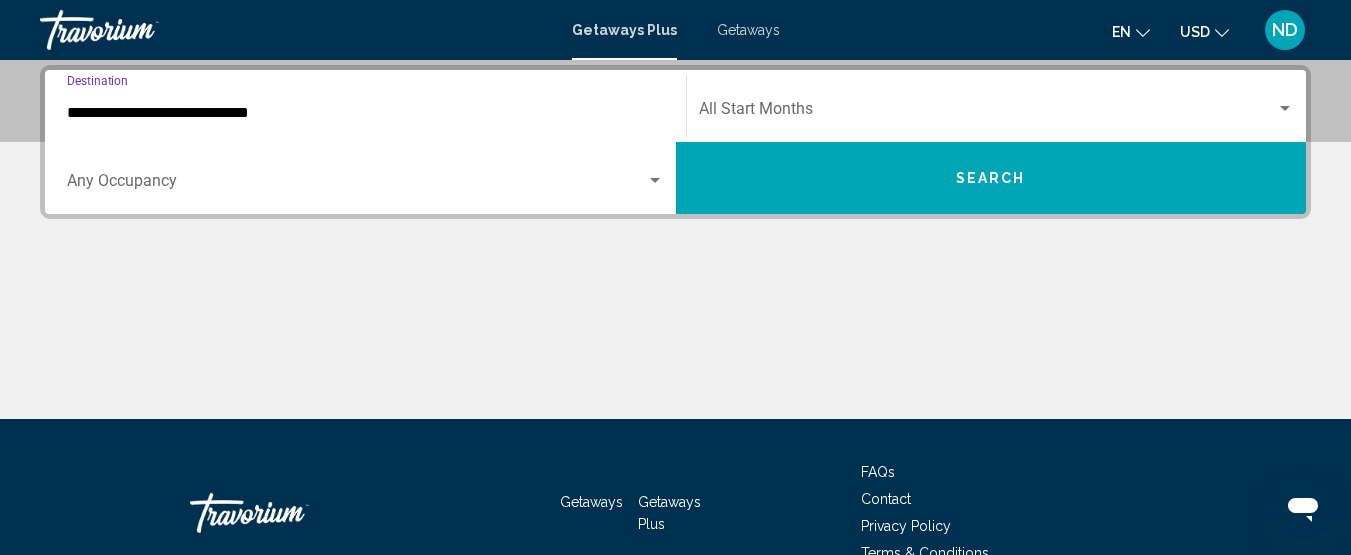 click on "Search" at bounding box center [991, 178] 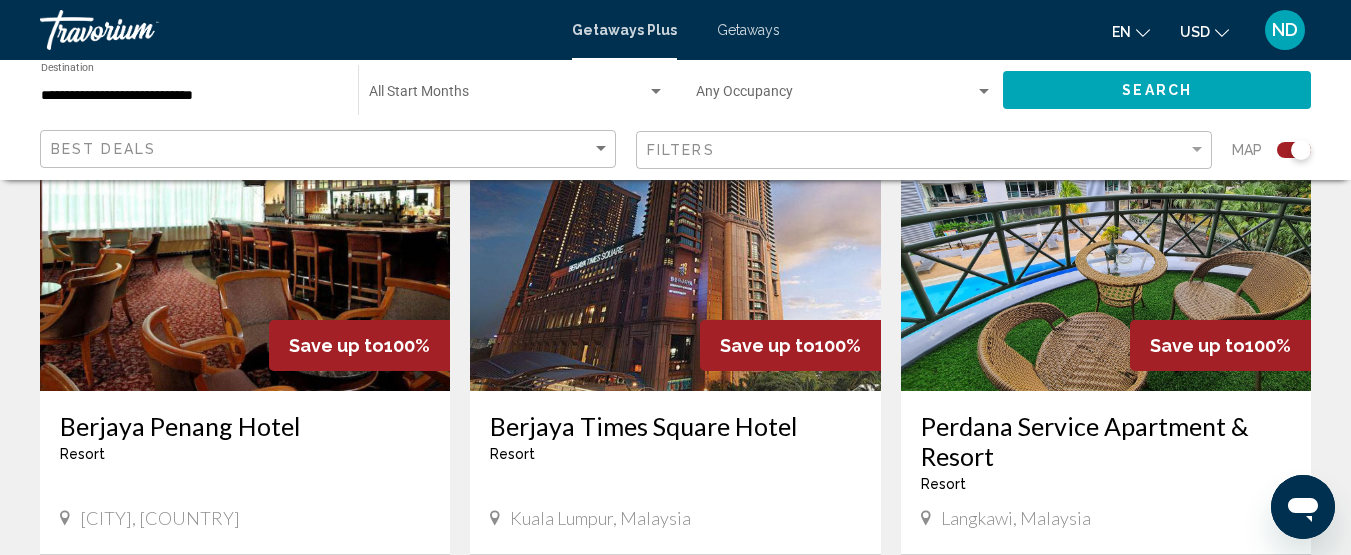 scroll, scrollTop: 1400, scrollLeft: 0, axis: vertical 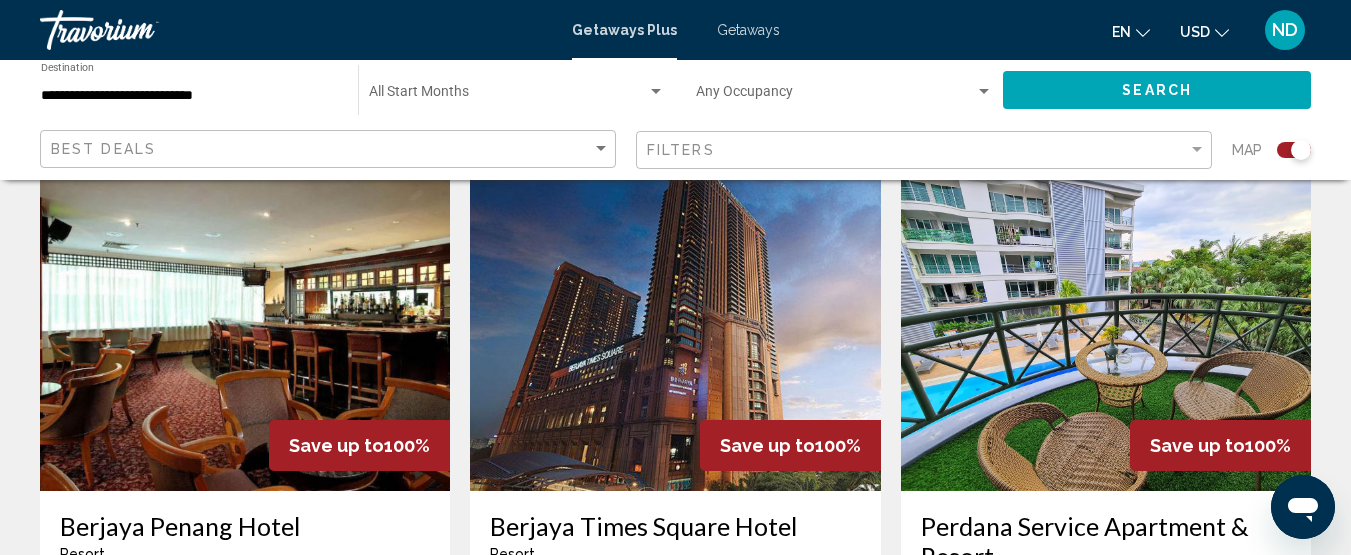 click at bounding box center (1106, 331) 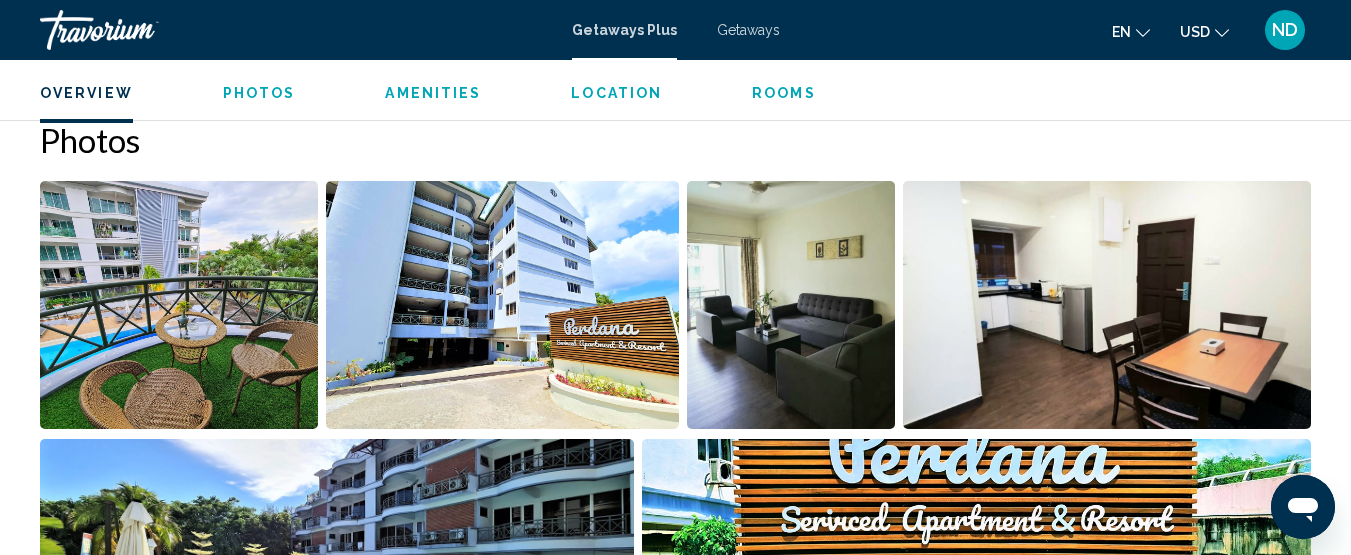 scroll, scrollTop: 958, scrollLeft: 0, axis: vertical 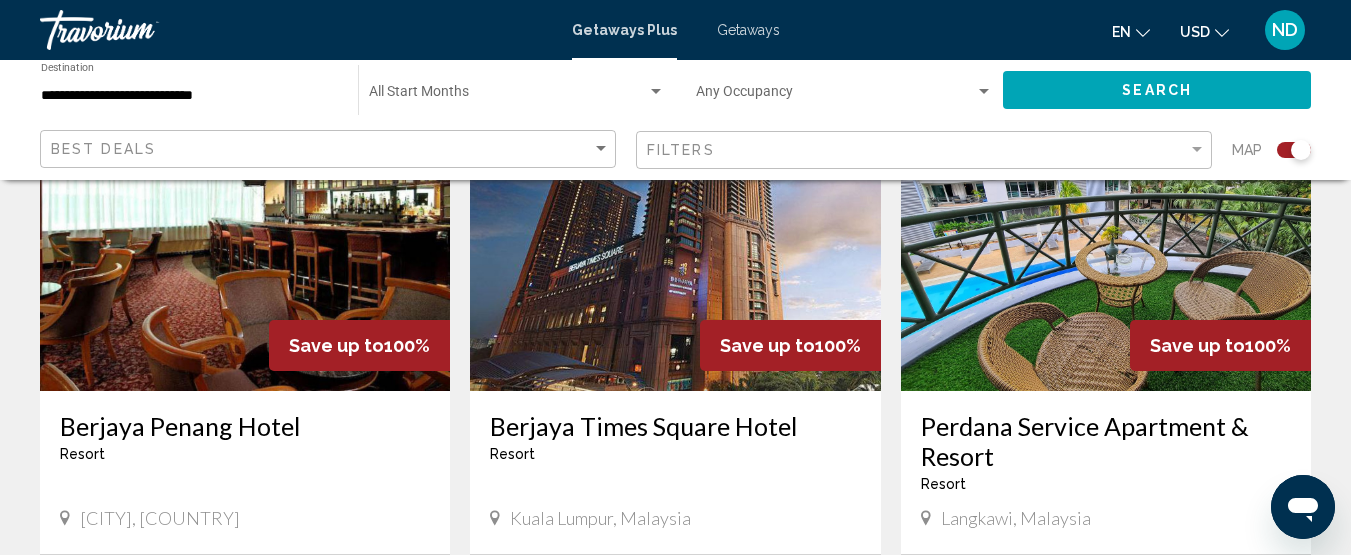 click at bounding box center [675, 231] 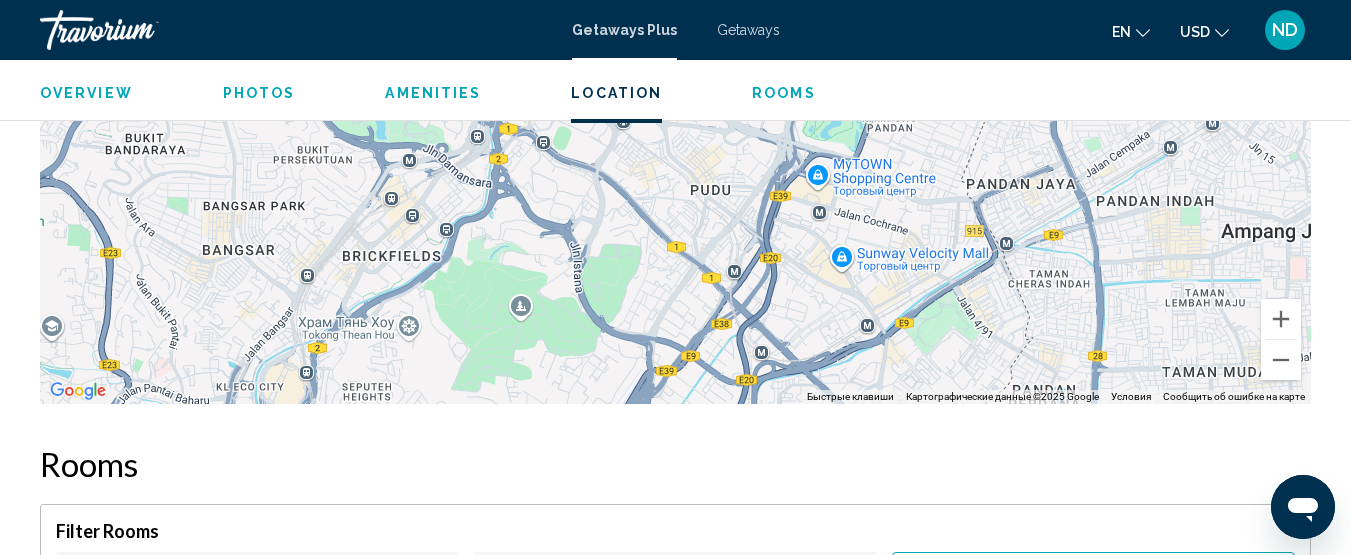 scroll, scrollTop: 3015, scrollLeft: 0, axis: vertical 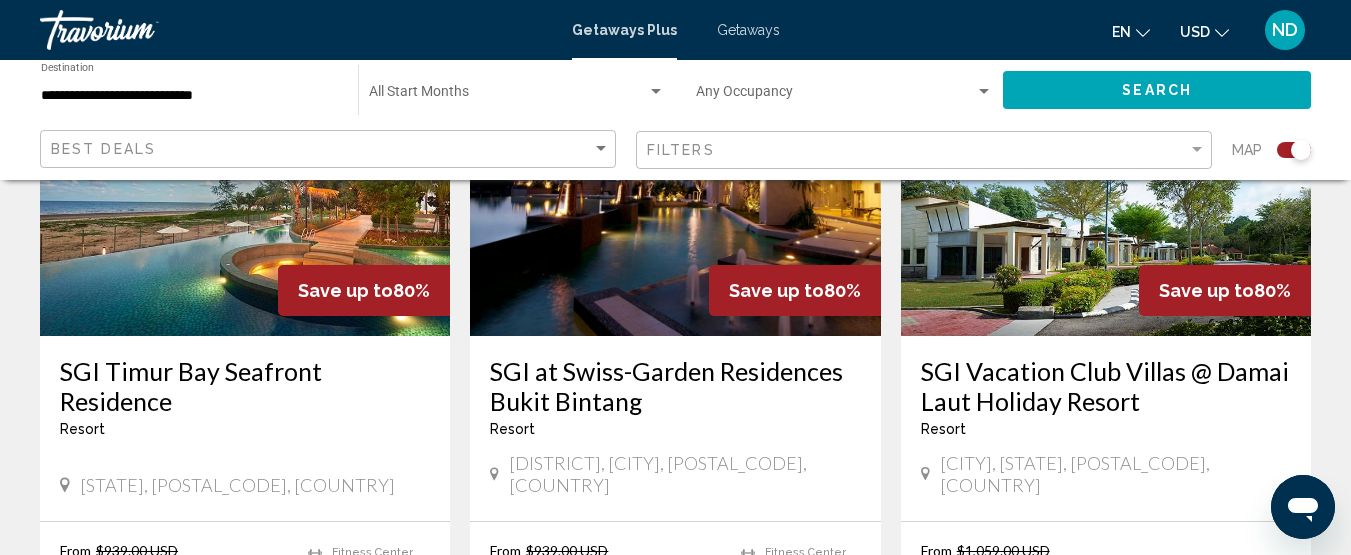 click at bounding box center (675, 176) 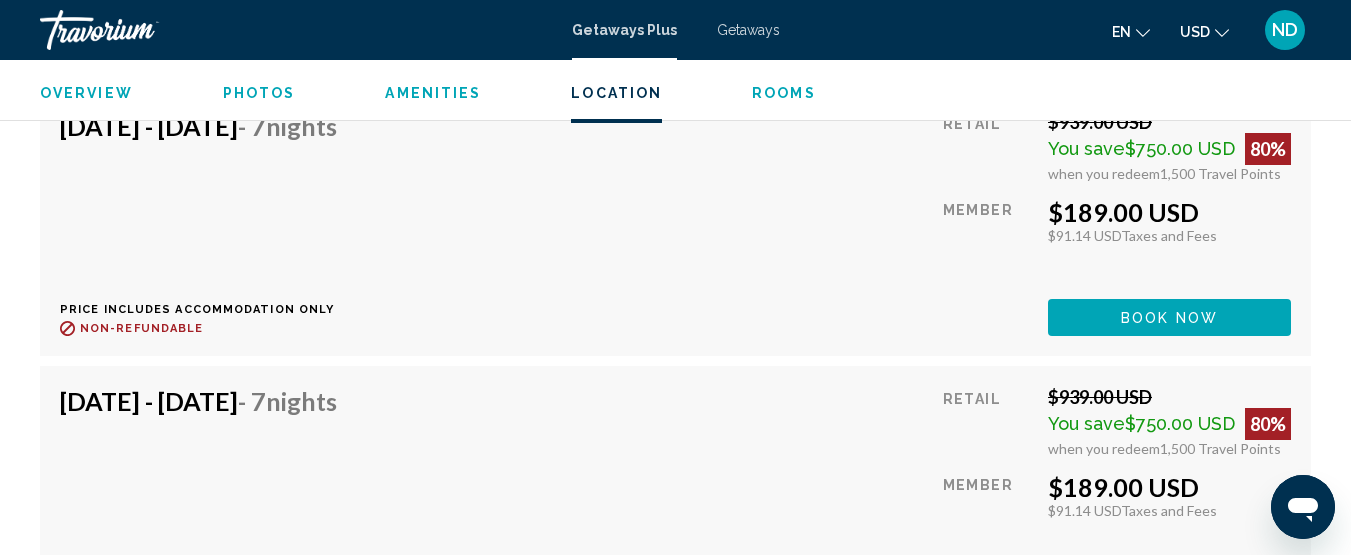 scroll, scrollTop: 6558, scrollLeft: 0, axis: vertical 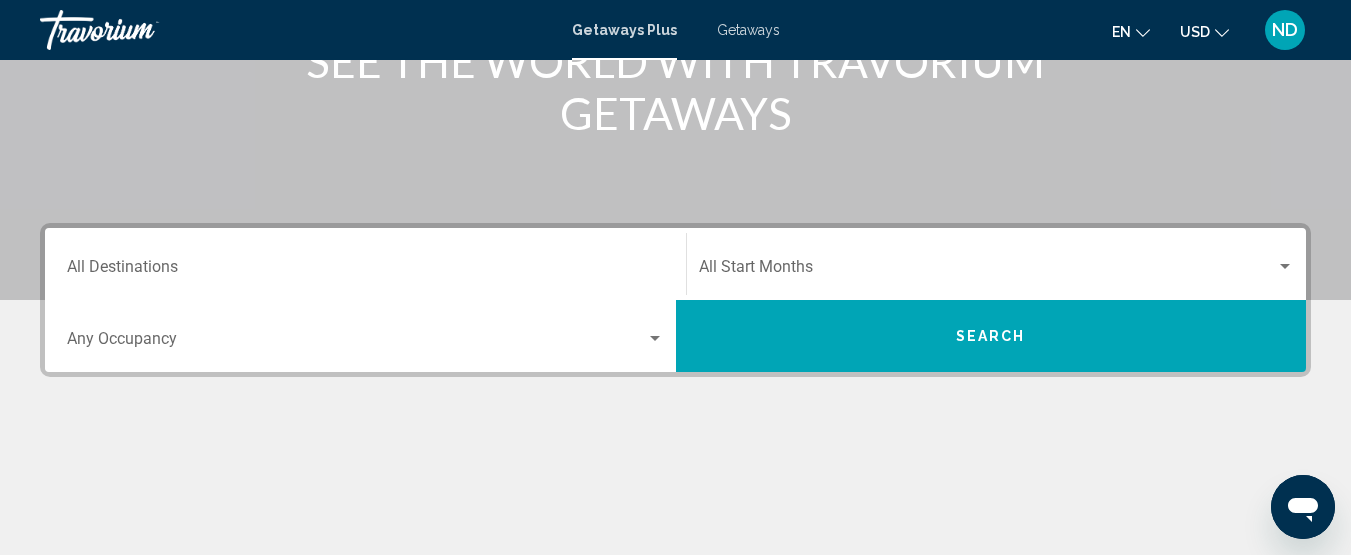 click on "Destination All Destinations" at bounding box center (365, 264) 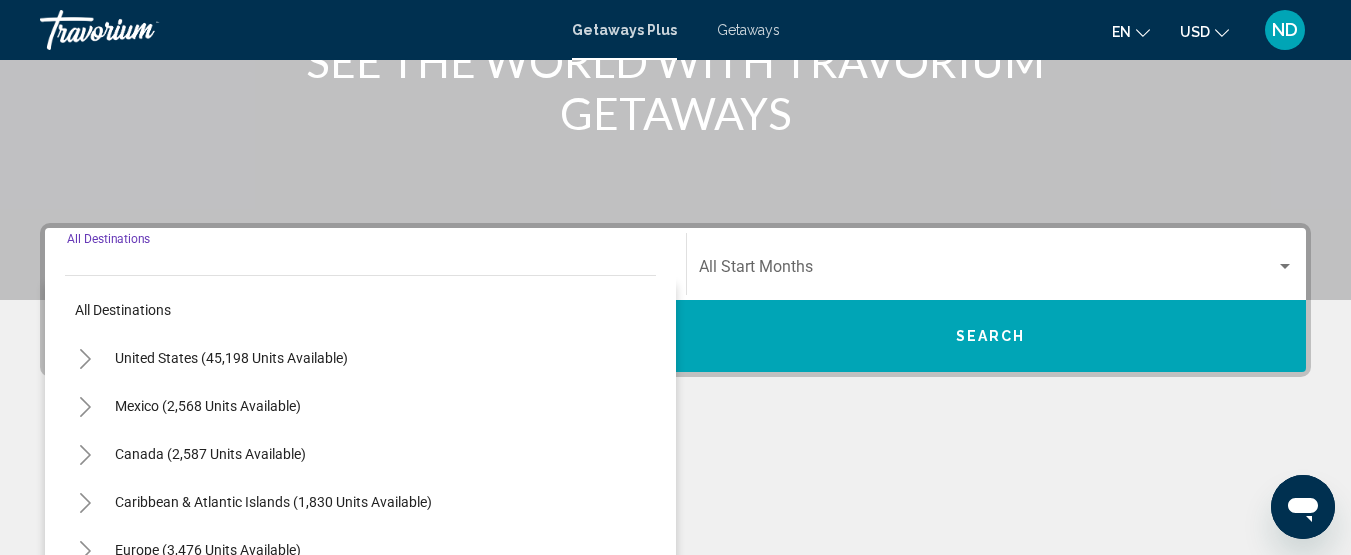 scroll, scrollTop: 458, scrollLeft: 0, axis: vertical 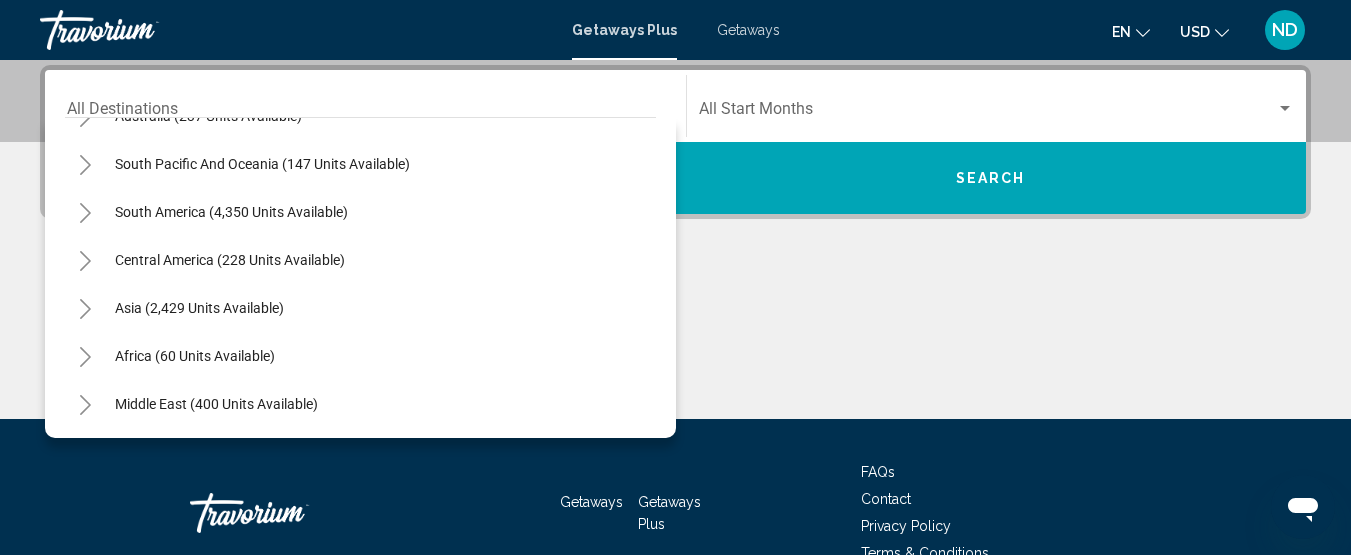 click on "Getaways Getaways Plus FAQs Contact Privacy Policy Terms & Conditions" at bounding box center [675, 513] 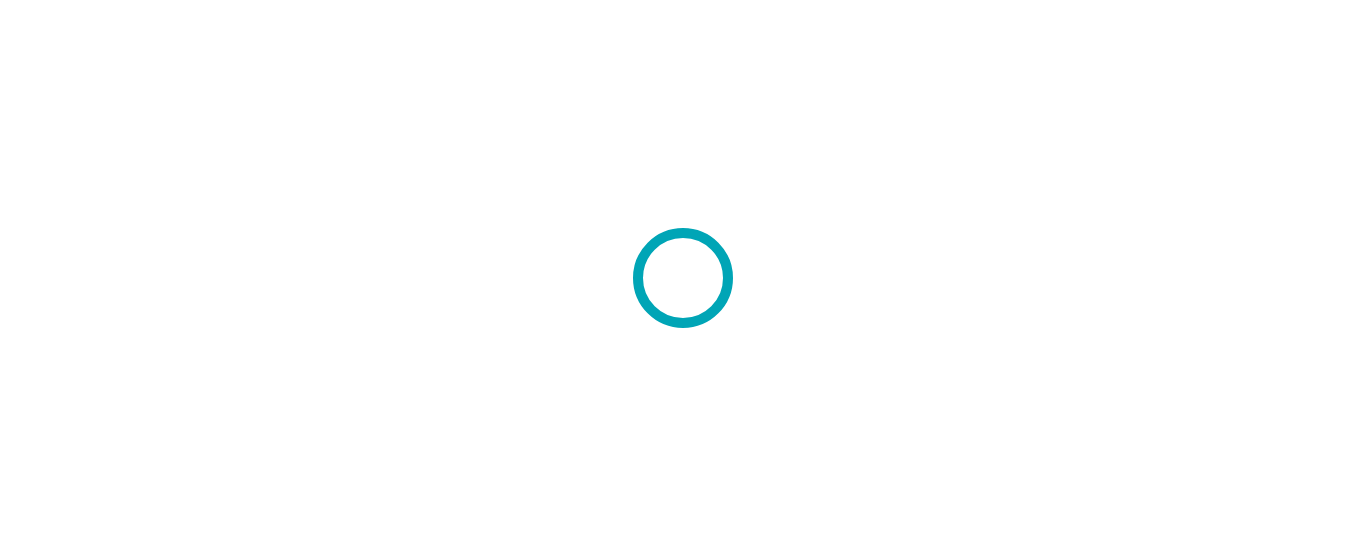 scroll, scrollTop: 0, scrollLeft: 0, axis: both 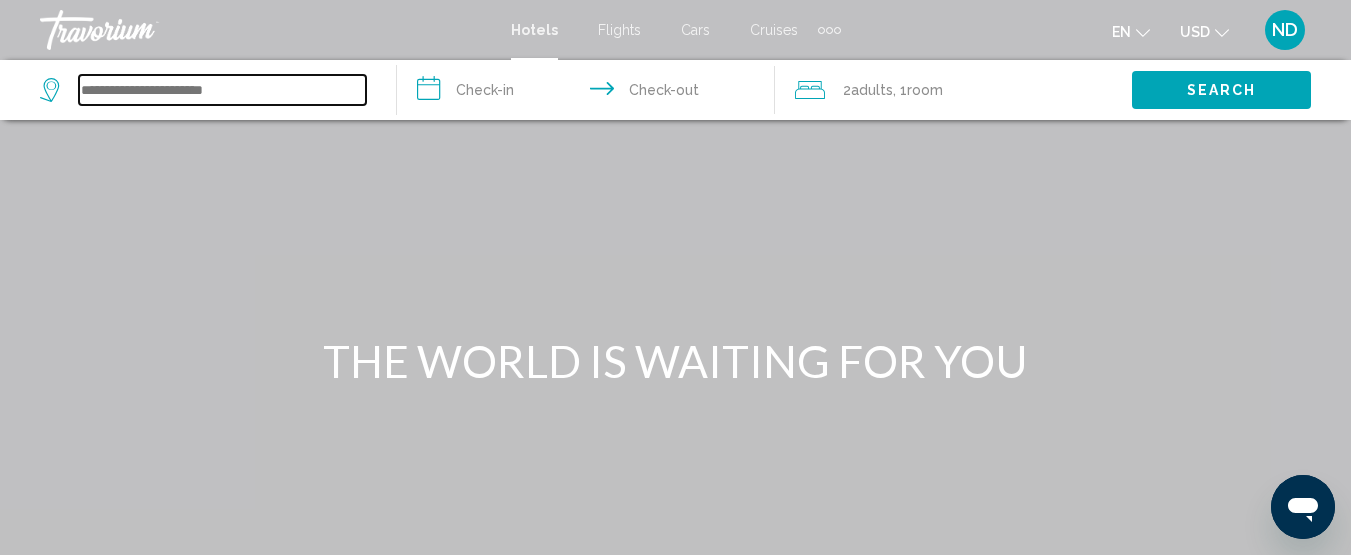 click at bounding box center [222, 90] 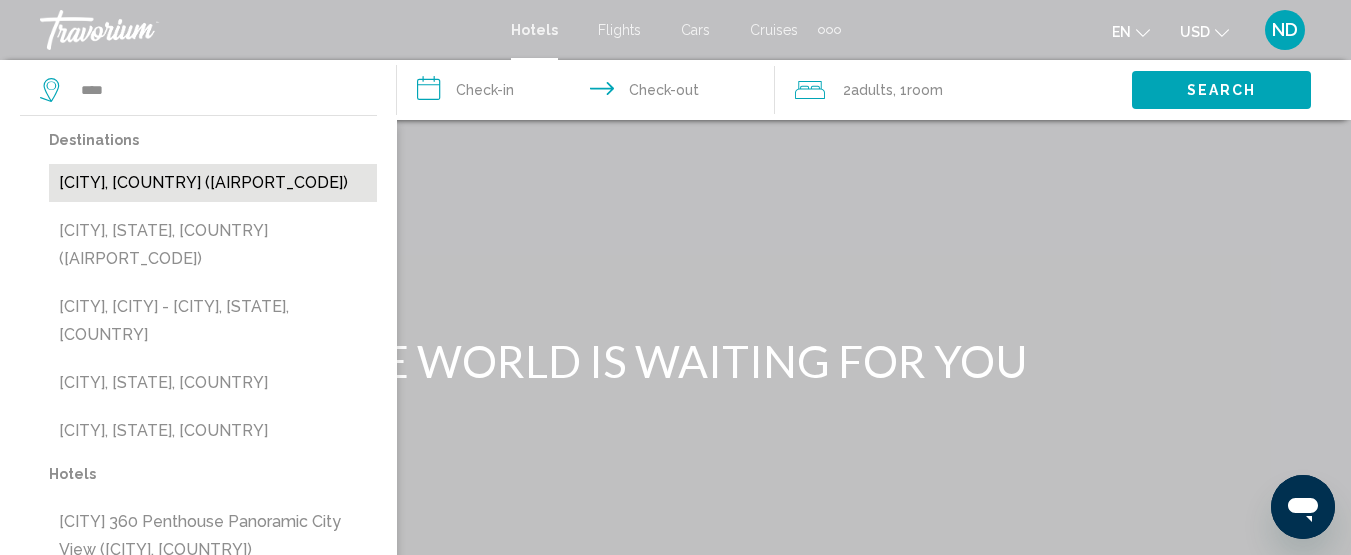 click on "[CITY], [COUNTRY] ([AIRPORT_CODE])" at bounding box center (213, 183) 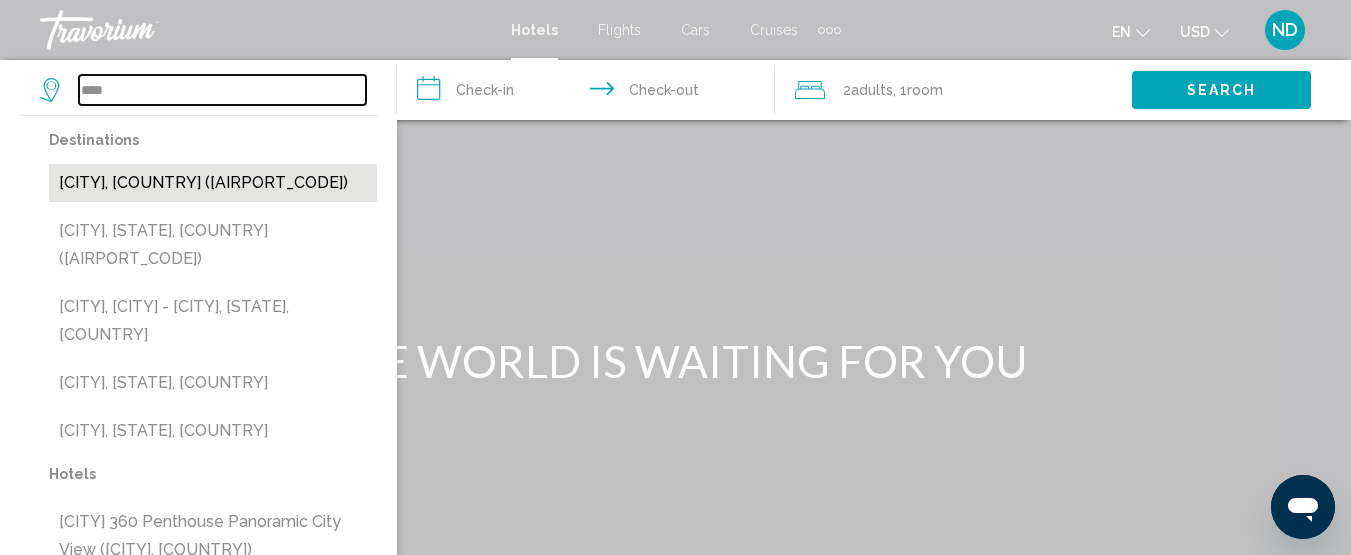 type on "**********" 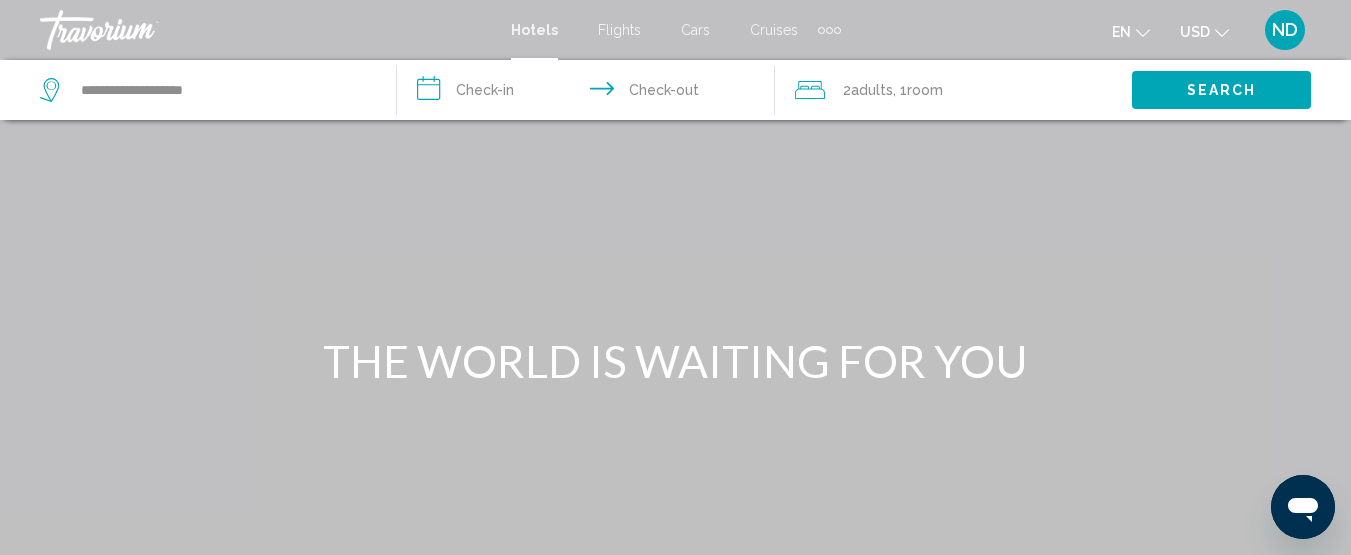 click on "**********" at bounding box center (589, 93) 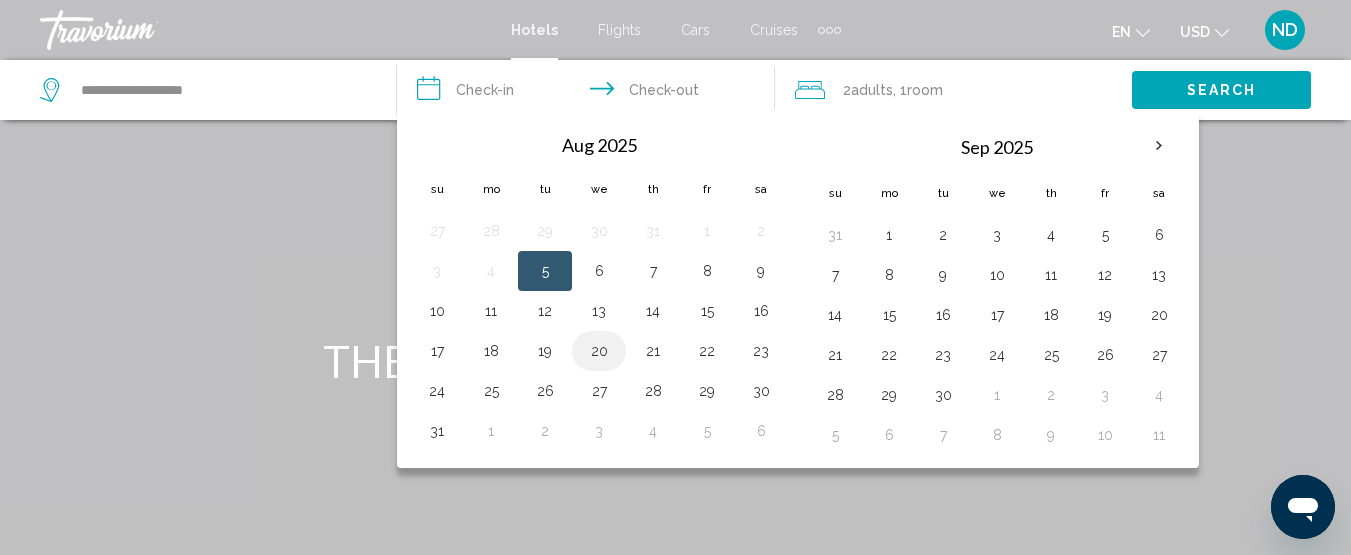 click on "20" at bounding box center [599, 351] 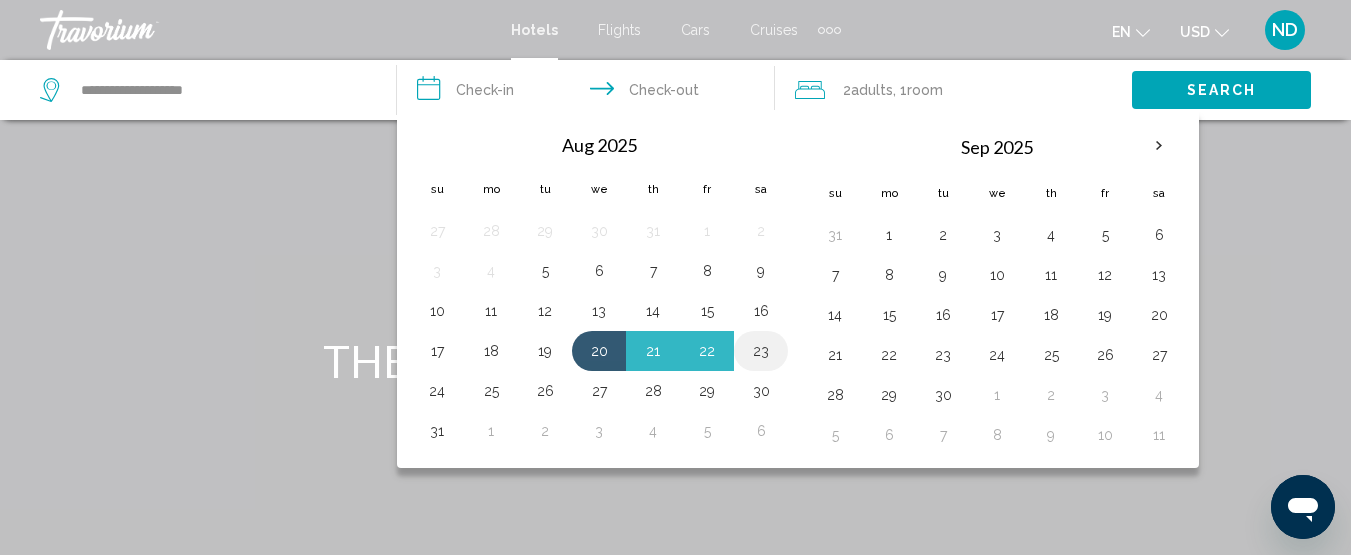 click on "23" at bounding box center (761, 351) 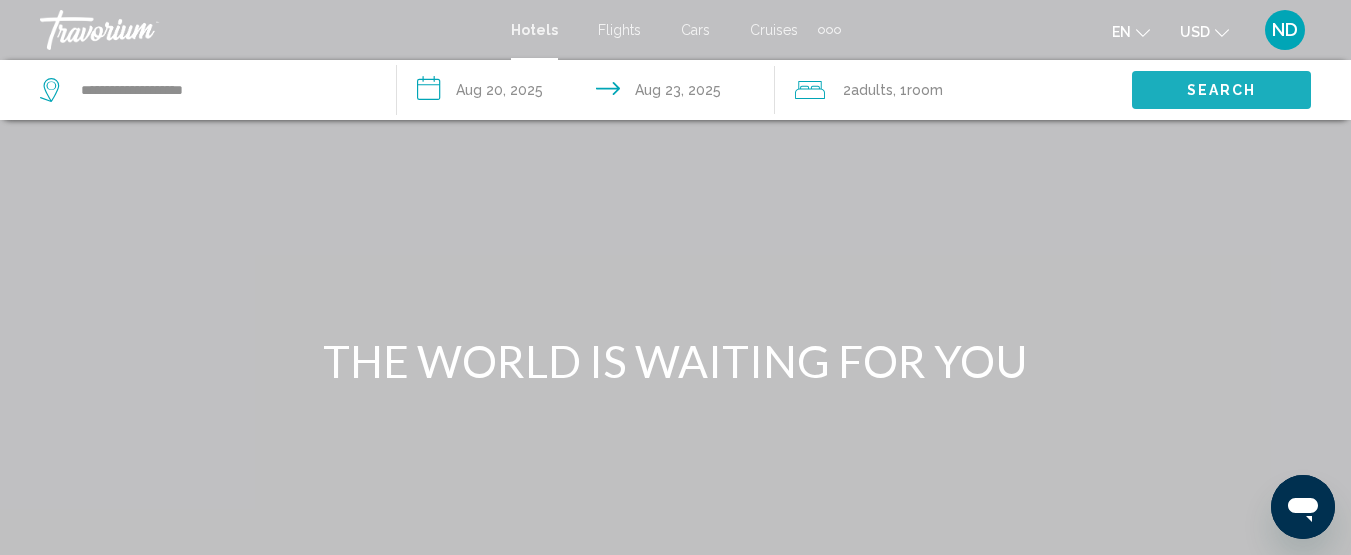 click on "Search" at bounding box center [1221, 89] 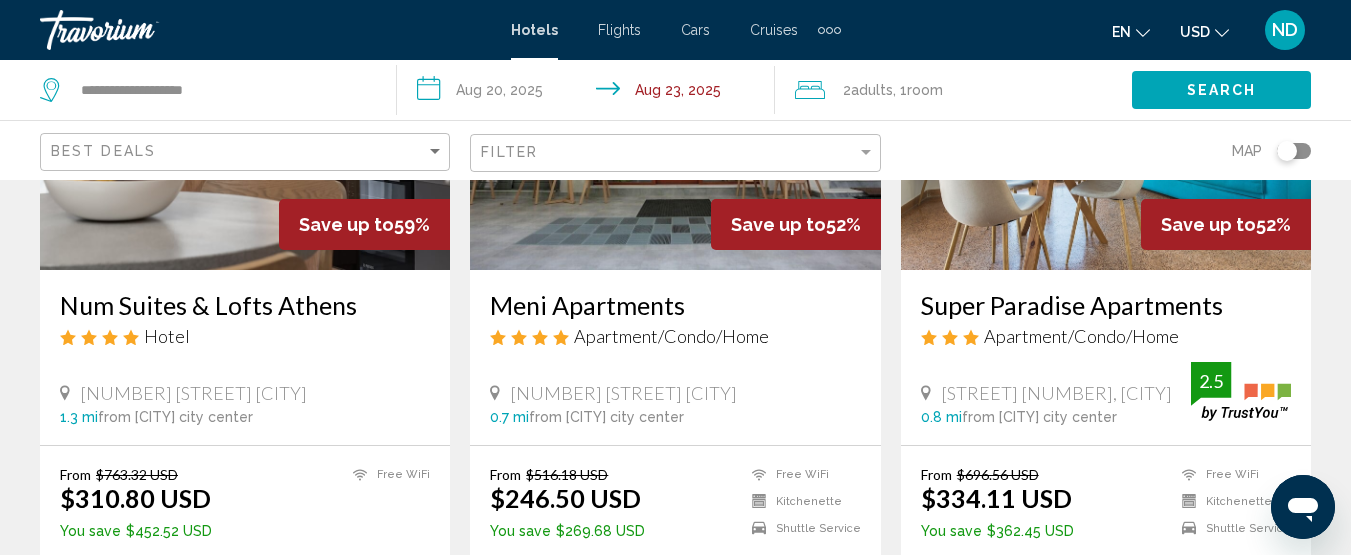 scroll, scrollTop: 200, scrollLeft: 0, axis: vertical 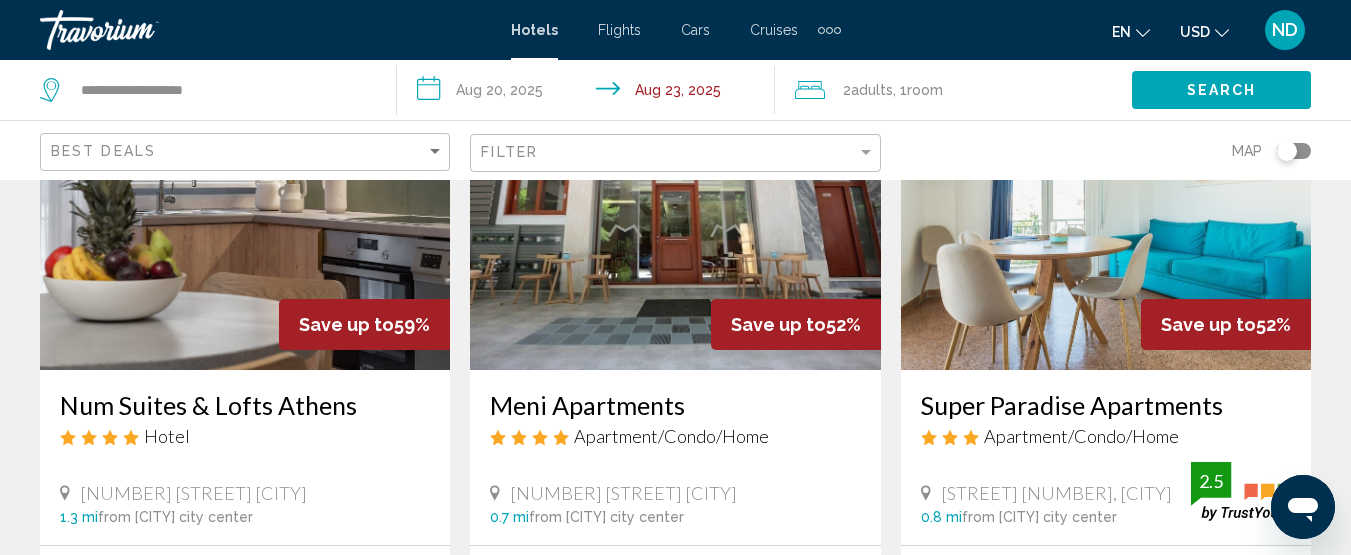 click at bounding box center (245, 210) 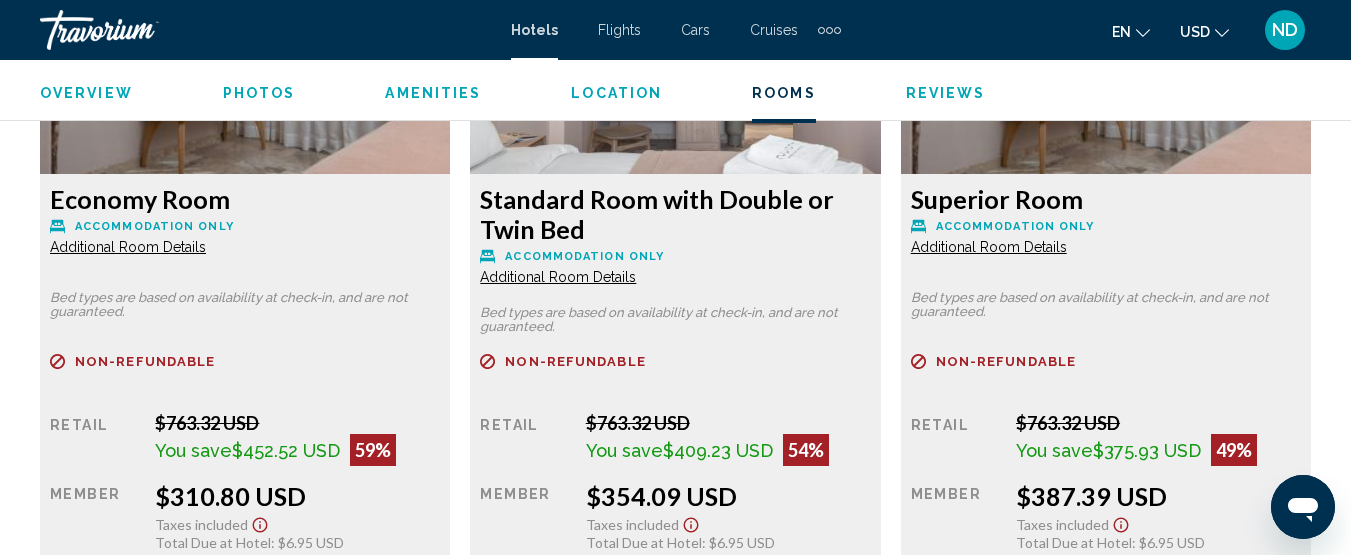 scroll, scrollTop: 3458, scrollLeft: 0, axis: vertical 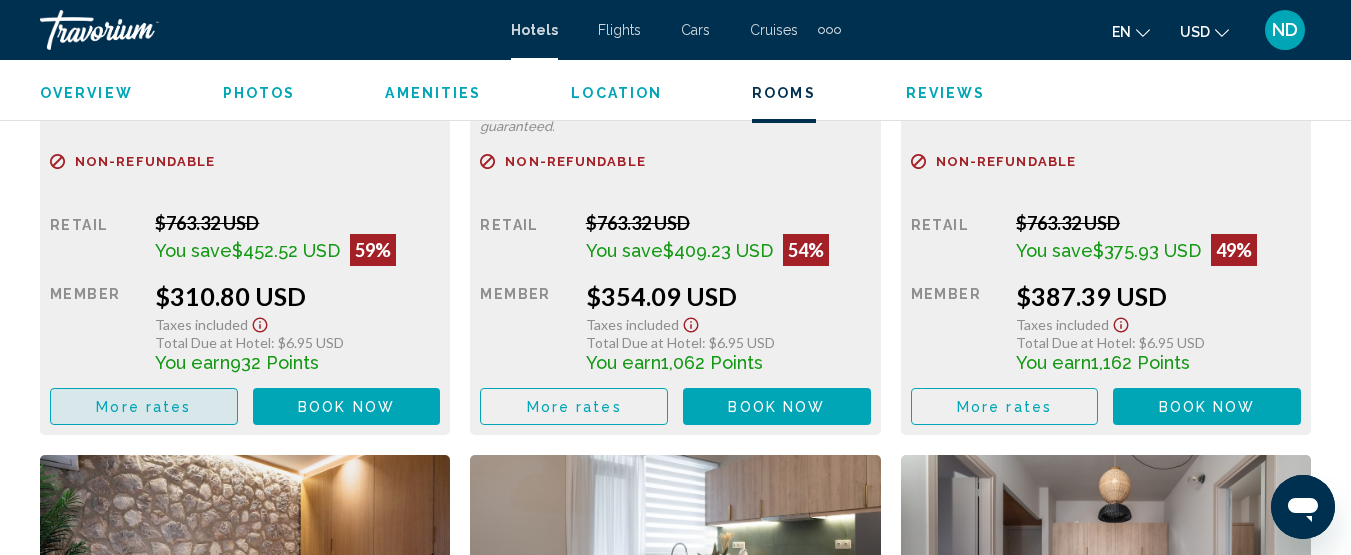 click on "More rates" at bounding box center [143, 407] 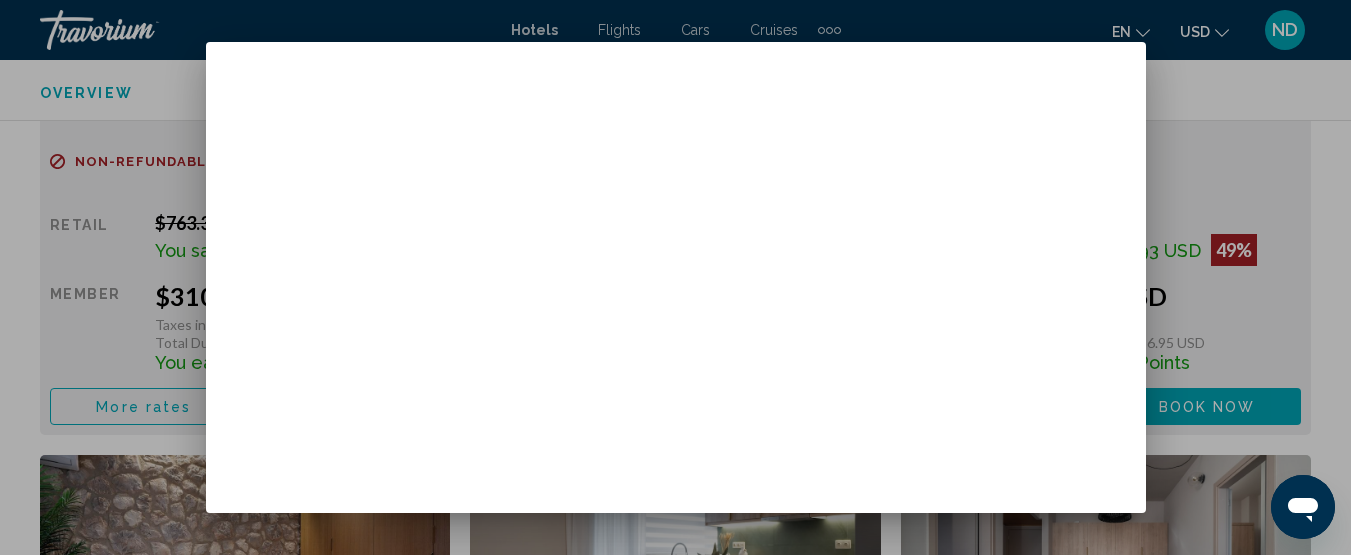 scroll, scrollTop: 0, scrollLeft: 0, axis: both 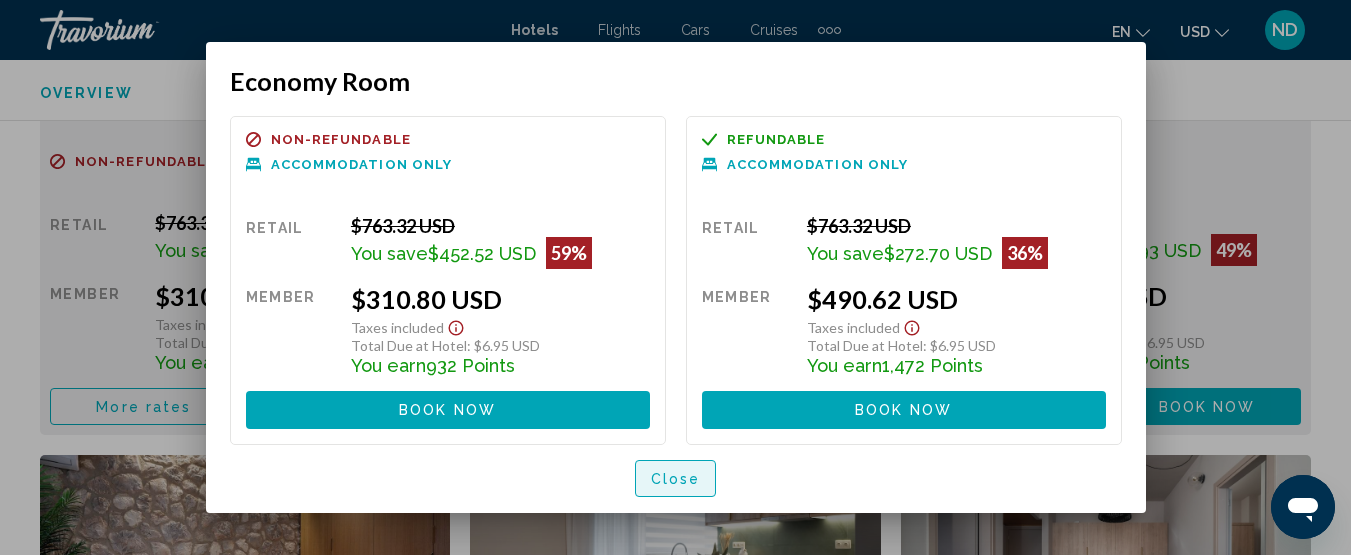 click on "Close" at bounding box center (676, 479) 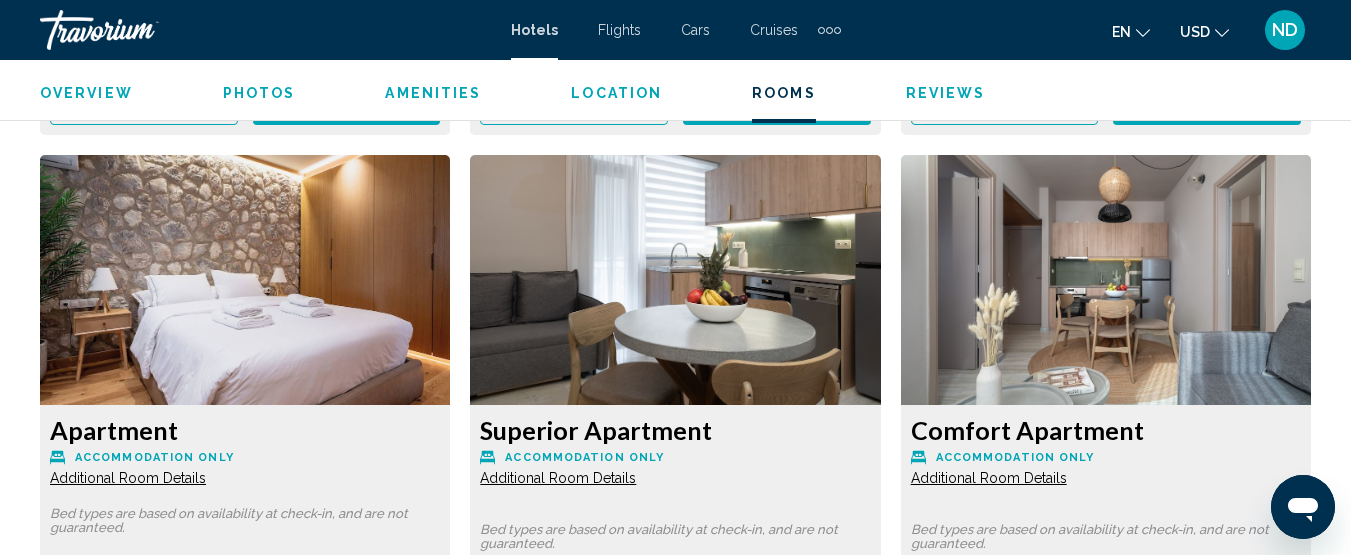 scroll, scrollTop: 3958, scrollLeft: 0, axis: vertical 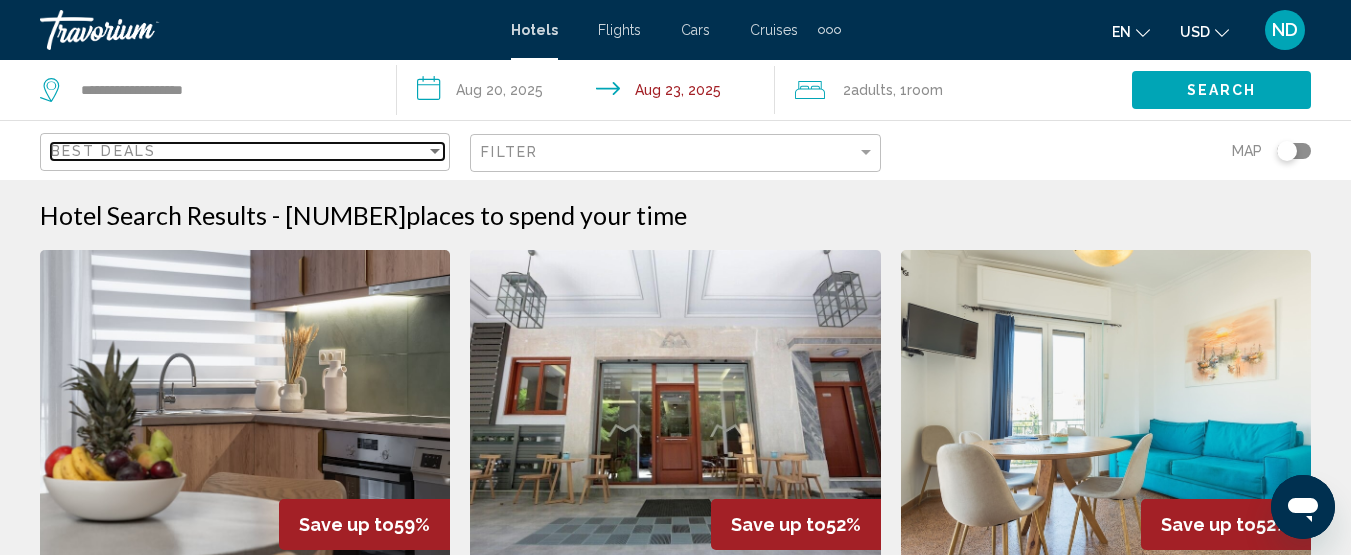click at bounding box center (435, 151) 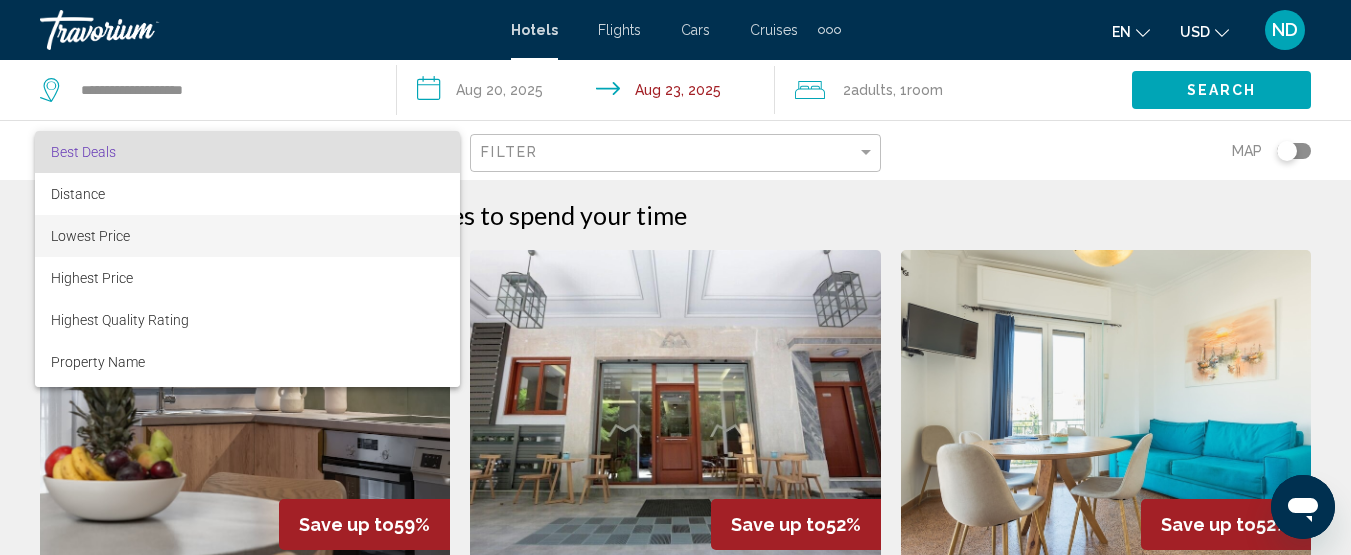 click on "Lowest Price" at bounding box center (247, 236) 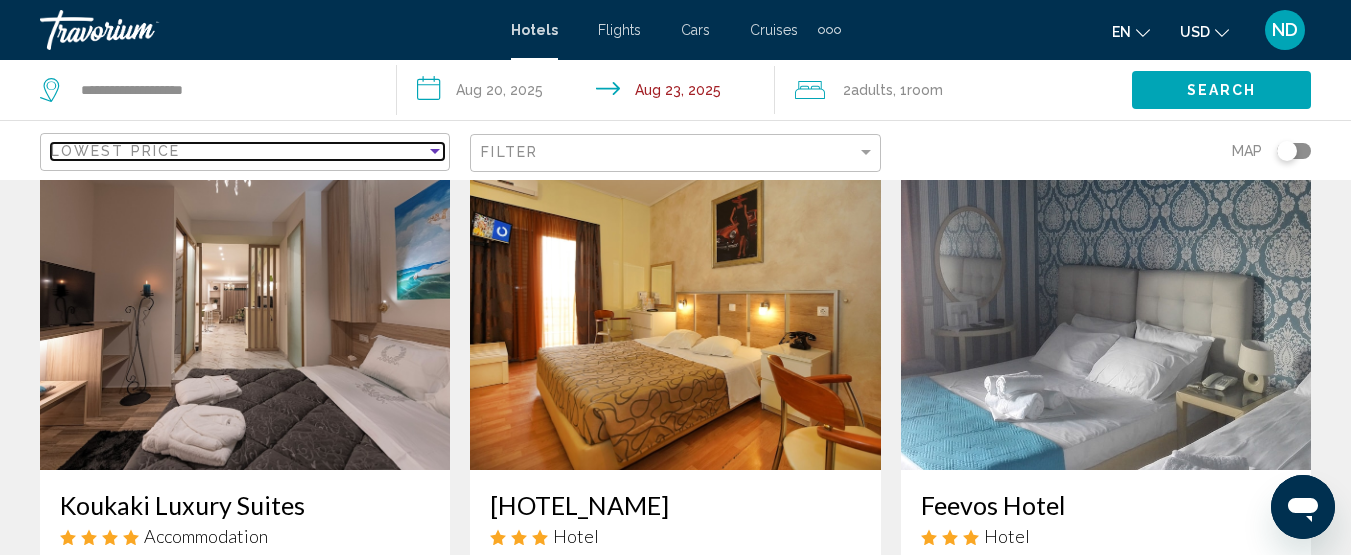 scroll, scrollTop: 0, scrollLeft: 0, axis: both 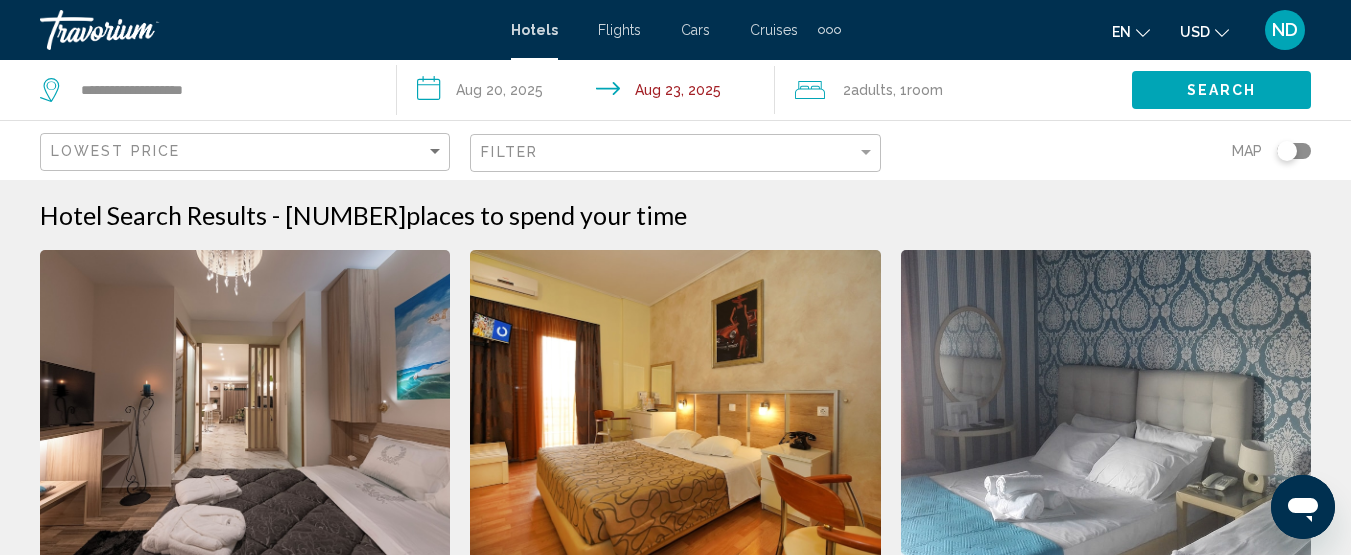 click at bounding box center [245, 410] 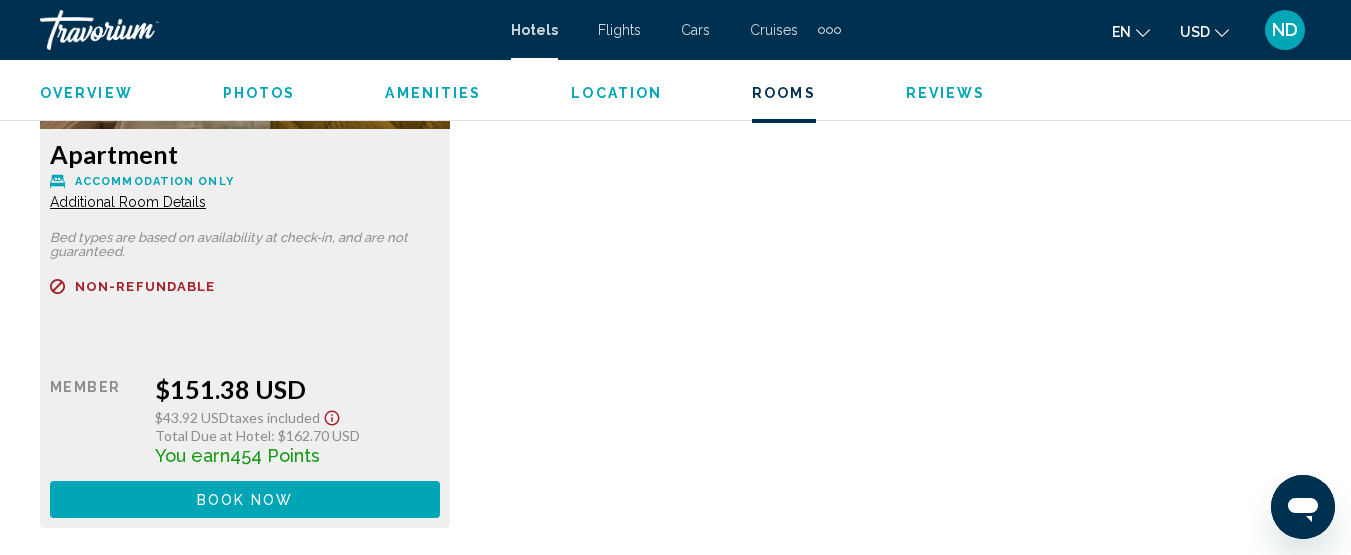 scroll, scrollTop: 2903, scrollLeft: 0, axis: vertical 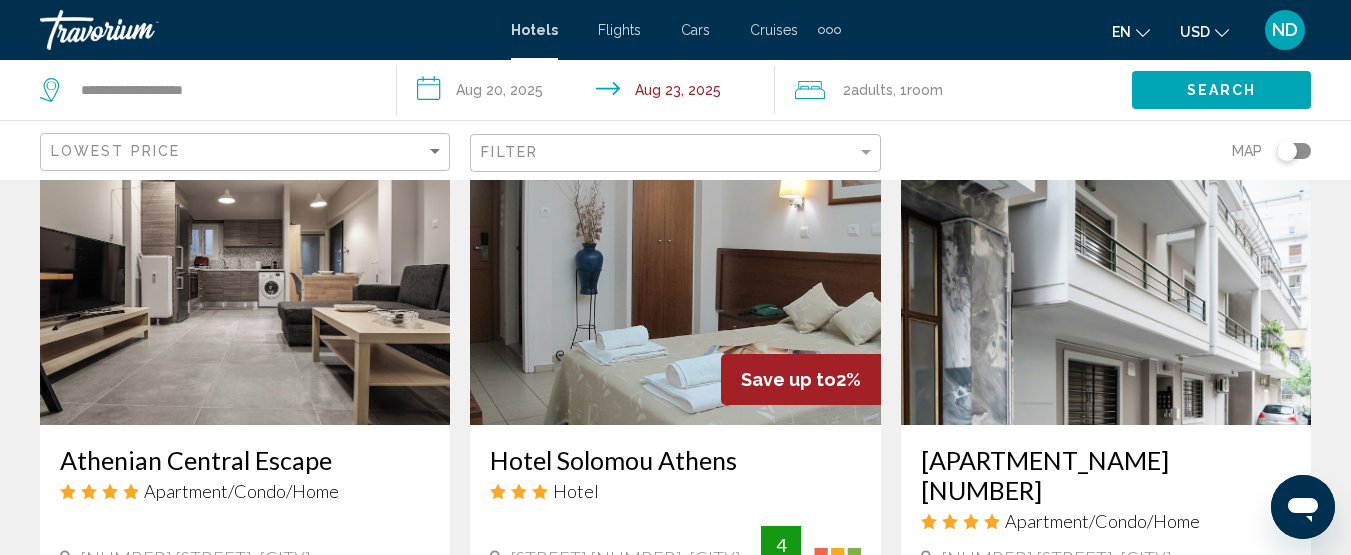 click at bounding box center [675, 265] 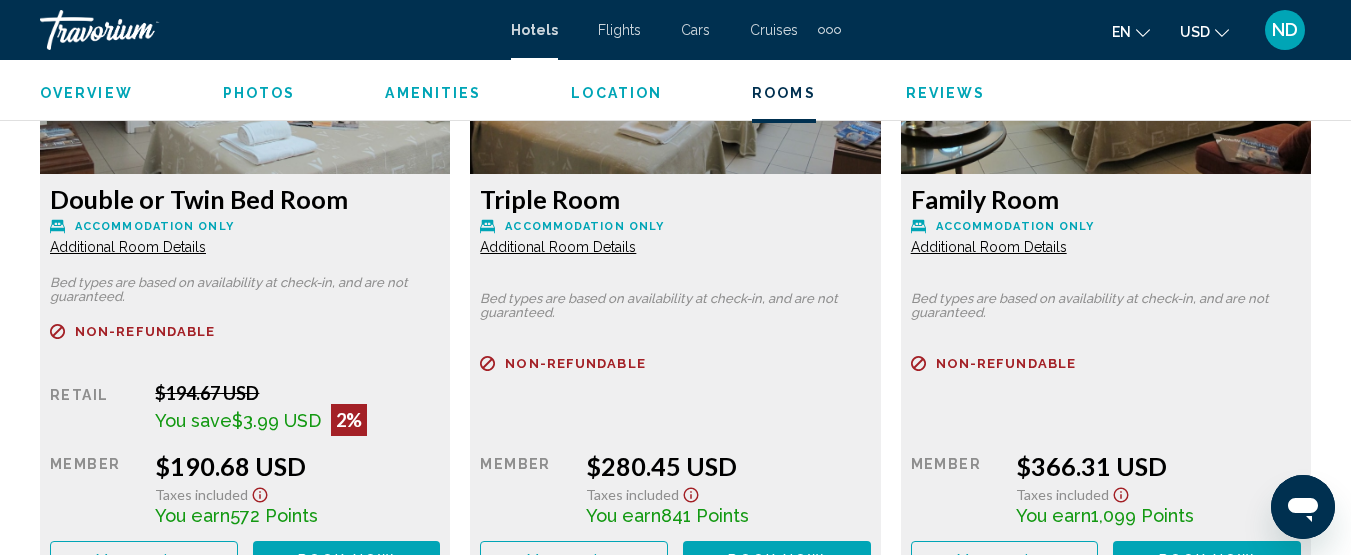 scroll, scrollTop: 3358, scrollLeft: 0, axis: vertical 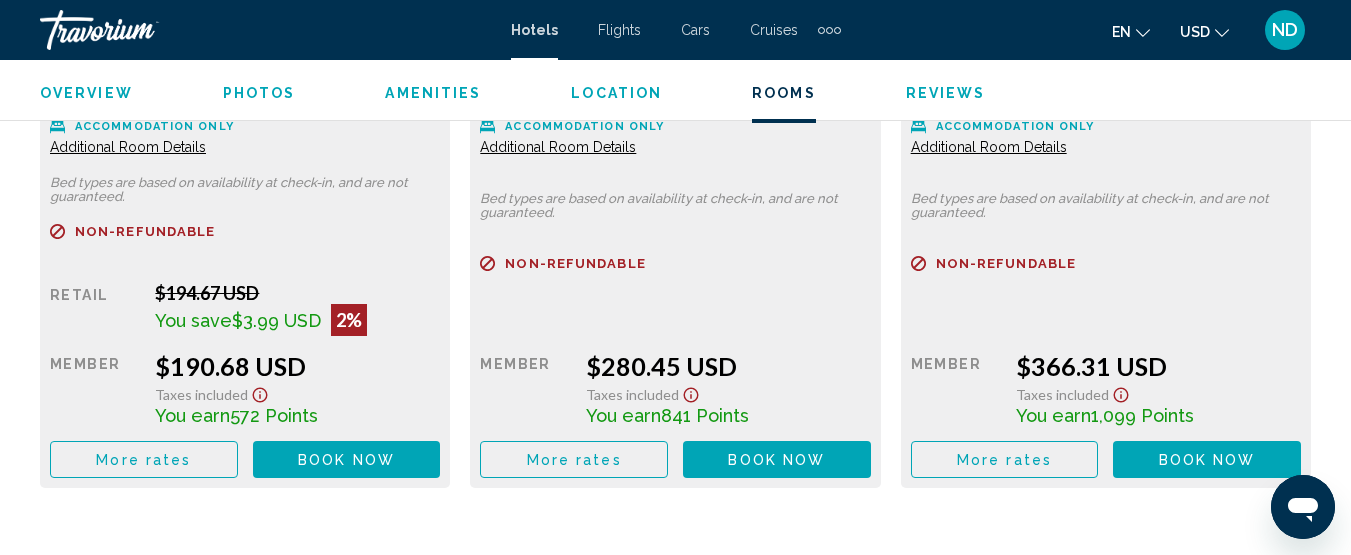 click on "More rates" at bounding box center [143, 460] 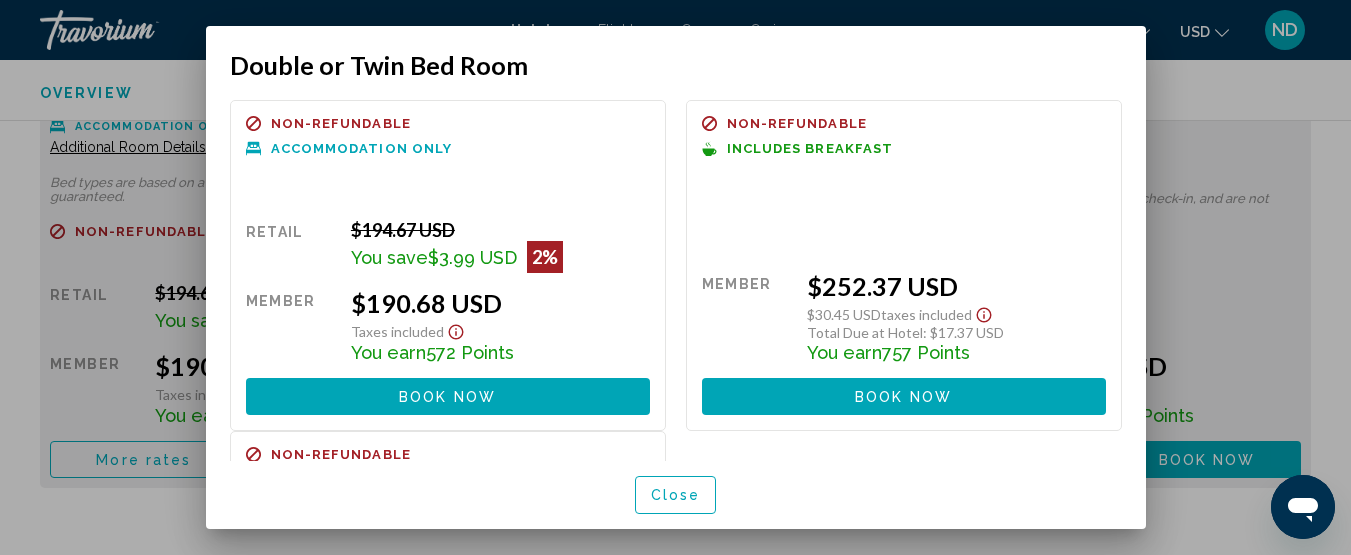 scroll, scrollTop: 0, scrollLeft: 0, axis: both 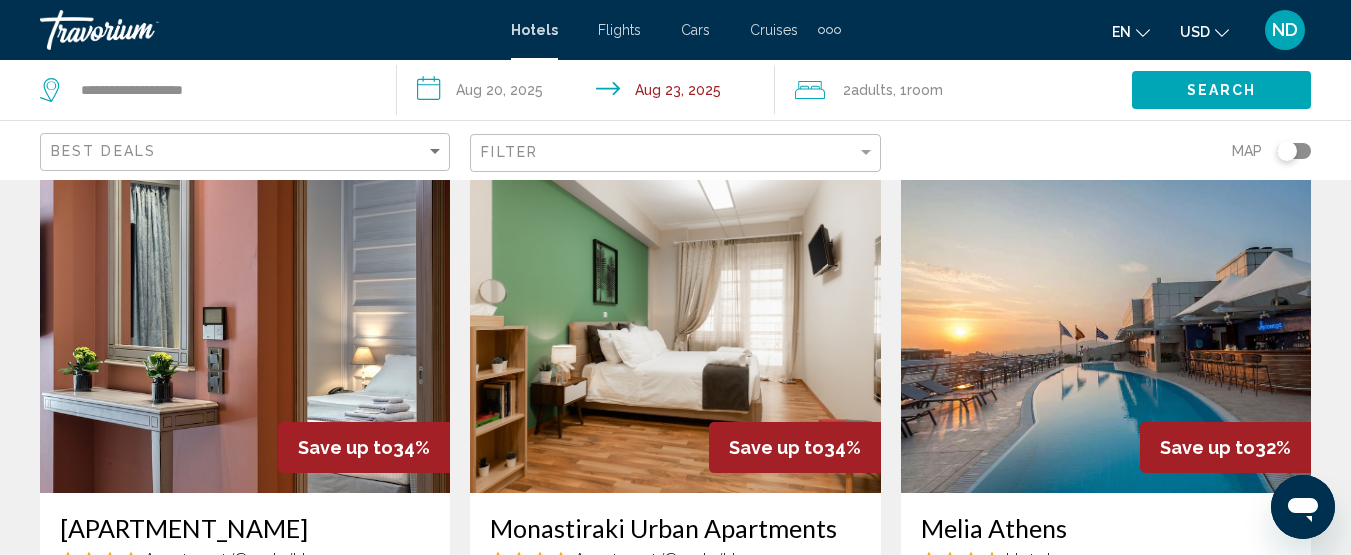 click at bounding box center (675, 333) 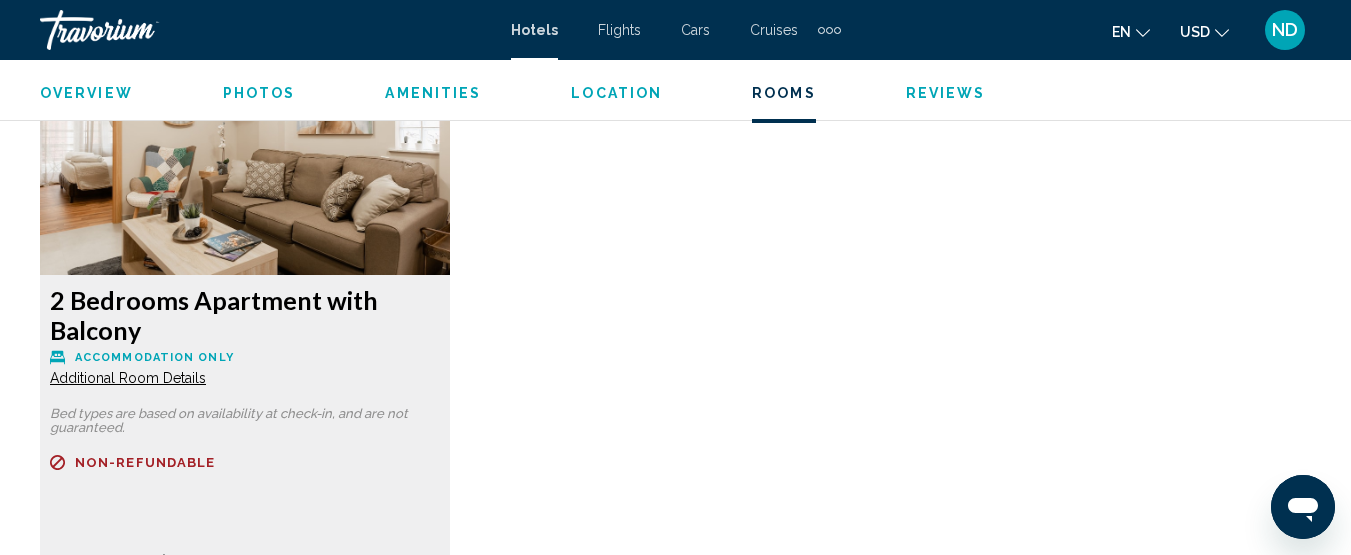 scroll, scrollTop: 3458, scrollLeft: 0, axis: vertical 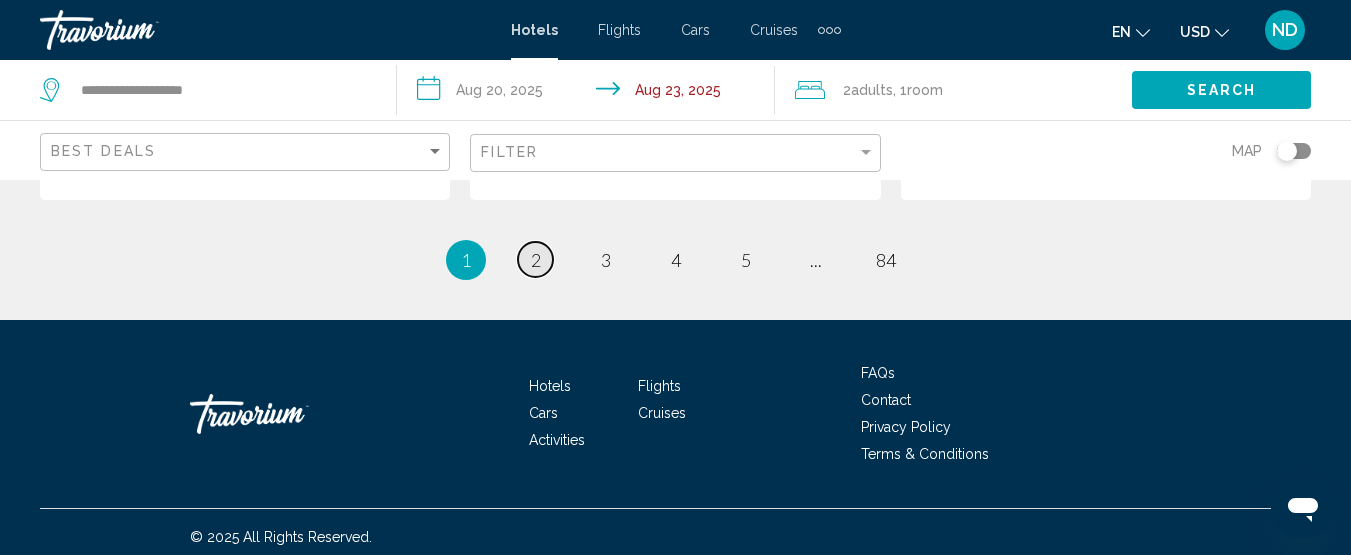 click on "page  2" at bounding box center [535, 259] 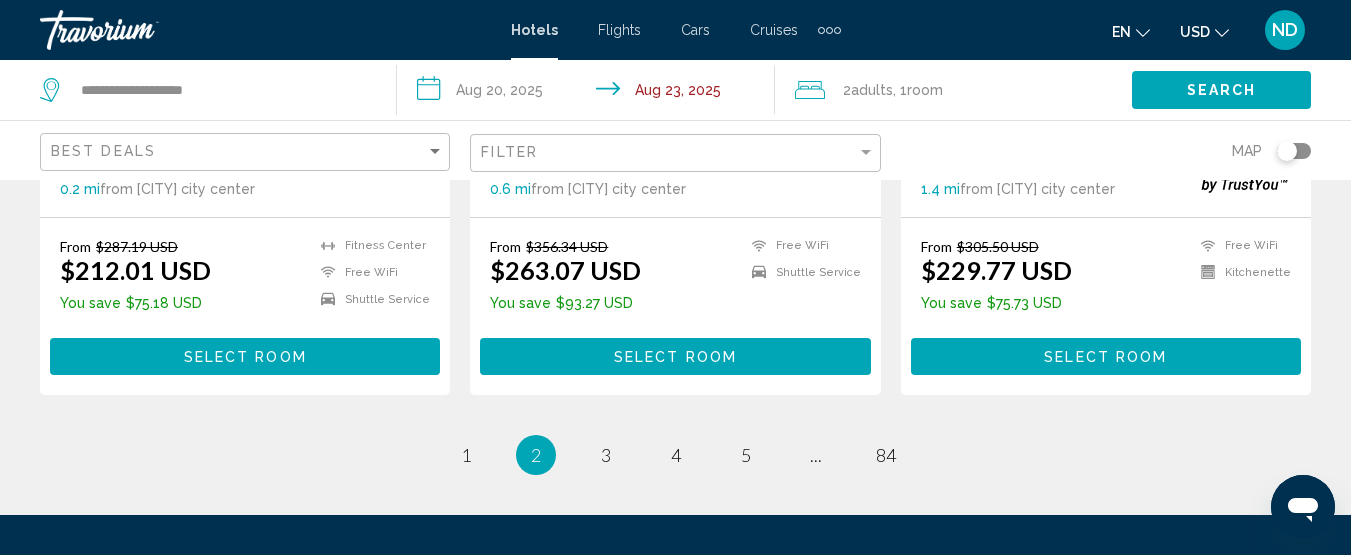 scroll, scrollTop: 2600, scrollLeft: 0, axis: vertical 